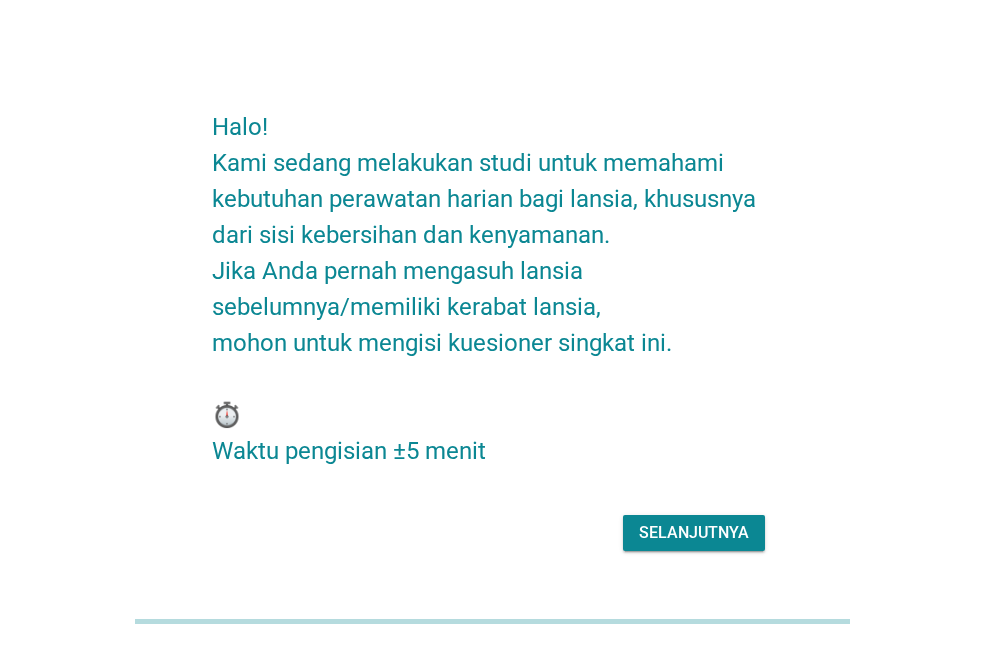 scroll, scrollTop: 0, scrollLeft: 0, axis: both 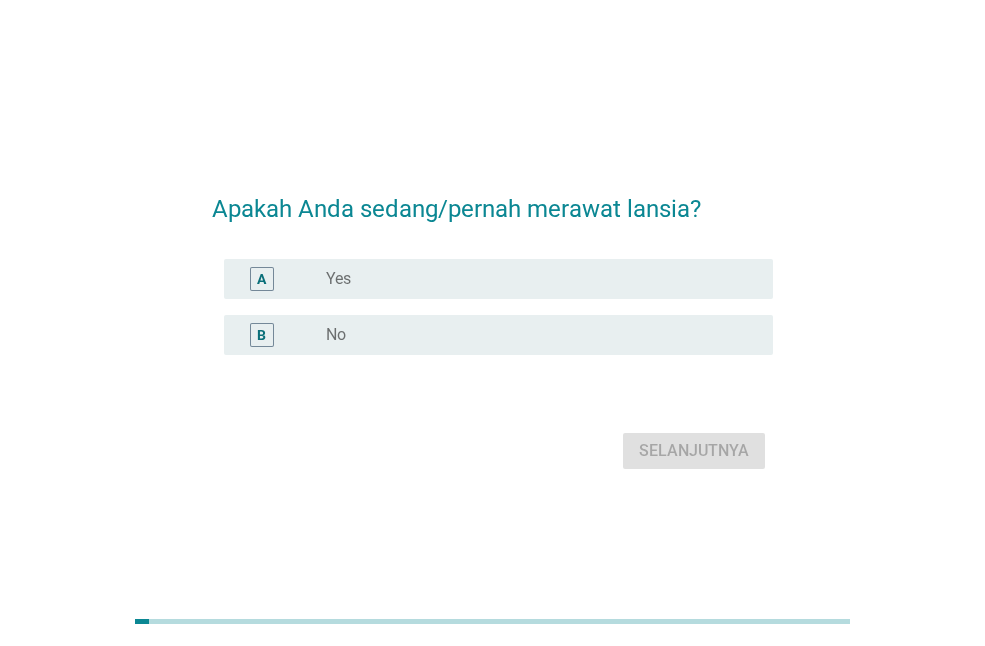 click on "radio_button_unchecked Yes" at bounding box center (533, 279) 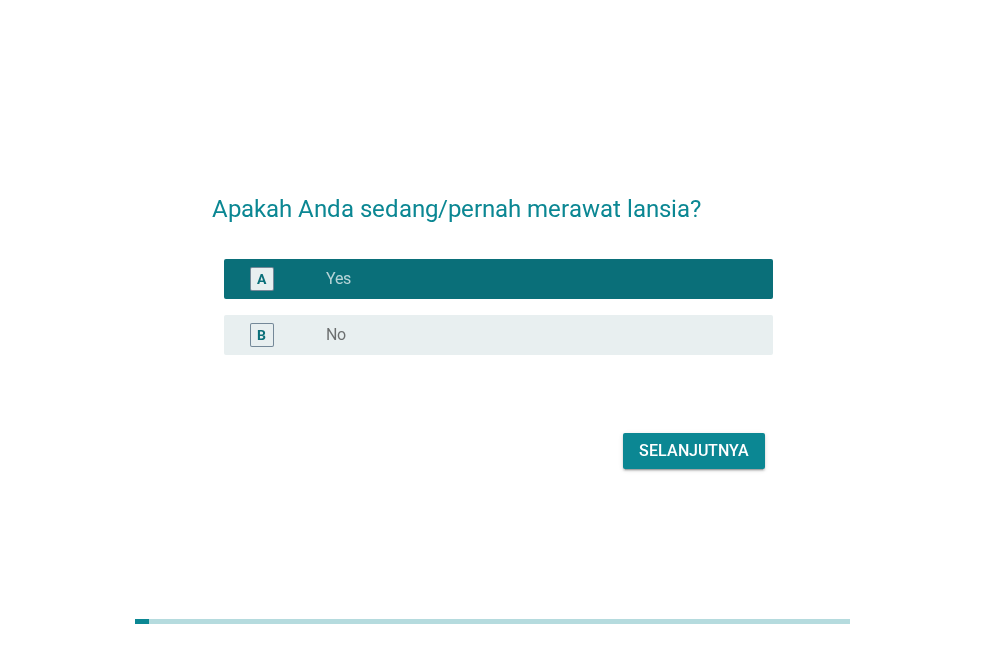 click on "Selanjutnya" at bounding box center (694, 451) 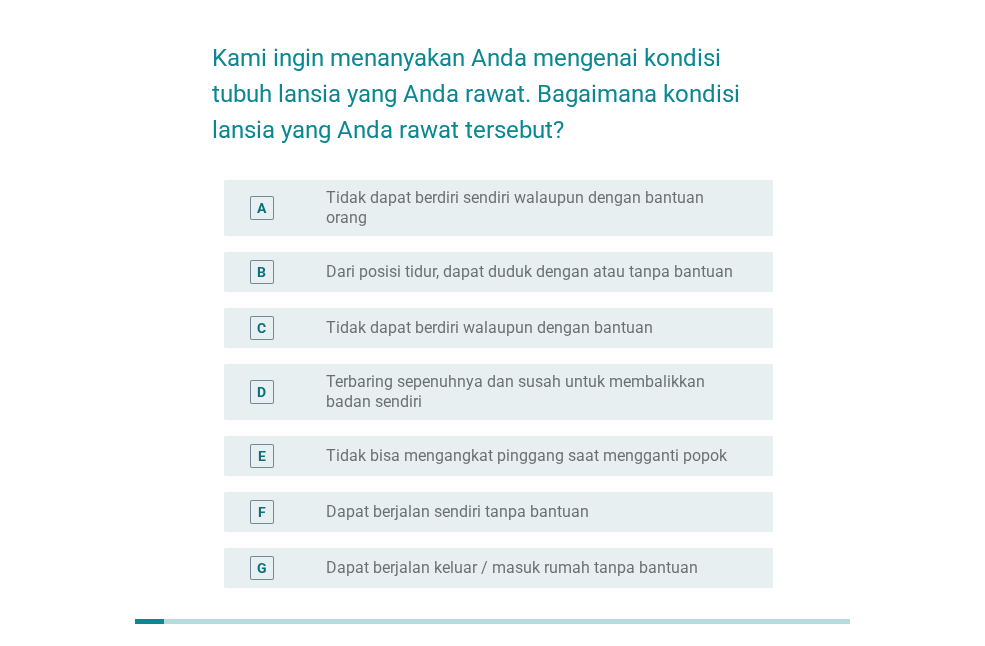 scroll, scrollTop: 77, scrollLeft: 0, axis: vertical 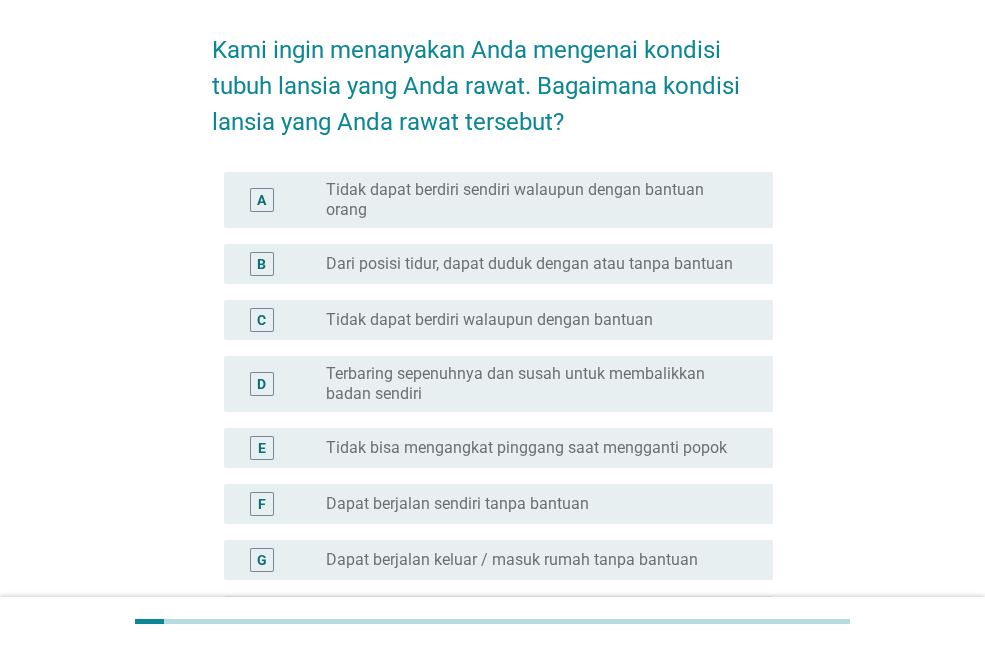 click on "Dari posisi tidur, dapat duduk dengan atau tanpa bantuan" at bounding box center [529, 264] 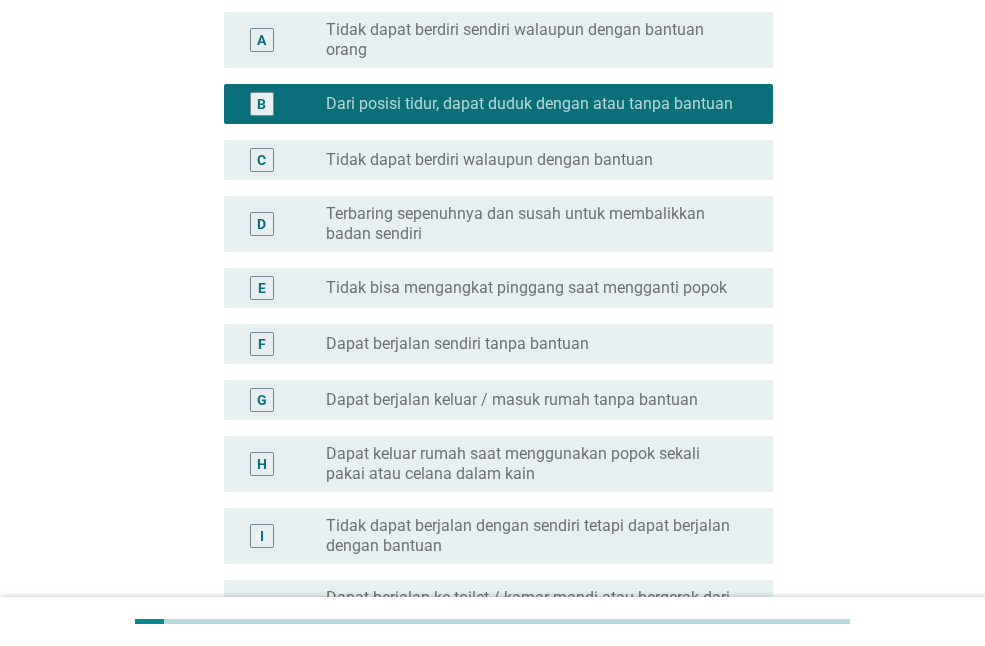 scroll, scrollTop: 240, scrollLeft: 0, axis: vertical 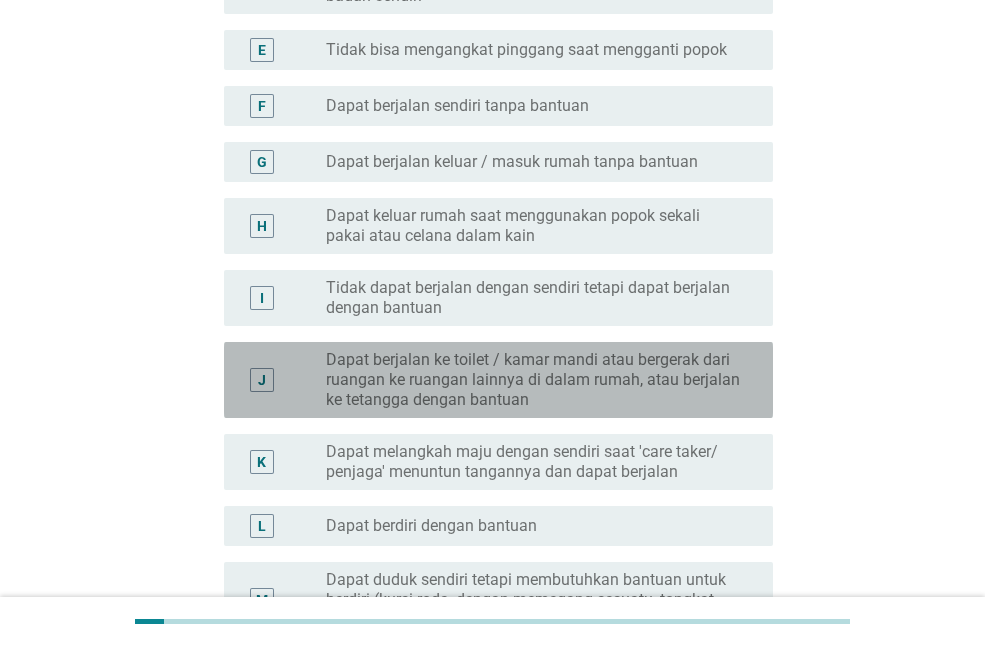 click on "Dapat berjalan ke toilet / kamar mandi atau bergerak dari ruangan ke ruangan lainnya di dalam rumah, atau berjalan ke tetangga dengan bantuan" at bounding box center [533, 380] 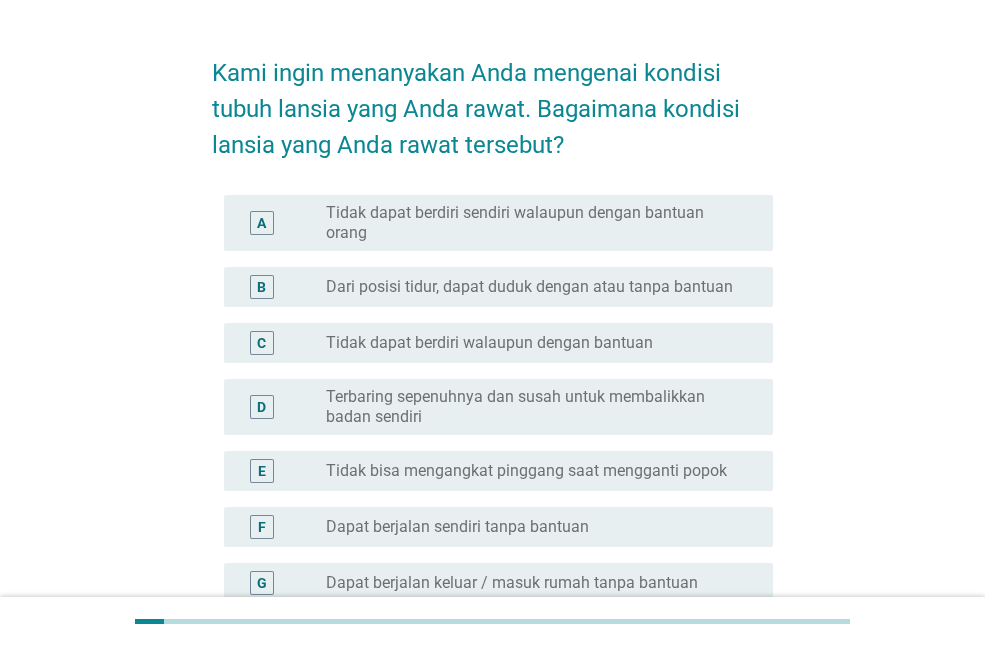 scroll, scrollTop: 51, scrollLeft: 0, axis: vertical 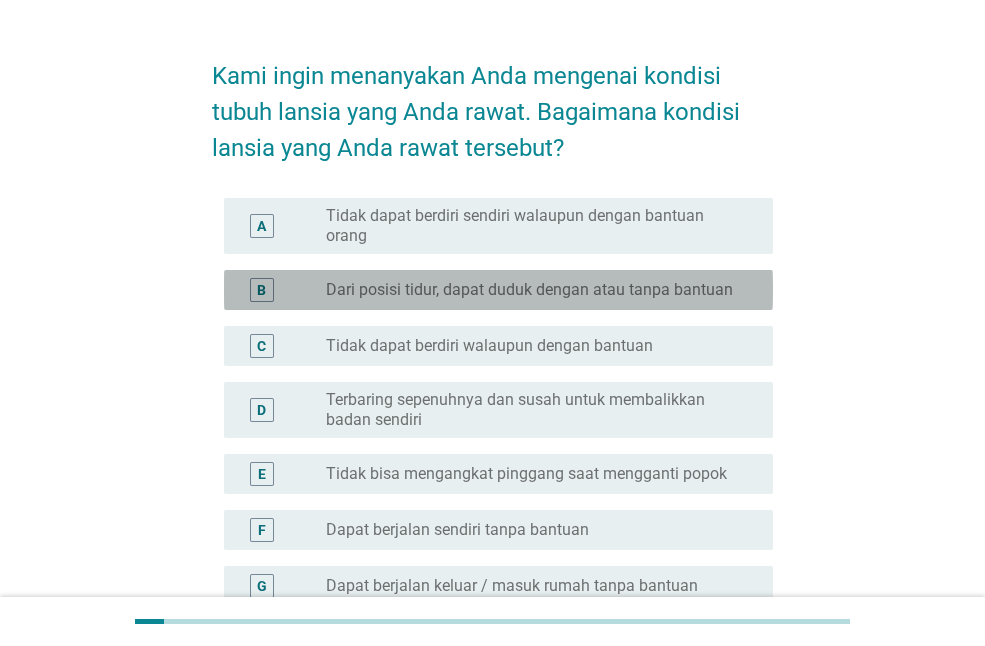 click on "Dari posisi tidur, dapat duduk dengan atau tanpa bantuan" at bounding box center (529, 290) 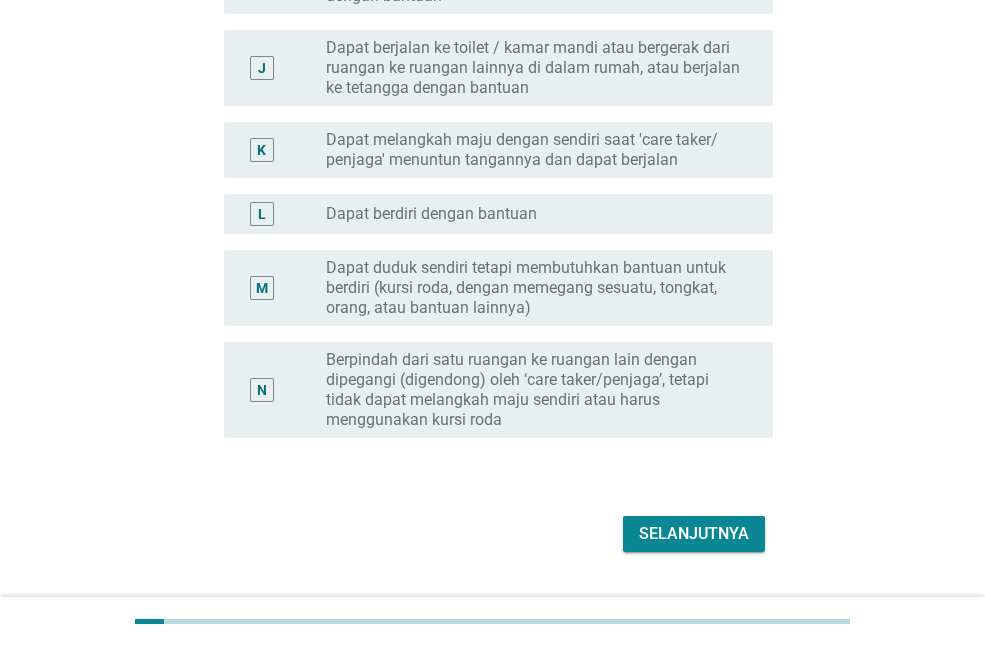 scroll, scrollTop: 788, scrollLeft: 0, axis: vertical 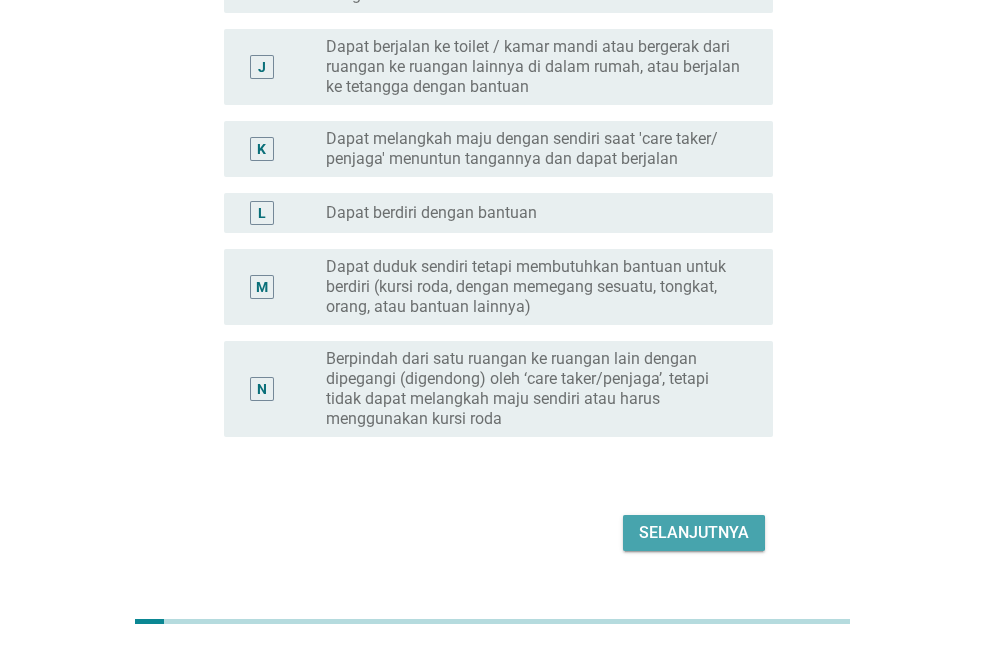 click on "Selanjutnya" at bounding box center (694, 533) 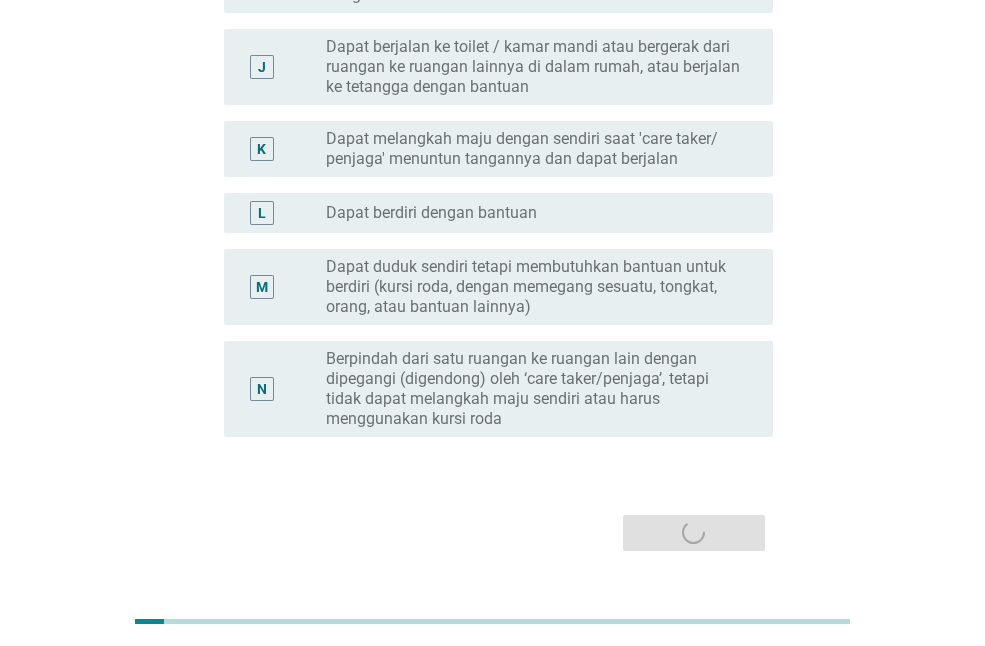 scroll, scrollTop: 0, scrollLeft: 0, axis: both 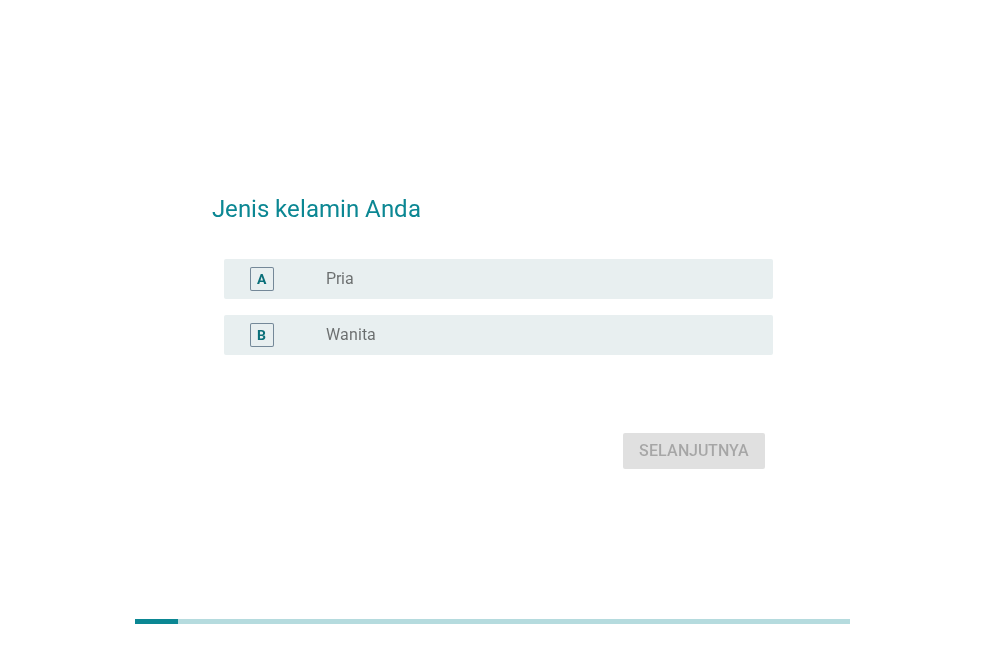 click on "radio_button_unchecked Wanita" at bounding box center (533, 335) 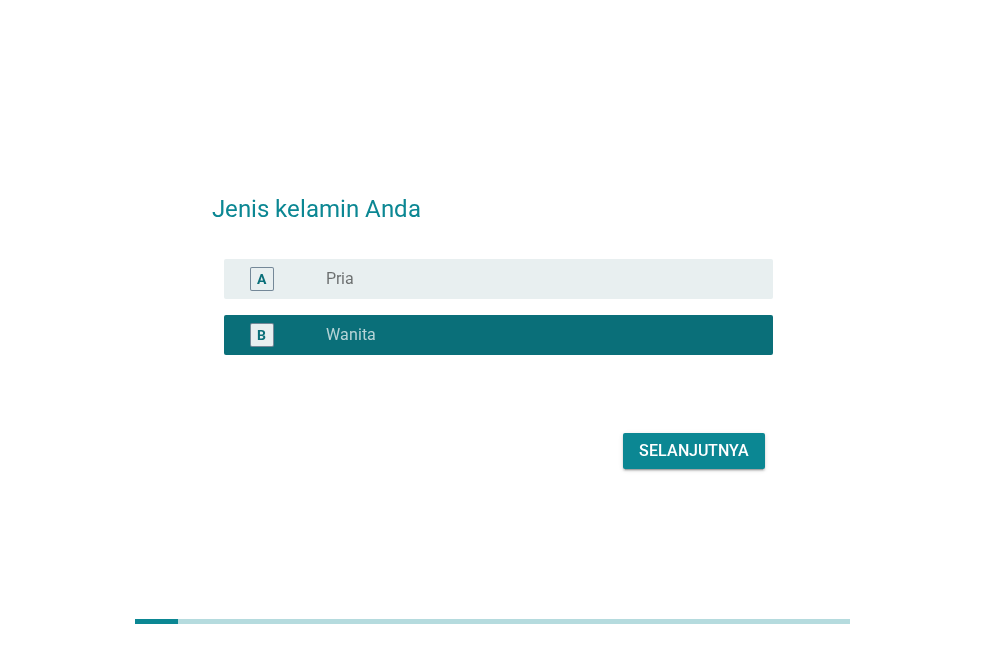 click on "Selanjutnya" at bounding box center [694, 451] 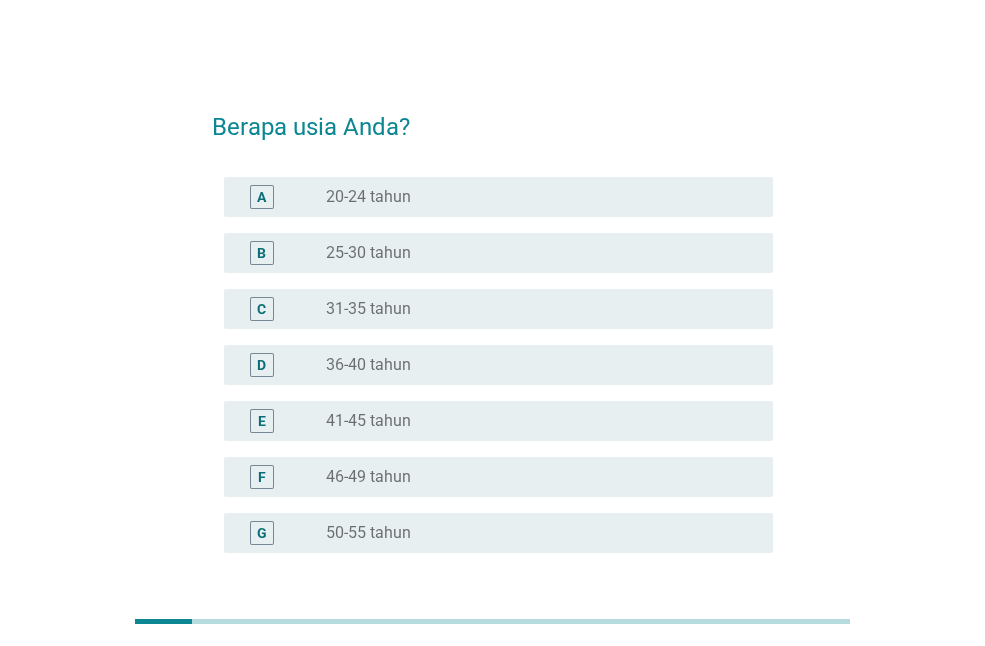 click on "A     radio_button_unchecked 20-24 tahun" at bounding box center (492, 197) 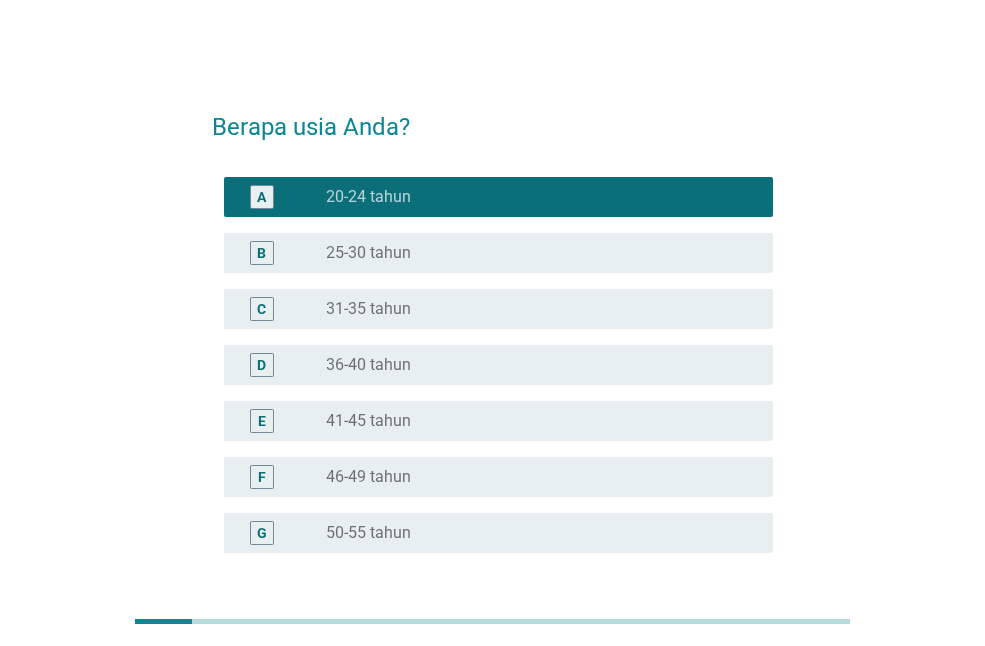 scroll, scrollTop: 164, scrollLeft: 0, axis: vertical 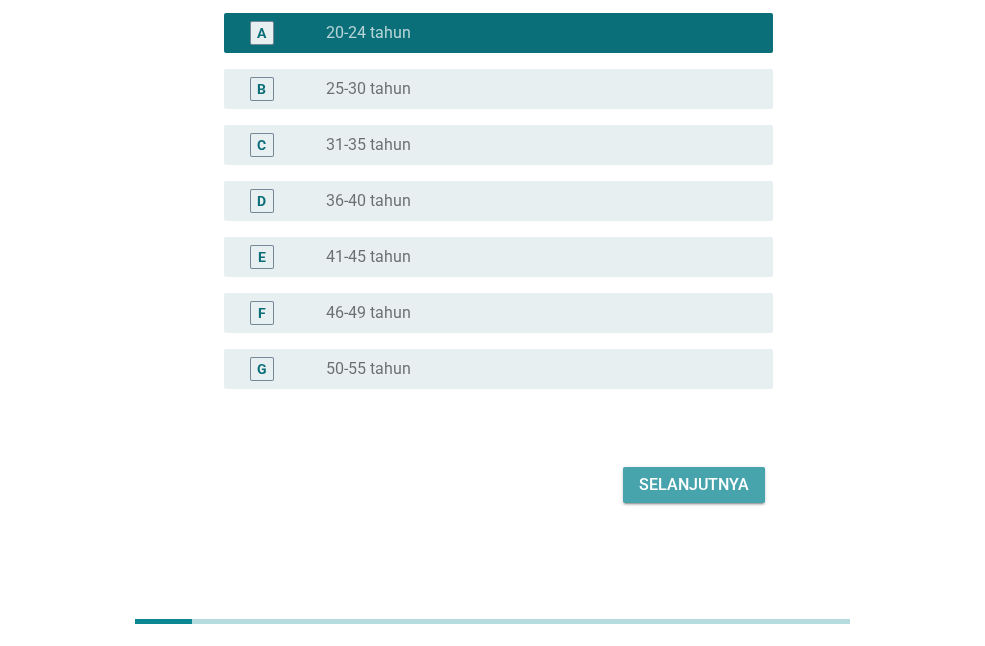 click on "Selanjutnya" at bounding box center [694, 485] 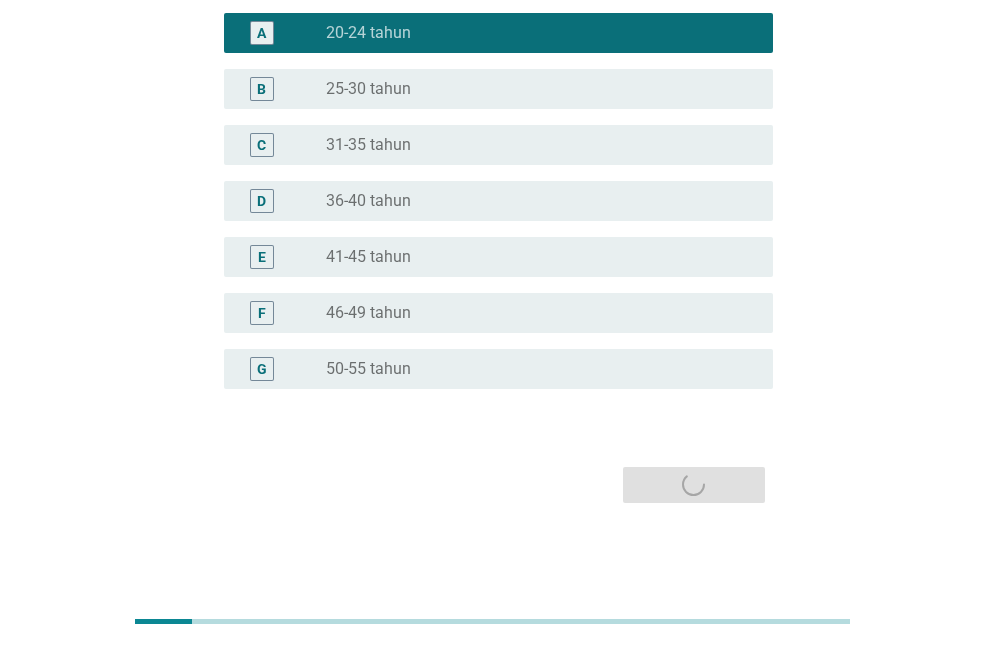 scroll, scrollTop: 0, scrollLeft: 0, axis: both 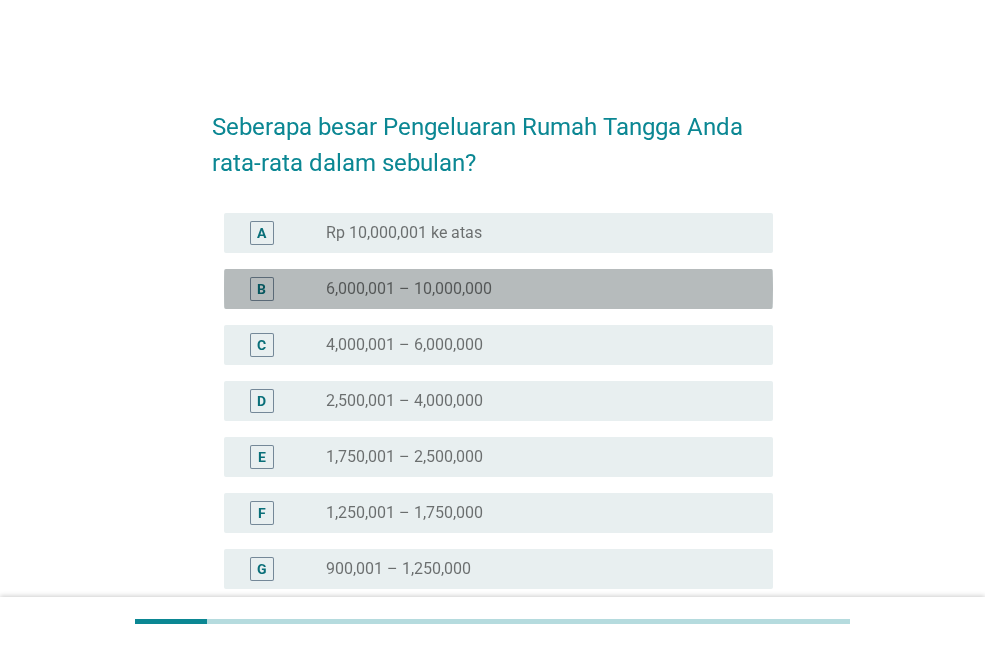 click on "6,000,001 – 10,000,000" at bounding box center (409, 289) 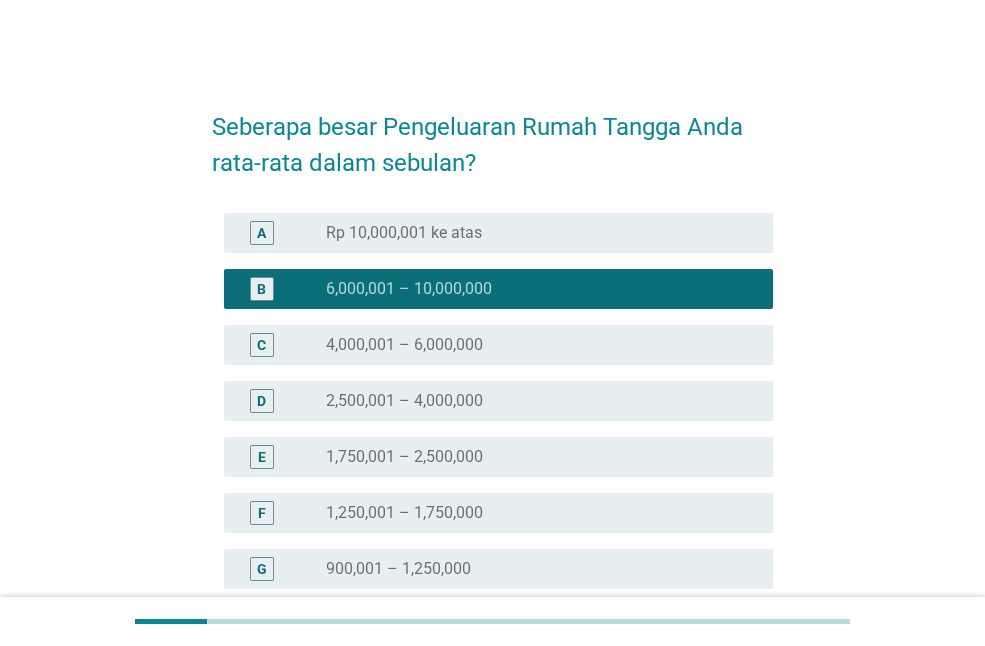 scroll, scrollTop: 256, scrollLeft: 0, axis: vertical 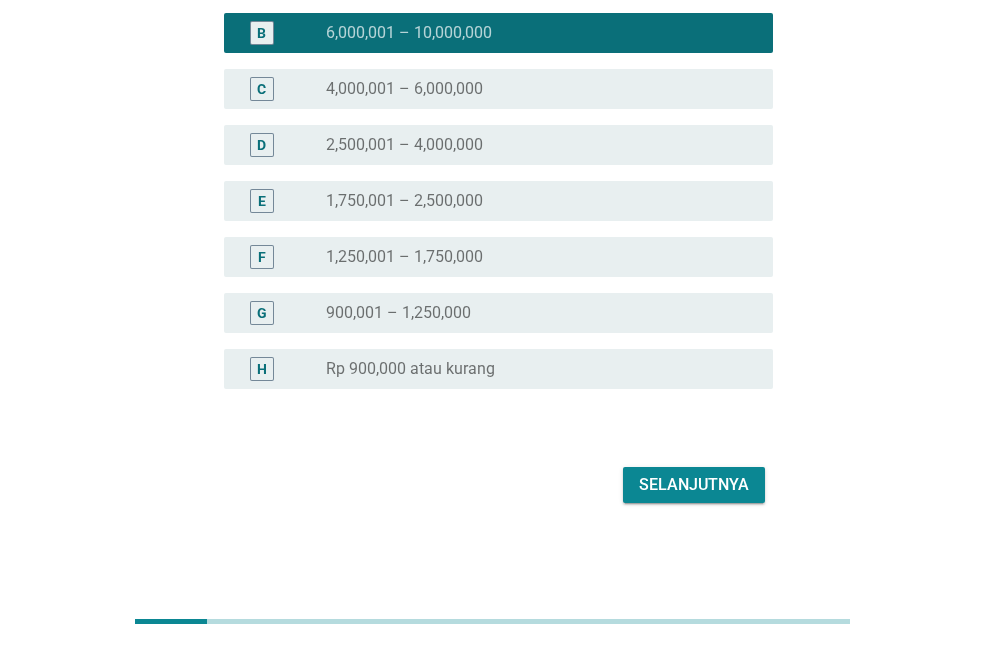 click on "Selanjutnya" at bounding box center [694, 485] 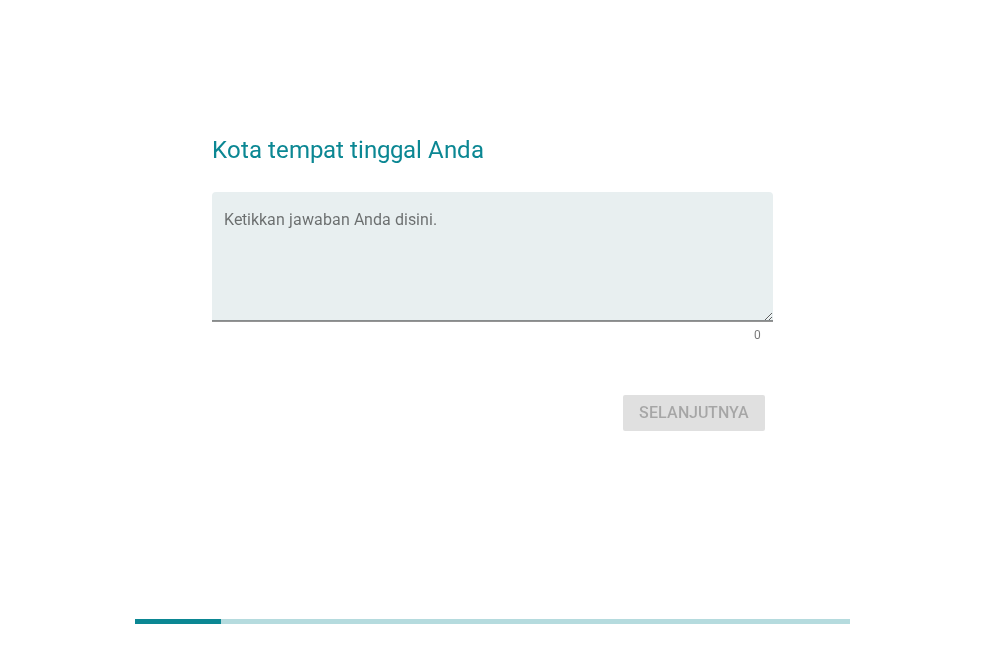 scroll, scrollTop: 0, scrollLeft: 0, axis: both 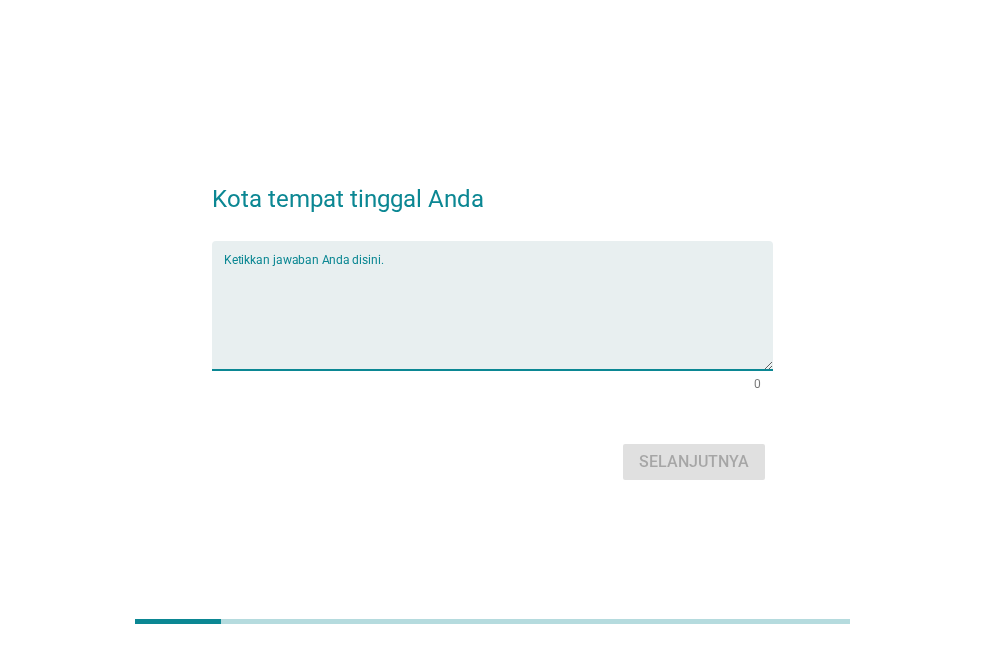 click at bounding box center (498, 317) 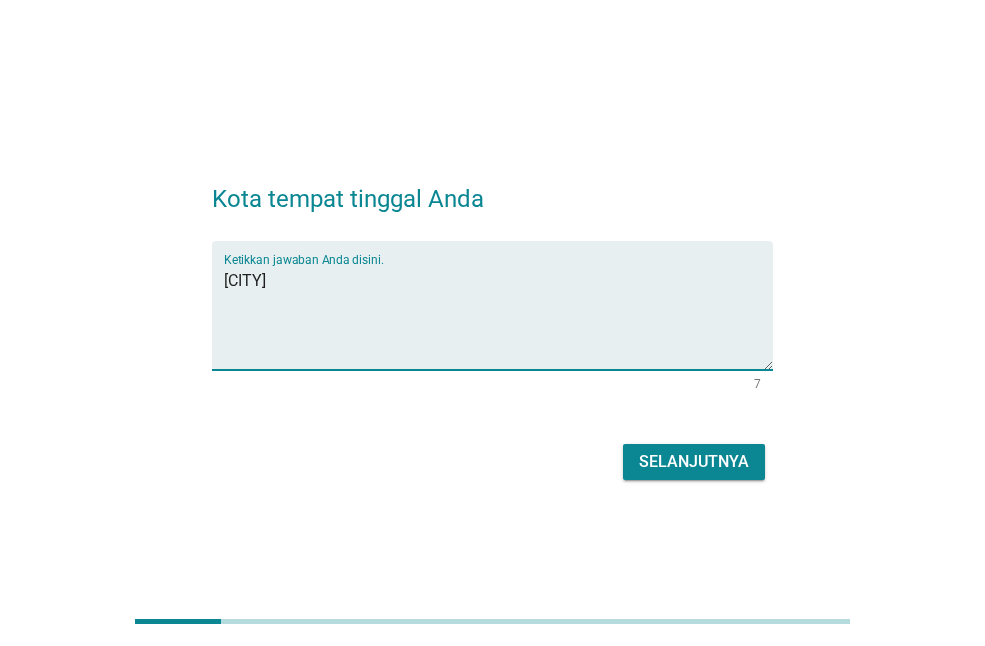 type on "[CITY]" 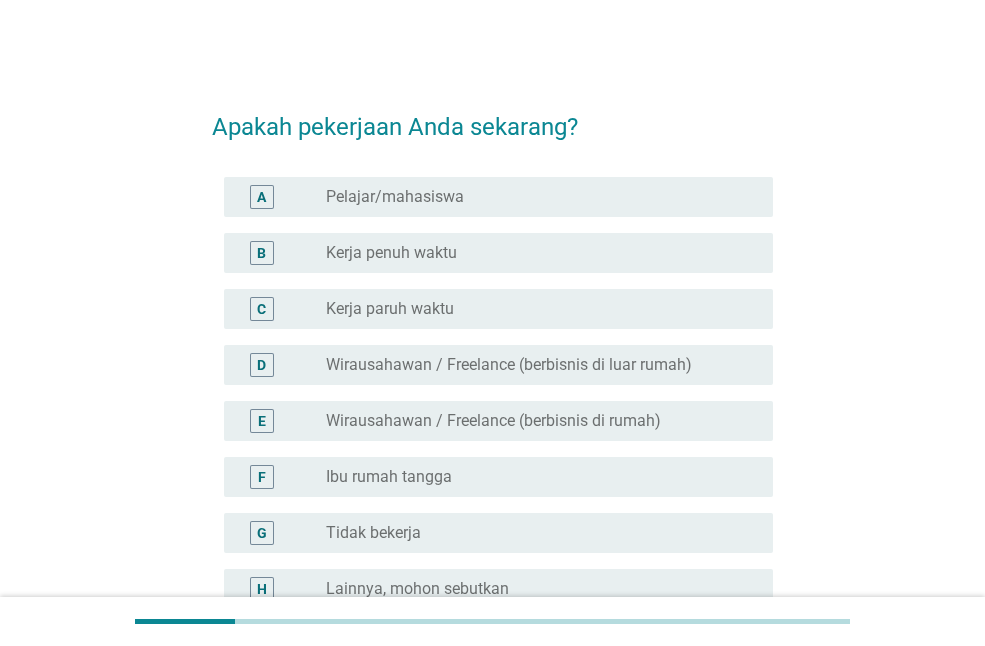 click on "radio_button_unchecked Kerja paruh waktu" at bounding box center (533, 309) 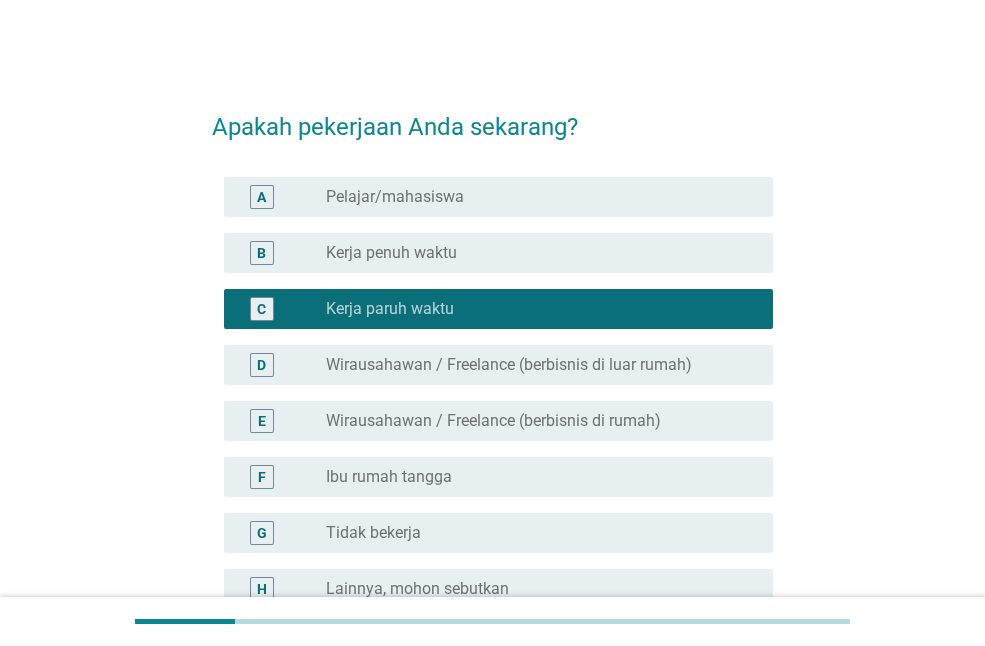 click on "radio_button_unchecked Kerja penuh waktu" at bounding box center [533, 253] 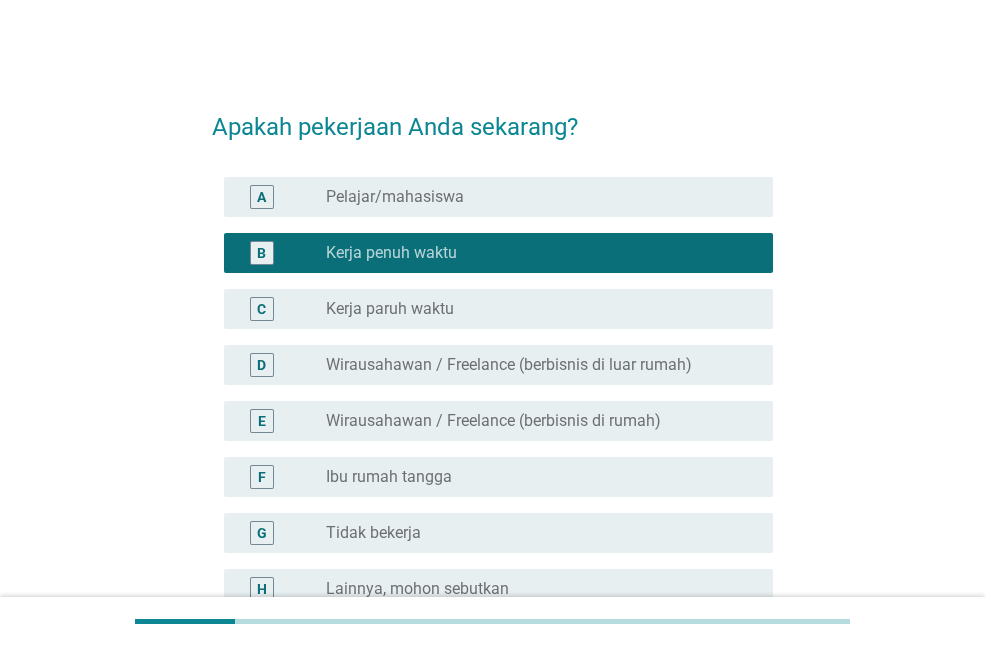 scroll, scrollTop: 220, scrollLeft: 0, axis: vertical 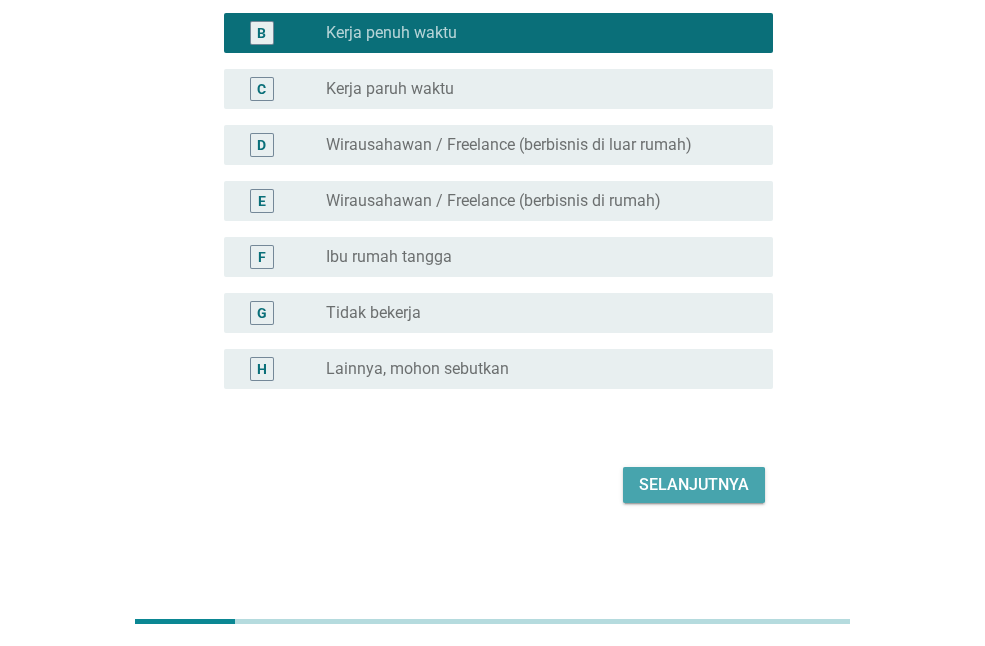 click on "Selanjutnya" at bounding box center [694, 485] 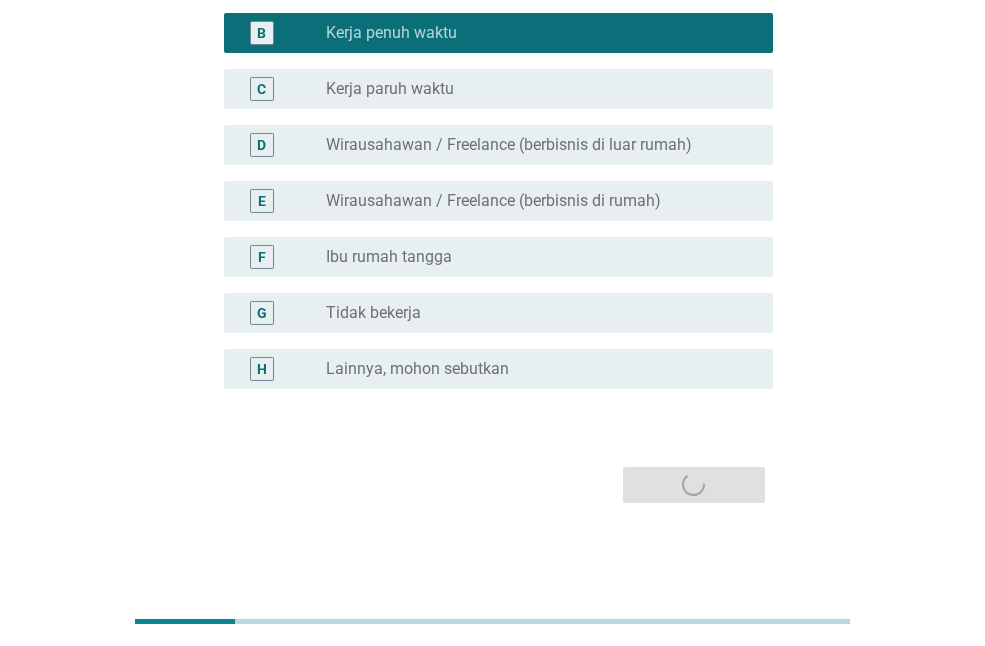 scroll, scrollTop: 0, scrollLeft: 0, axis: both 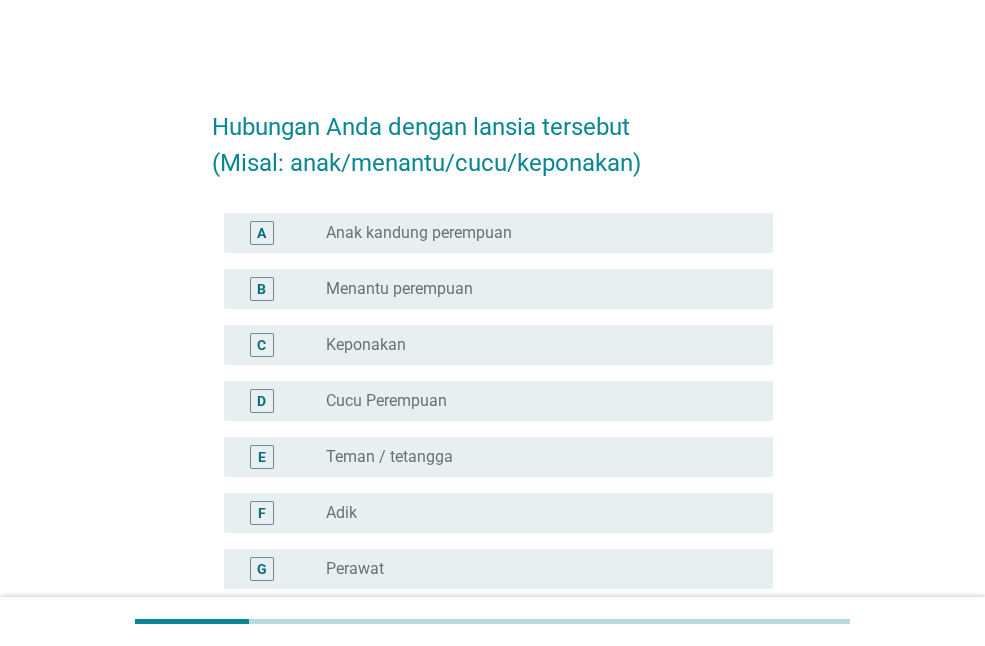 click on "D     radio_button_unchecked Cucu Perempuan" at bounding box center (498, 401) 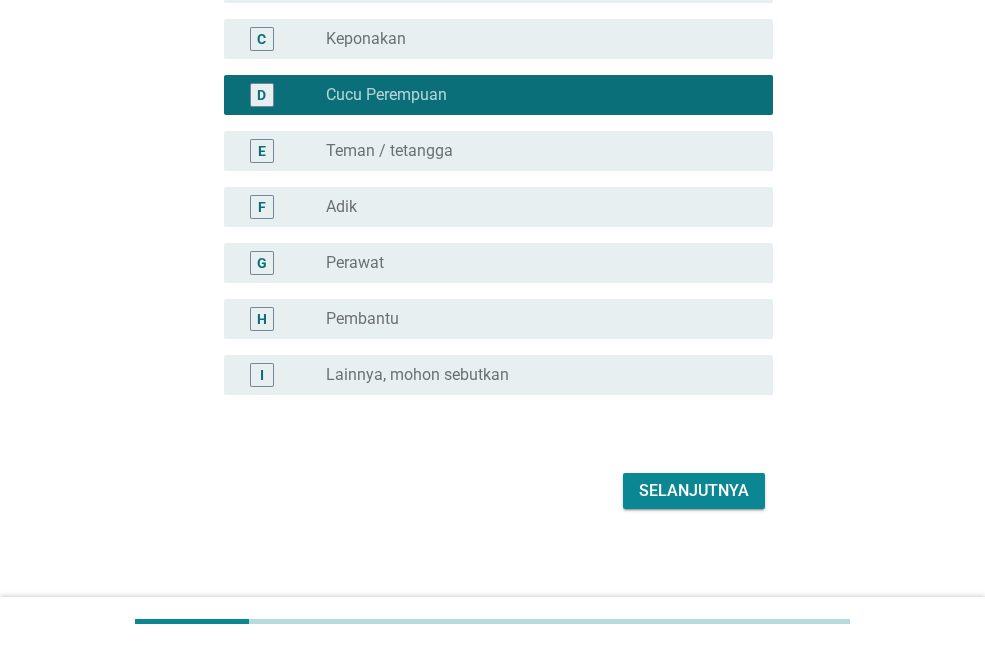scroll, scrollTop: 308, scrollLeft: 0, axis: vertical 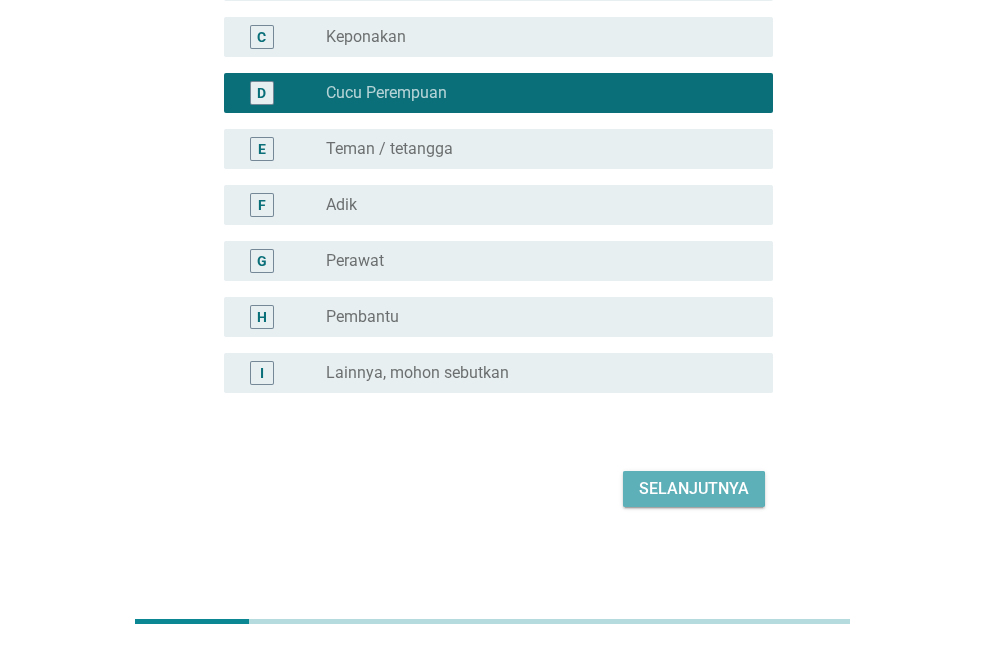click on "Selanjutnya" at bounding box center (694, 489) 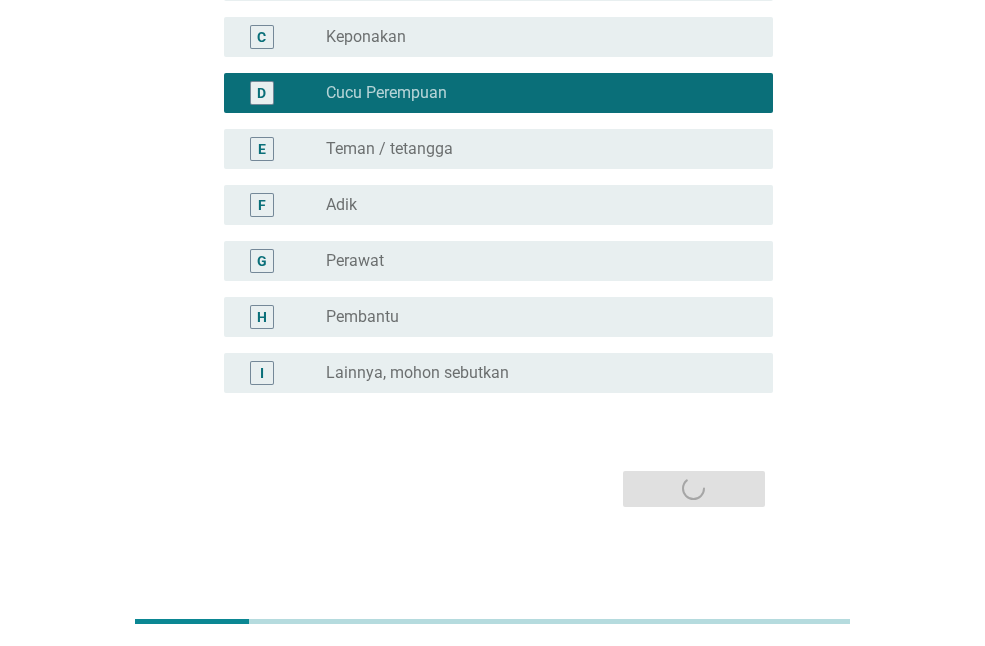 scroll, scrollTop: 0, scrollLeft: 0, axis: both 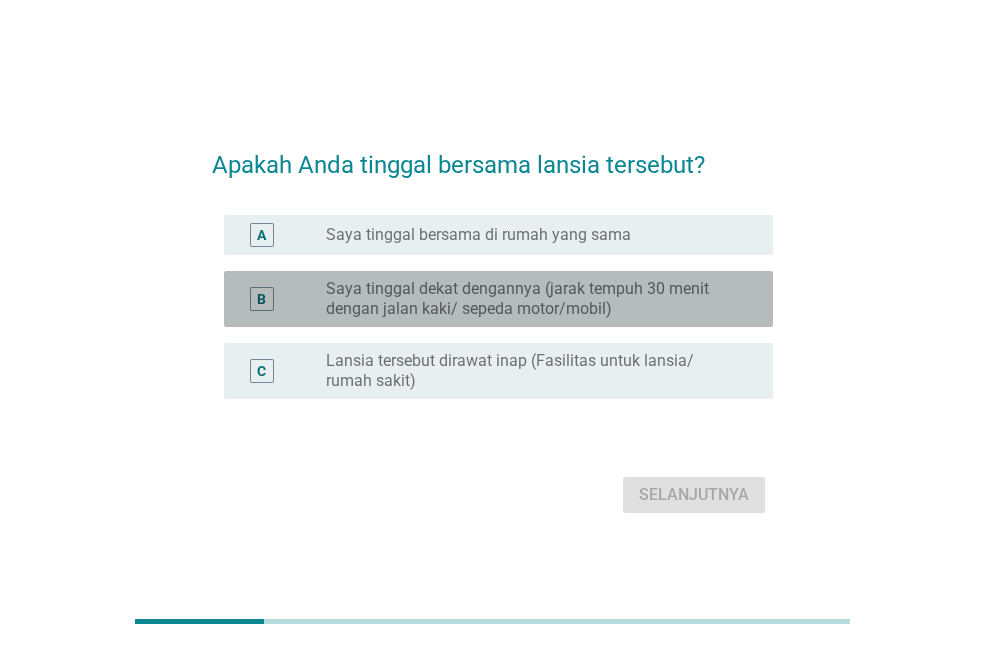 click on "Saya tinggal dekat dengannya (jarak tempuh 30 menit dengan jalan kaki/ sepeda motor/mobil)" at bounding box center (533, 299) 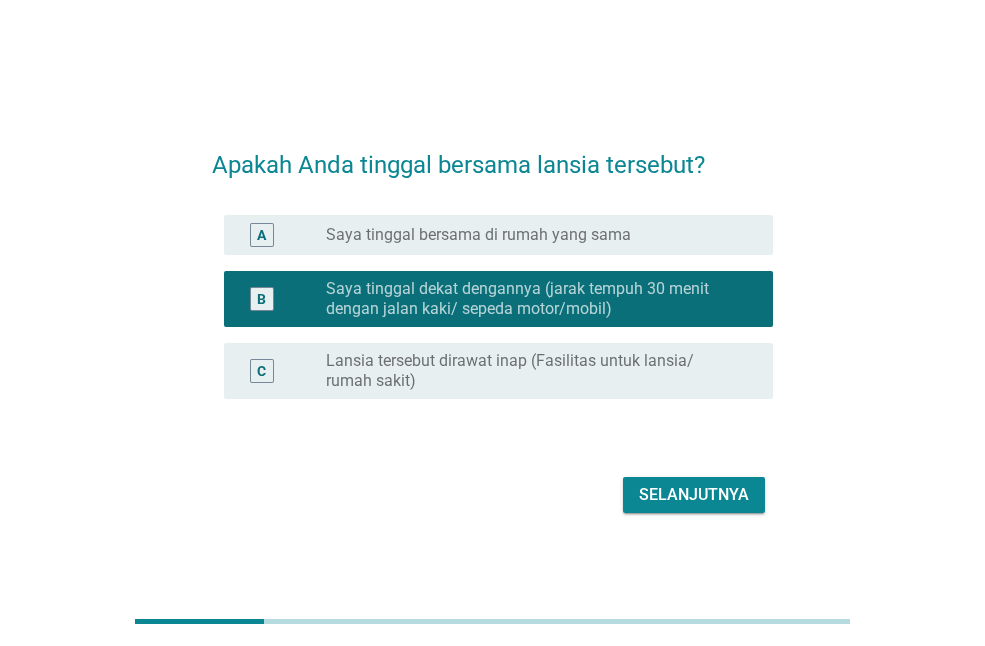 click on "Selanjutnya" at bounding box center (694, 495) 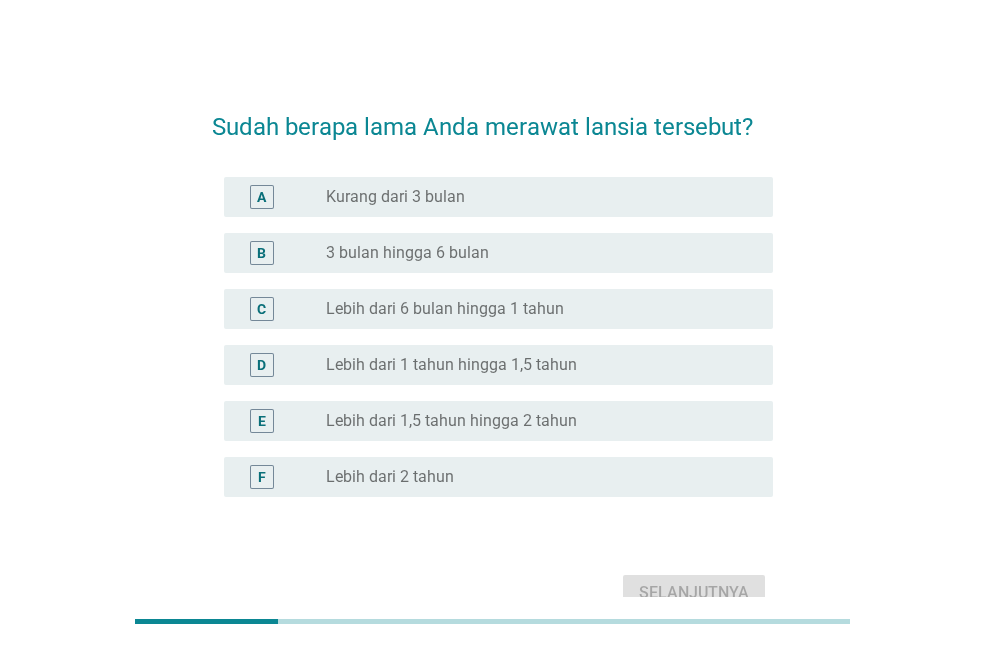 click on "radio_button_unchecked Lebih dari 6 bulan hingga 1 tahun" at bounding box center [533, 309] 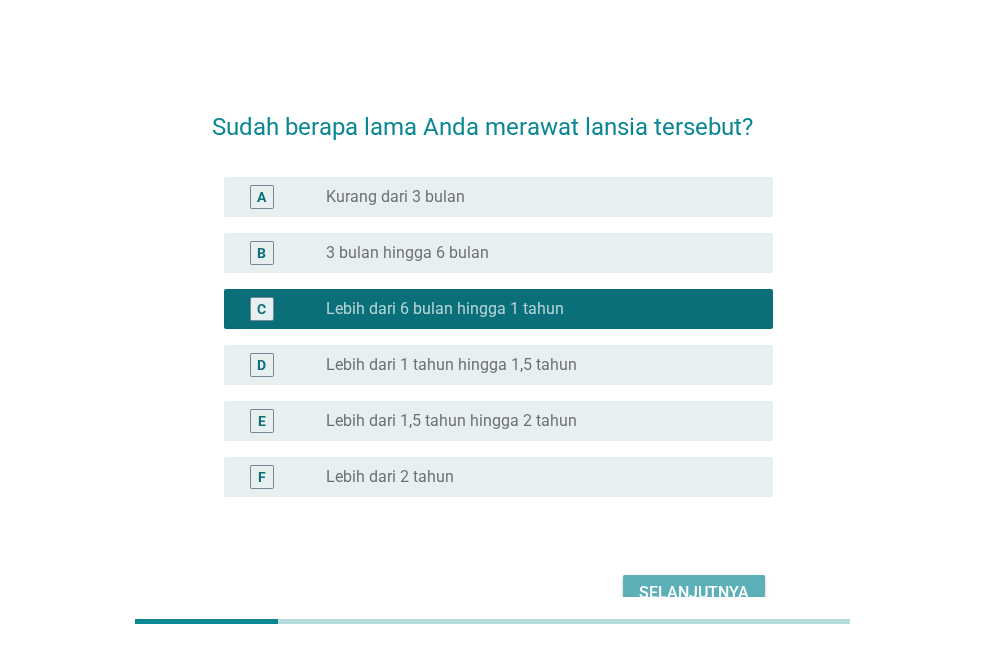 click on "Selanjutnya" at bounding box center (694, 593) 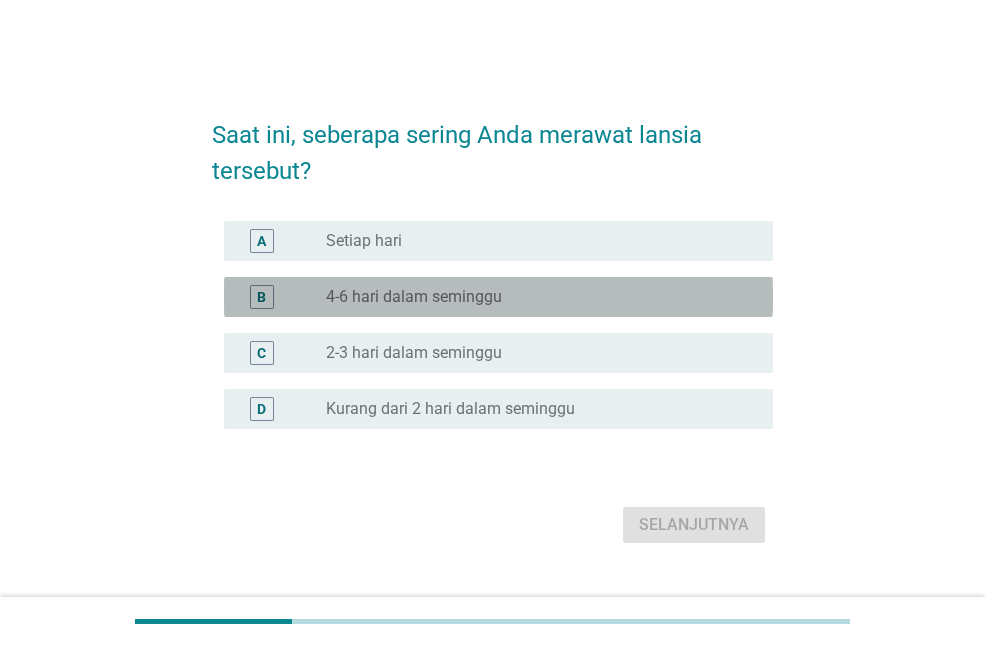 click on "radio_button_unchecked 4-6 hari dalam seminggu" at bounding box center [533, 297] 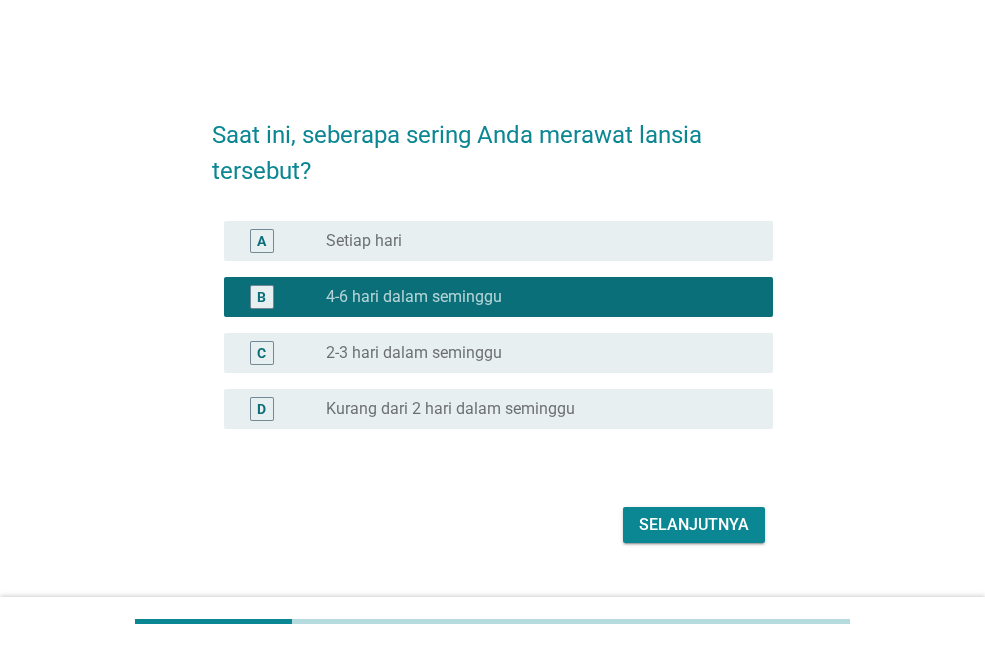 click on "Selanjutnya" at bounding box center [694, 525] 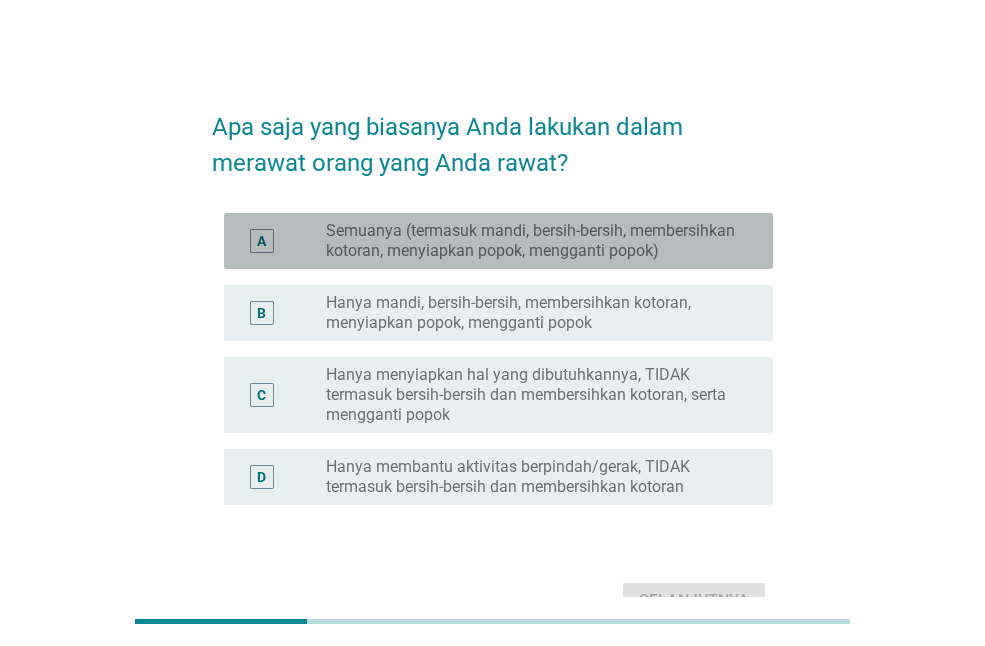 click on "Semuanya (termasuk mandi, bersih-bersih, membersihkan kotoran, menyiapkan popok, mengganti popok)" at bounding box center (533, 241) 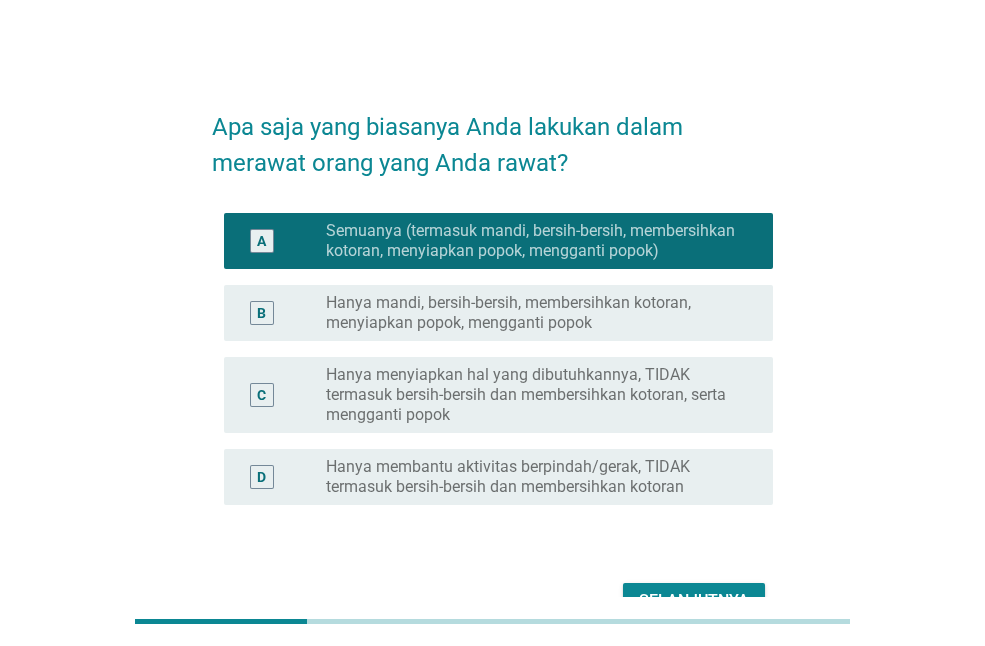 click on "Selanjutnya" at bounding box center [694, 601] 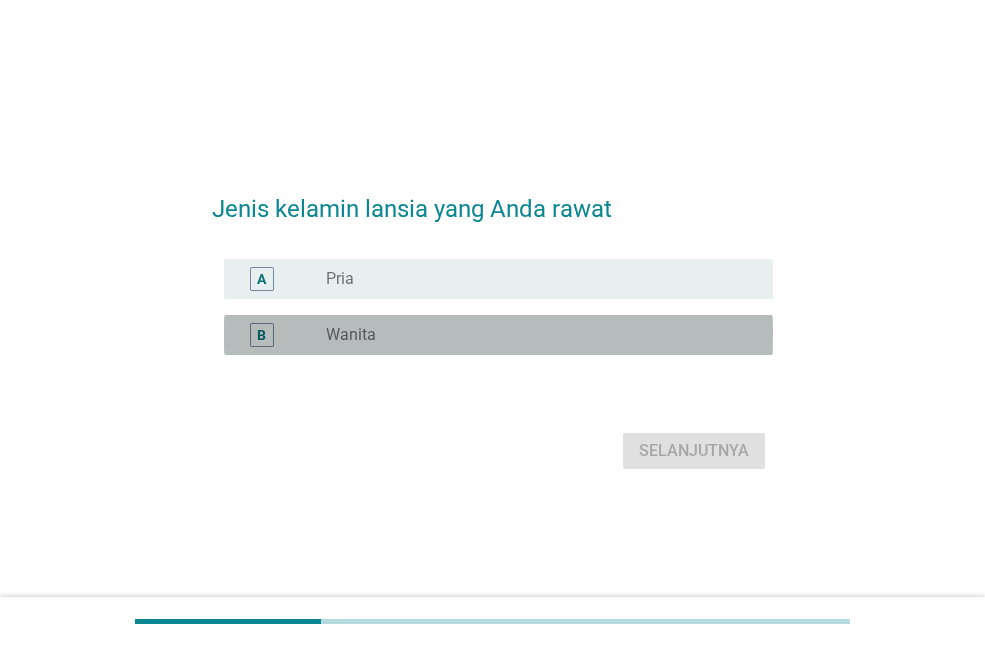 click on "B     radio_button_unchecked Wanita" at bounding box center (498, 335) 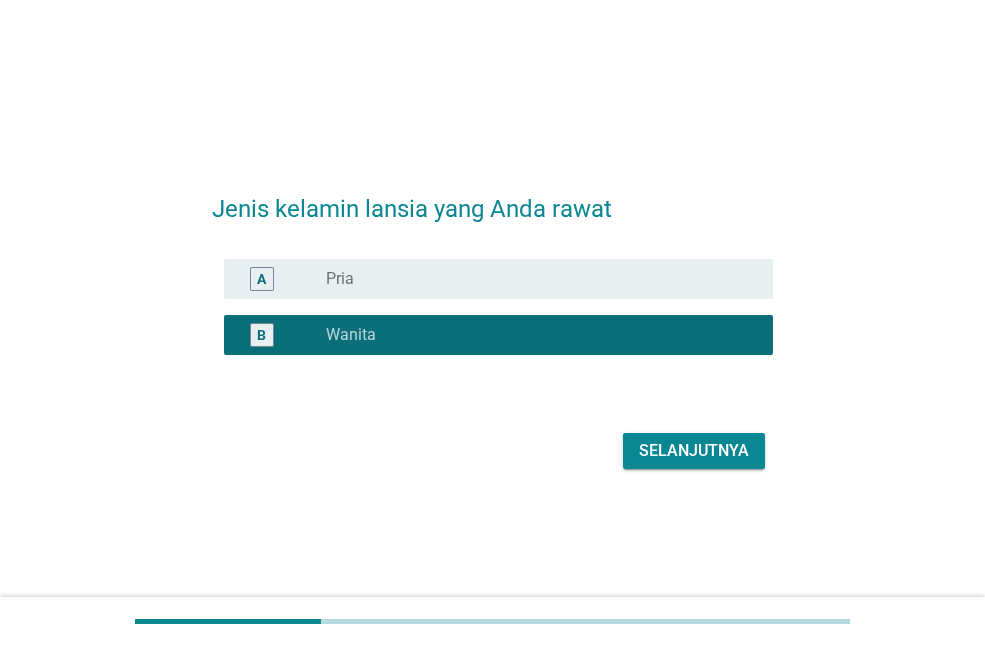 click on "Selanjutnya" at bounding box center [694, 451] 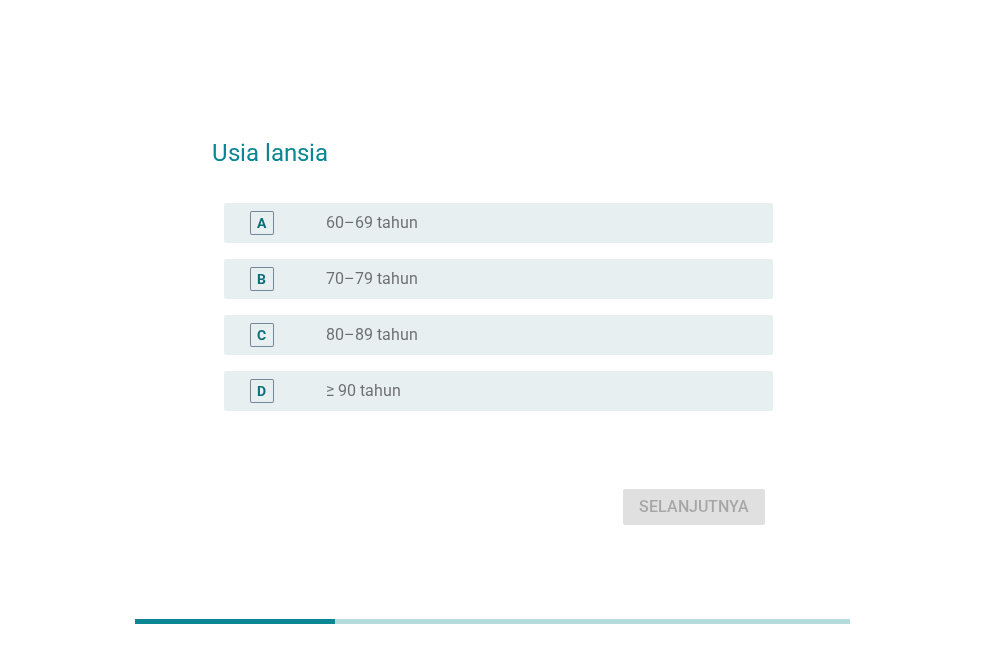 click on "radio_button_unchecked 60–69 tahun" at bounding box center (533, 223) 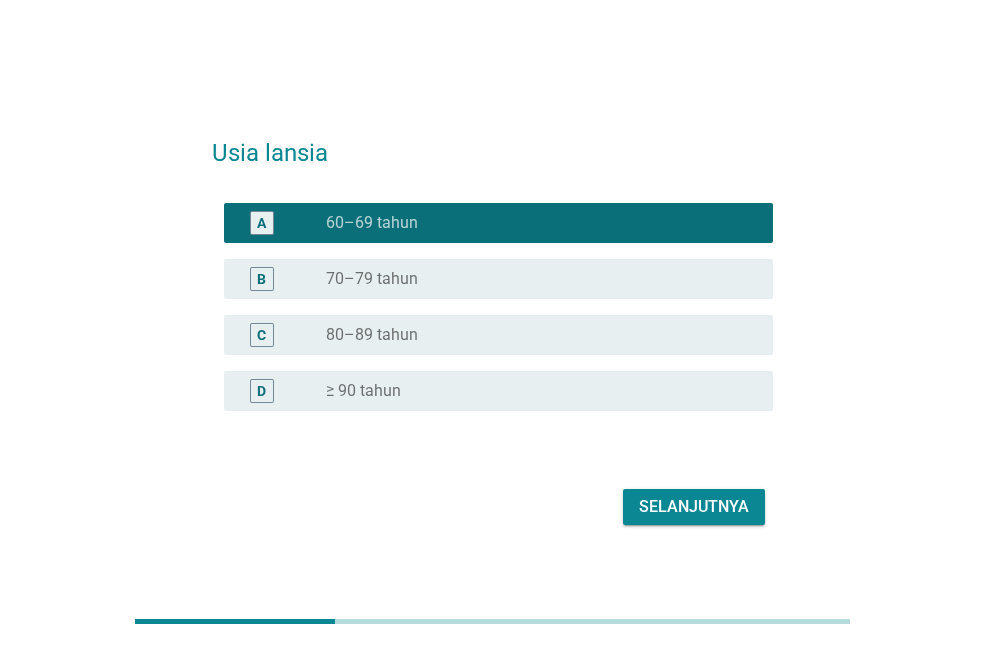 click on "radio_button_unchecked [AGE]" at bounding box center [533, 279] 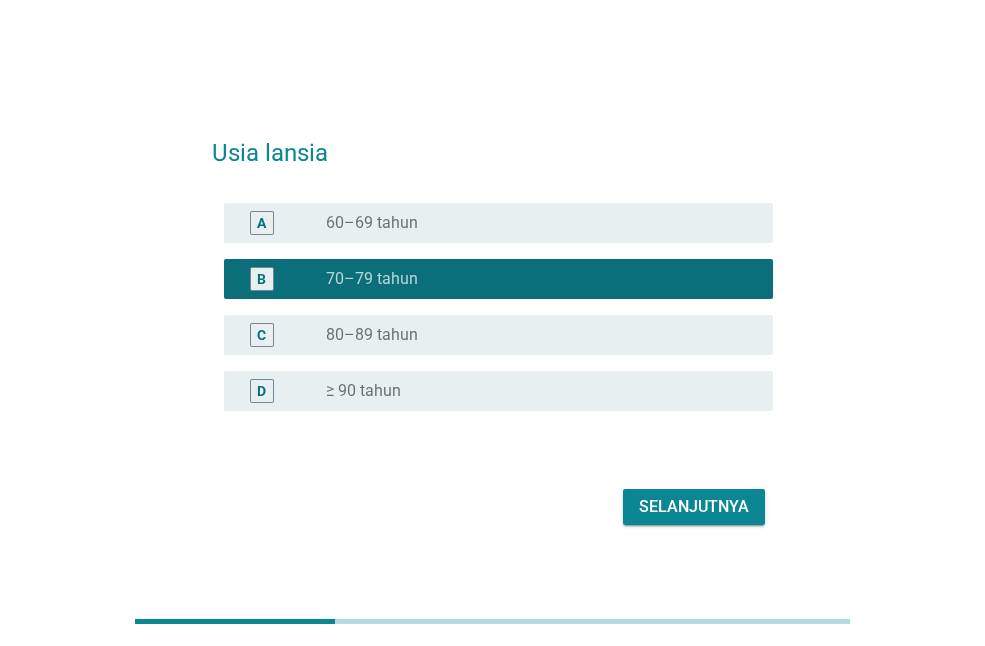 click on "Selanjutnya" at bounding box center (694, 507) 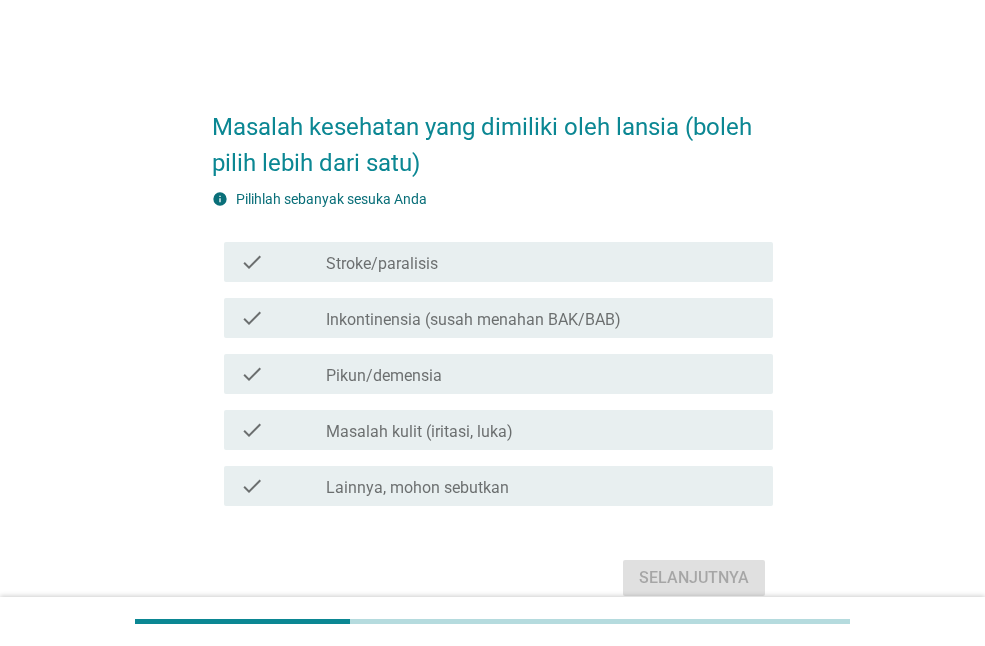 click on "check_box_outline_blank Pikun/demensia" at bounding box center (541, 374) 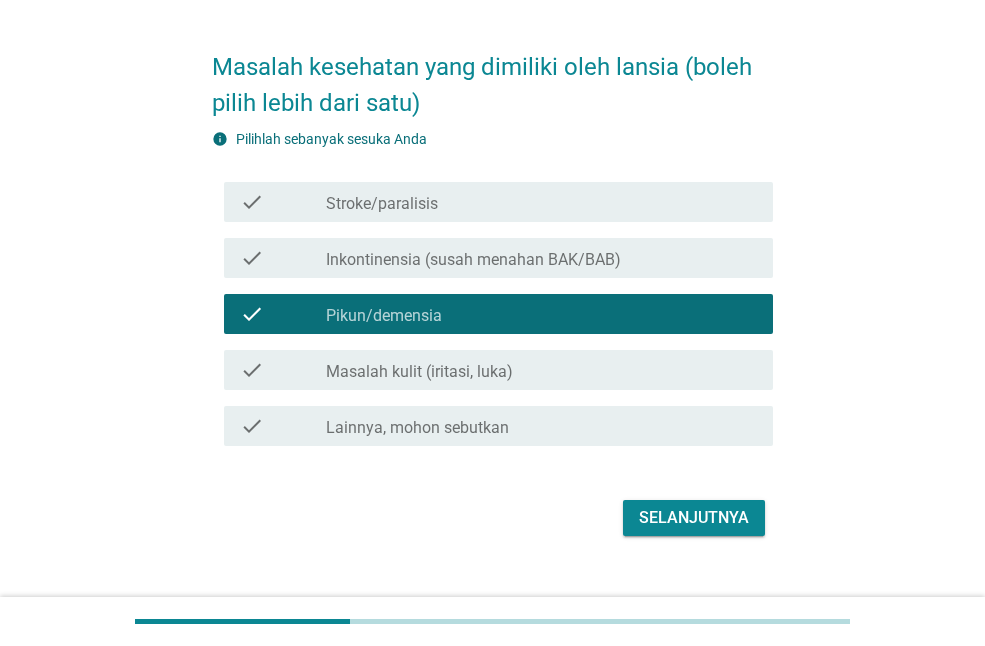 scroll, scrollTop: 93, scrollLeft: 0, axis: vertical 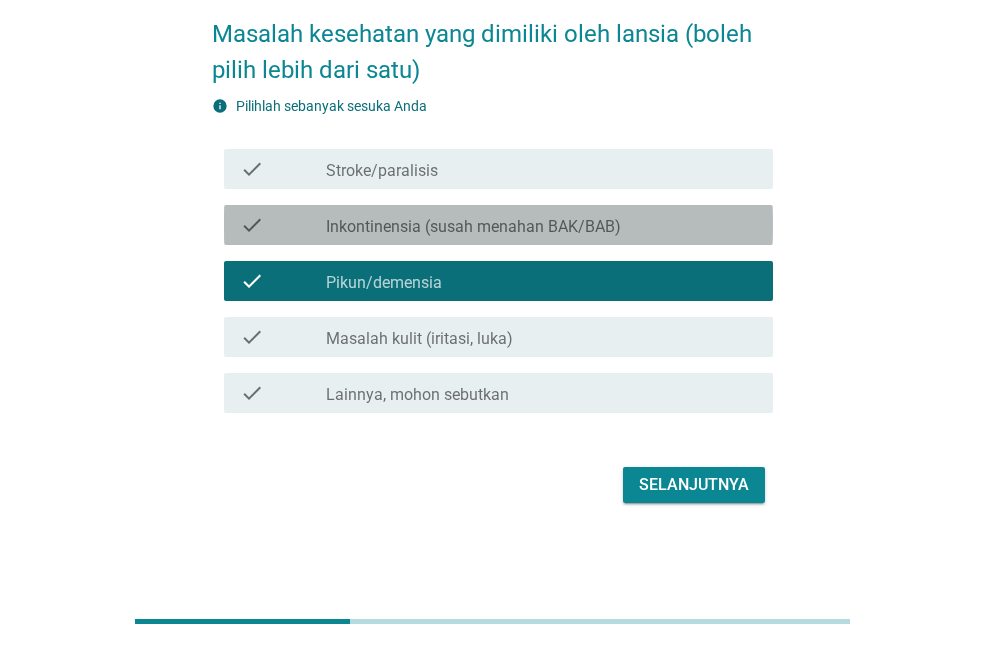 click on "check_box_outline_blank Inkontinensia (susah menahan BAK/BAB)" at bounding box center [541, 225] 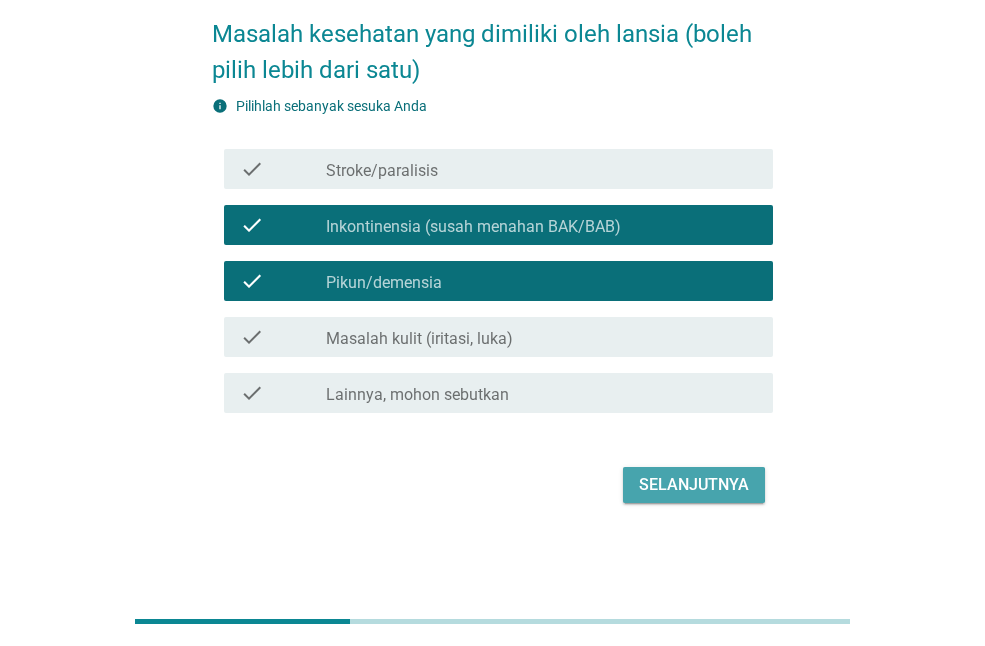 click on "Selanjutnya" at bounding box center (694, 485) 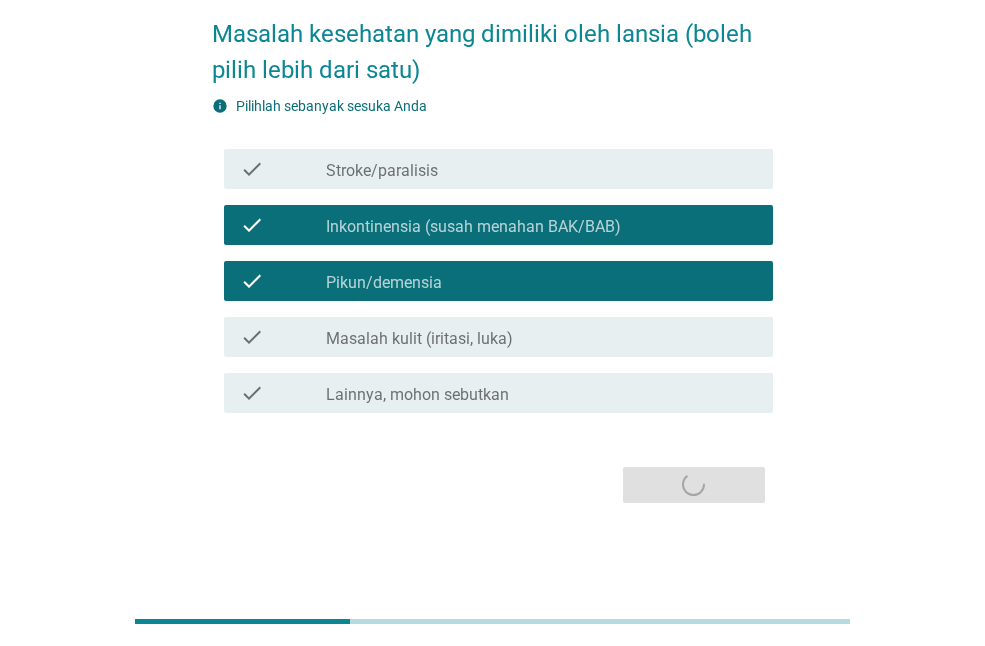 scroll, scrollTop: 0, scrollLeft: 0, axis: both 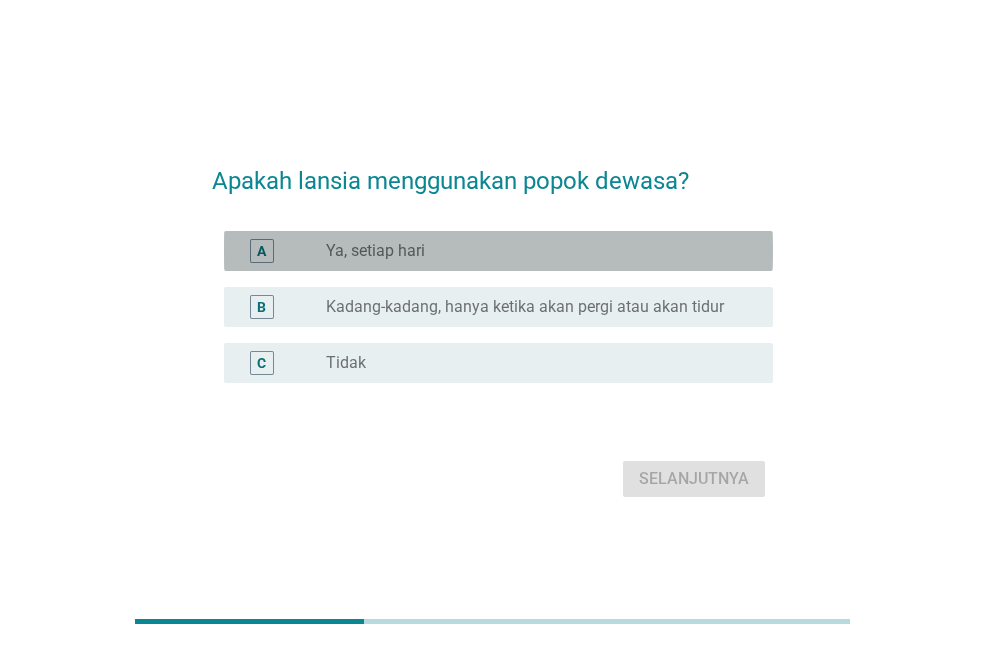click on "radio_button_unchecked Ya, setiap hari" at bounding box center [541, 251] 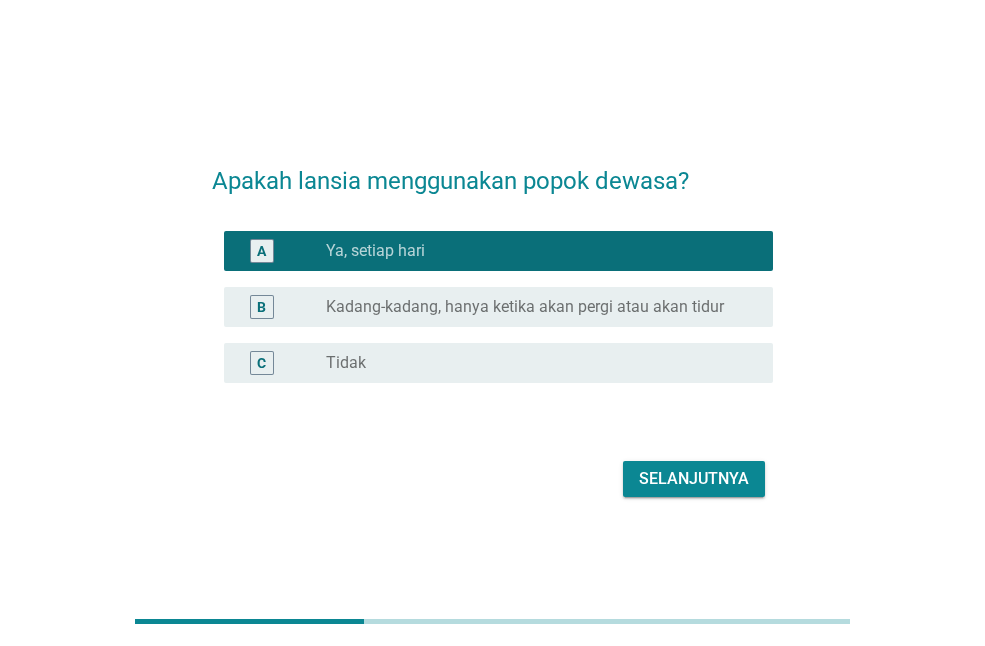 click on "Selanjutnya" at bounding box center (694, 479) 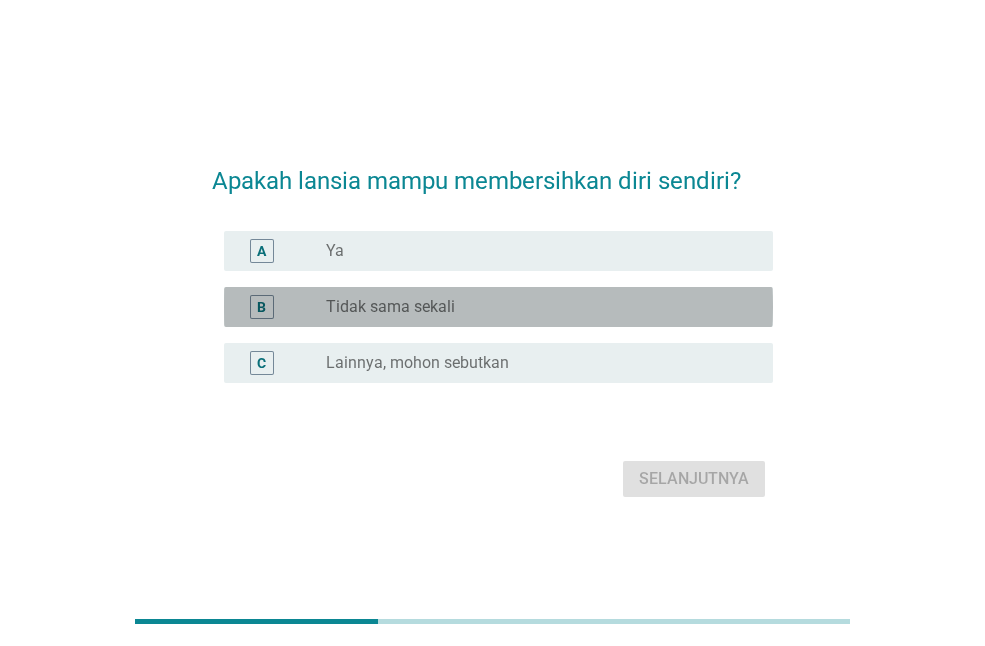 click on "radio_button_unchecked Tidak sama sekali" at bounding box center [533, 307] 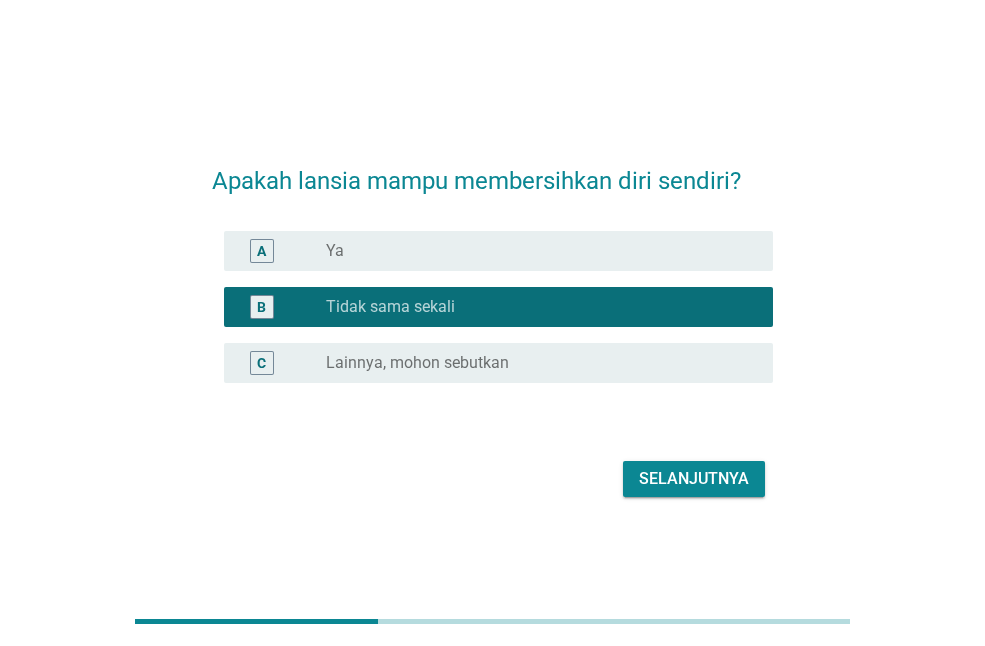 click on "Selanjutnya" at bounding box center [694, 479] 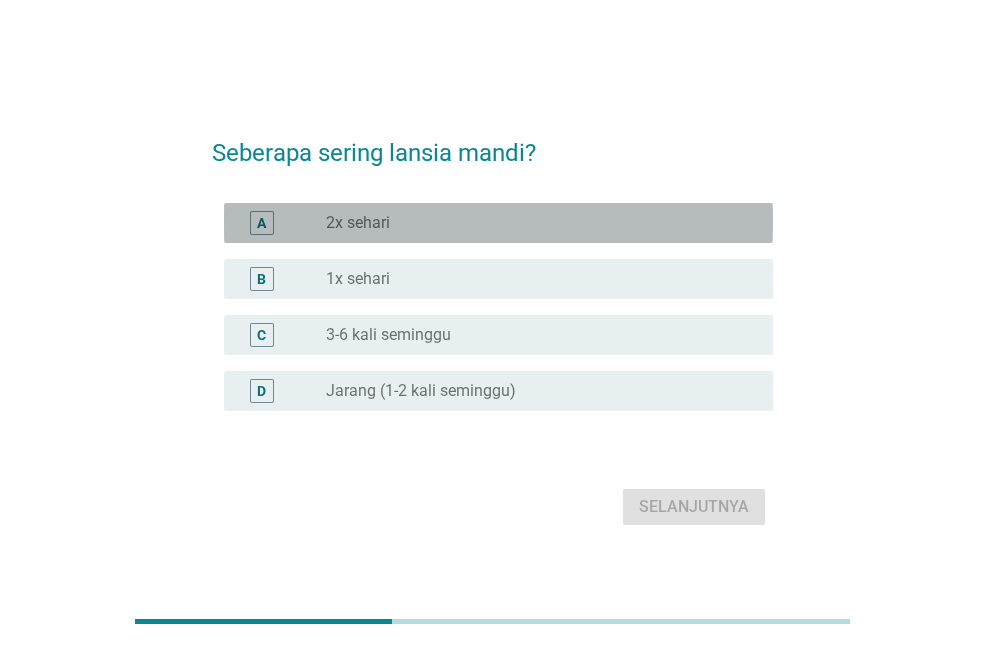 click on "radio_button_unchecked 2x sehari" at bounding box center (533, 223) 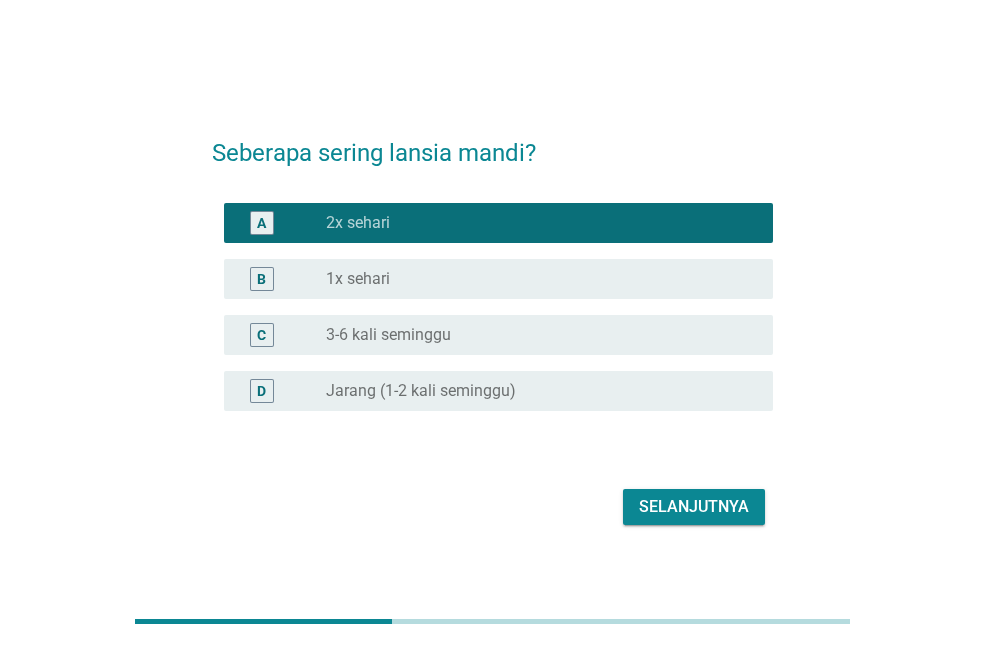 click on "Selanjutnya" at bounding box center (694, 507) 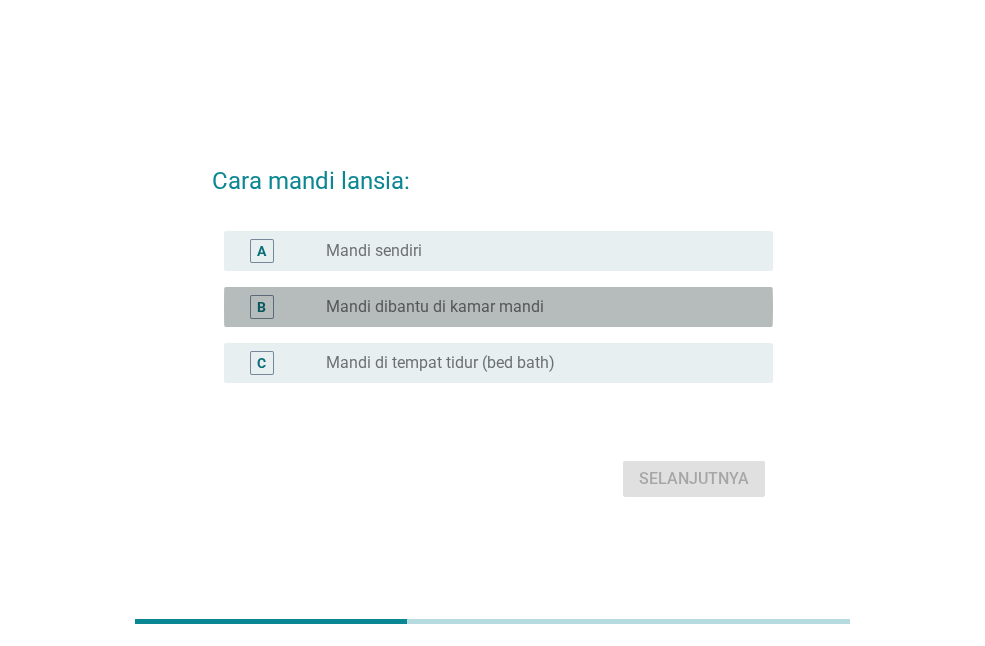 click on "radio_button_unchecked Mandi dibantu di kamar mandi" at bounding box center (533, 307) 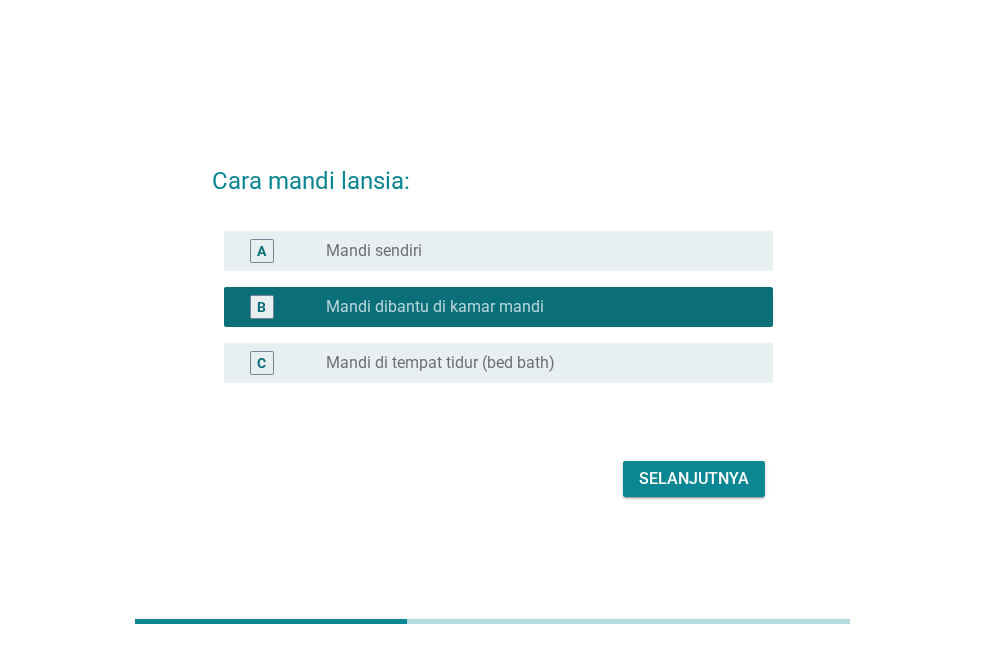 click on "Selanjutnya" at bounding box center (694, 479) 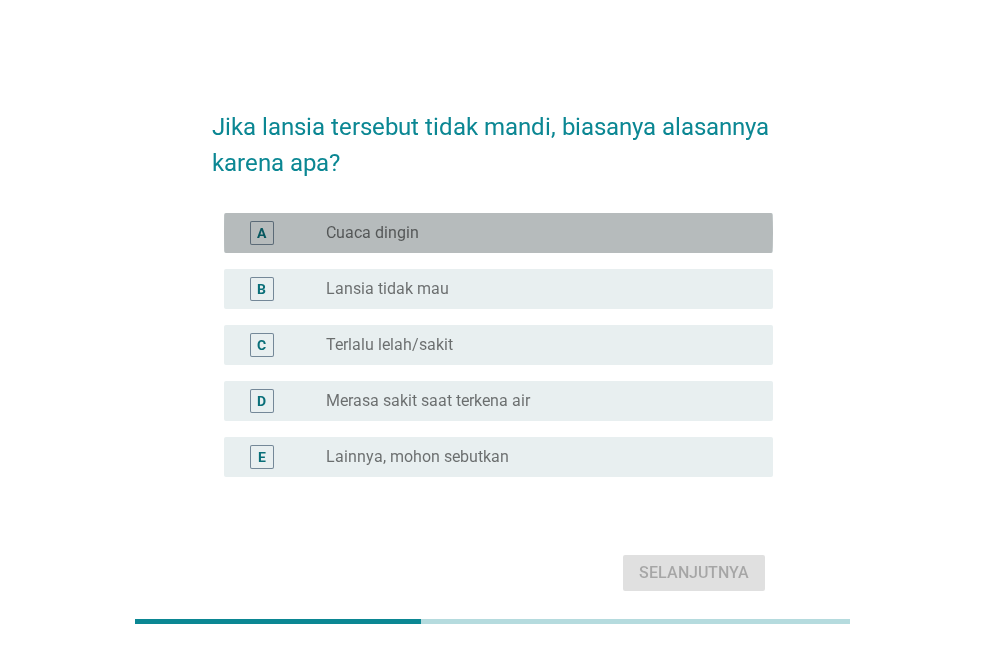 click on "radio_button_unchecked Cuaca dingin" at bounding box center [533, 233] 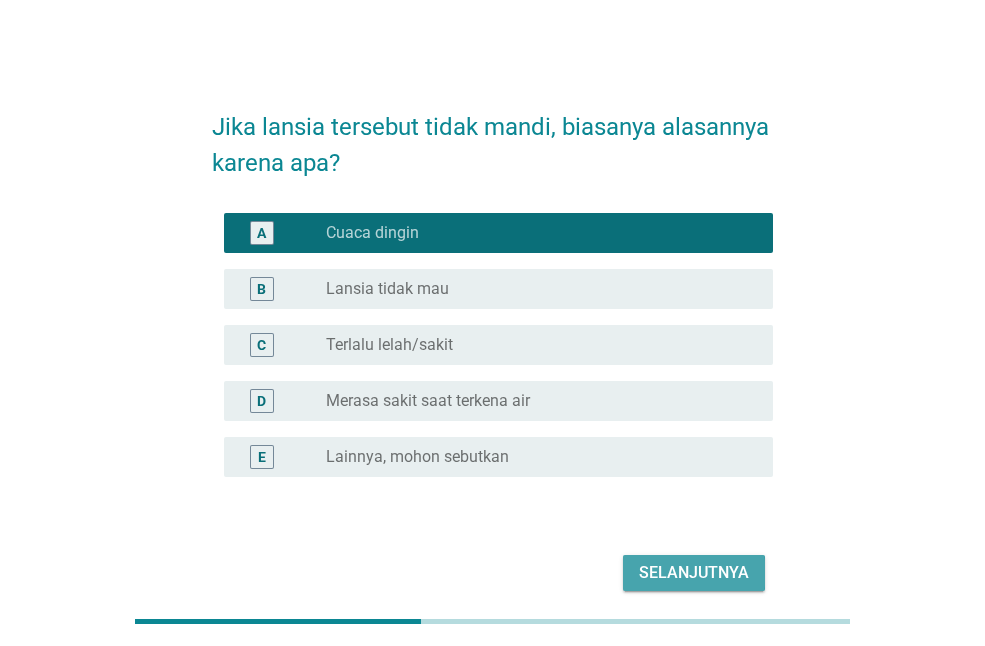 click on "Selanjutnya" at bounding box center (694, 573) 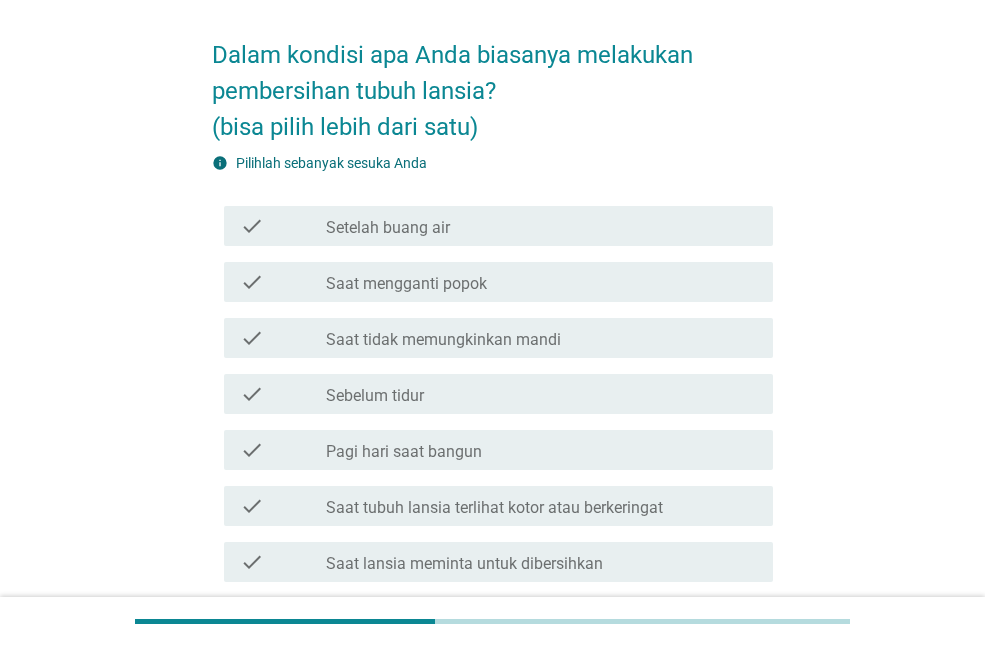 scroll, scrollTop: 73, scrollLeft: 0, axis: vertical 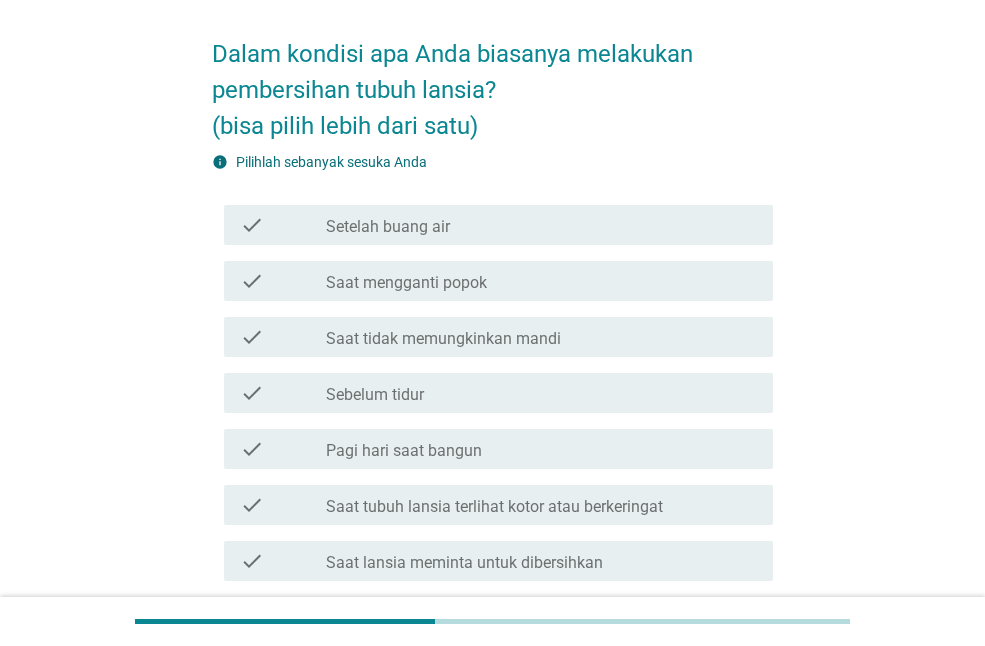 click on "check_box_outline_blank Setelah buang air" at bounding box center [541, 225] 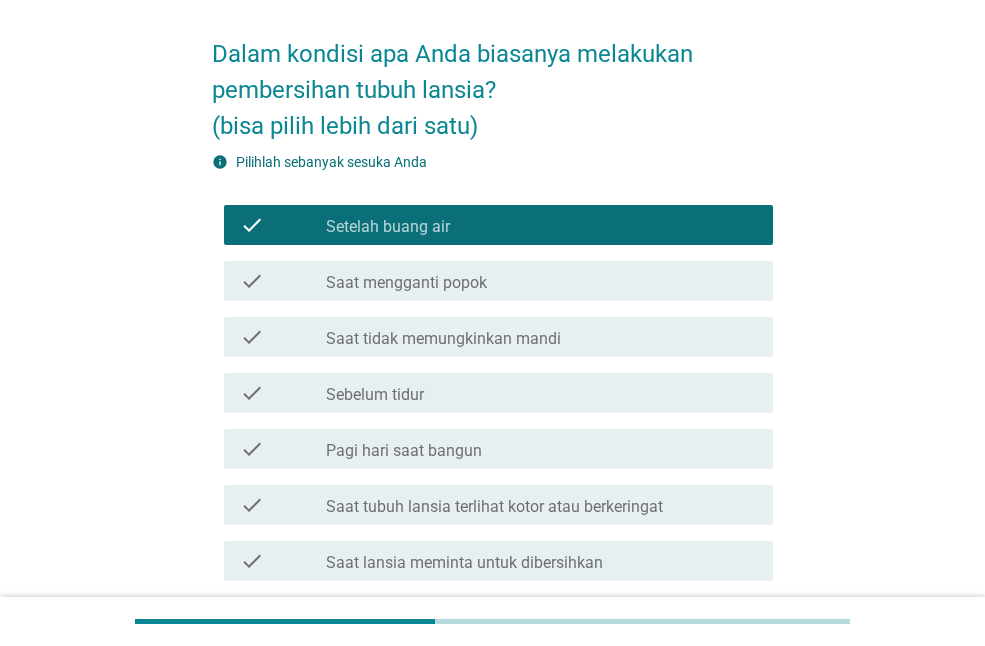 click on "check_box_outline_blank Saat mengganti popok" at bounding box center (541, 281) 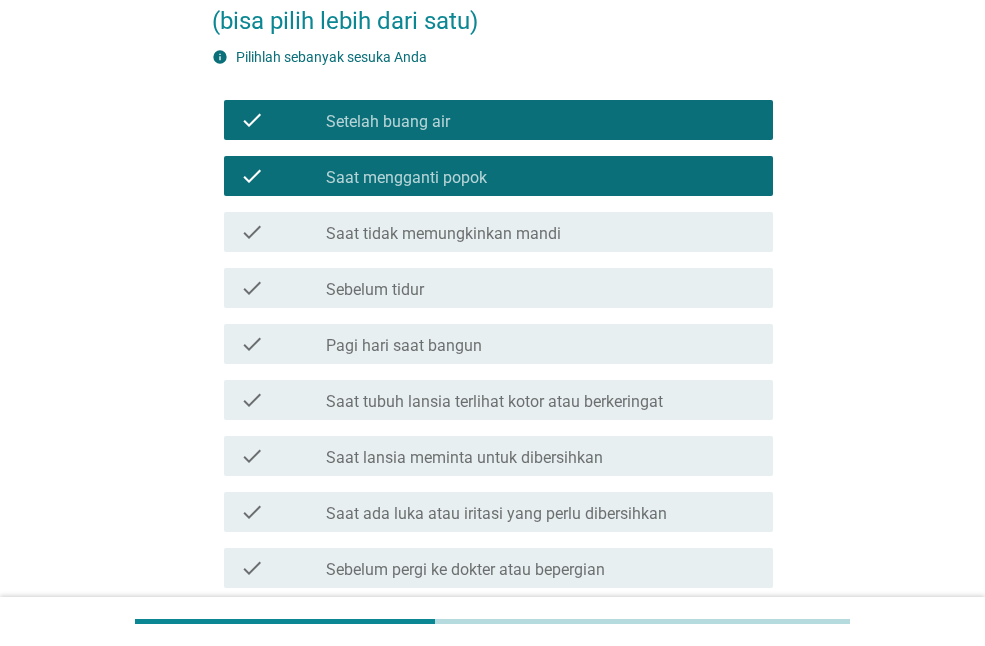 scroll, scrollTop: 183, scrollLeft: 0, axis: vertical 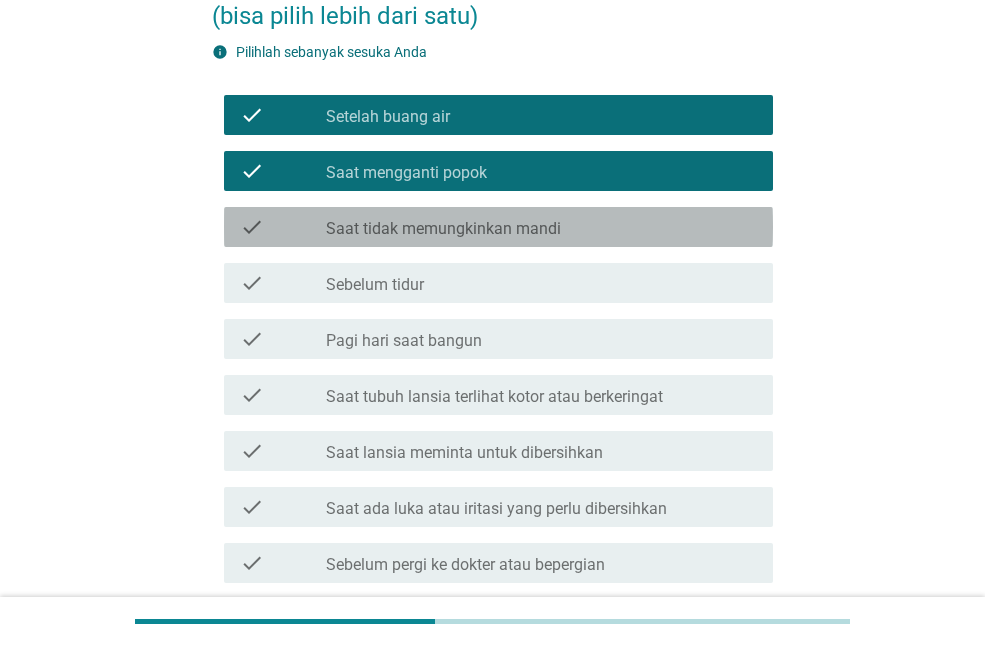 click on "check_box_outline_blank Saat tidak memungkinkan mandi" at bounding box center (541, 227) 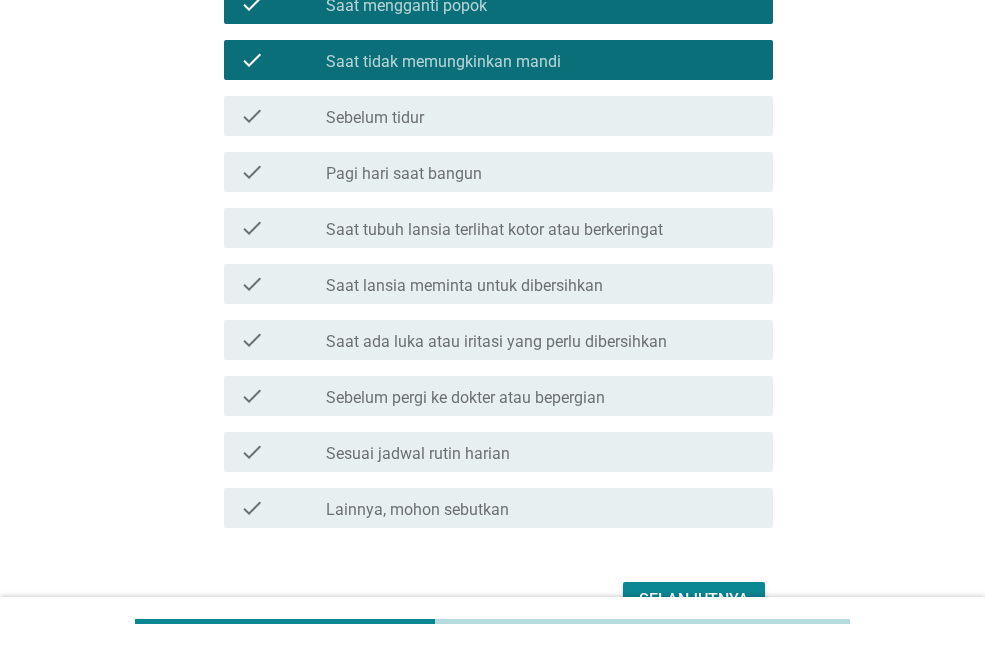 scroll, scrollTop: 356, scrollLeft: 0, axis: vertical 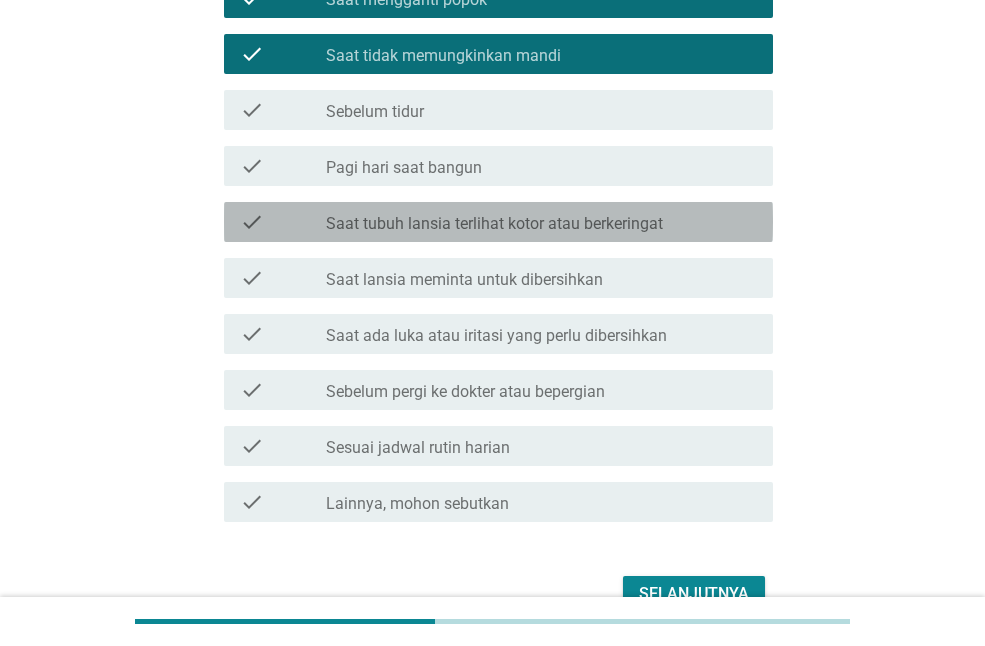click on "Saat tubuh lansia terlihat kotor atau berkeringat" at bounding box center (494, 224) 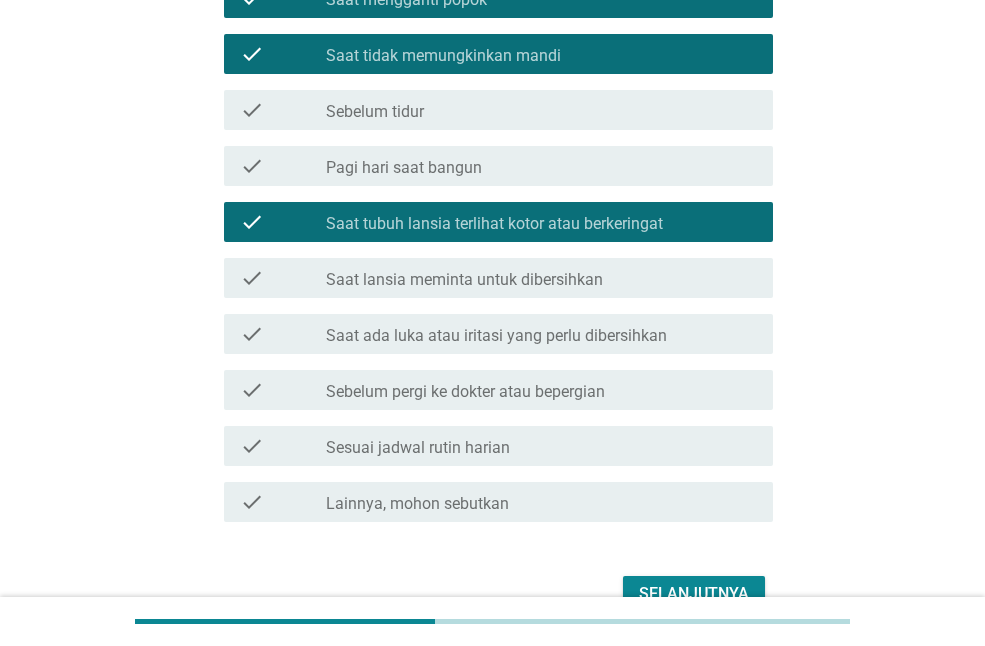 click on "check     check_box_outline_blank Saat lansia meminta untuk dibersihkan" at bounding box center [492, 278] 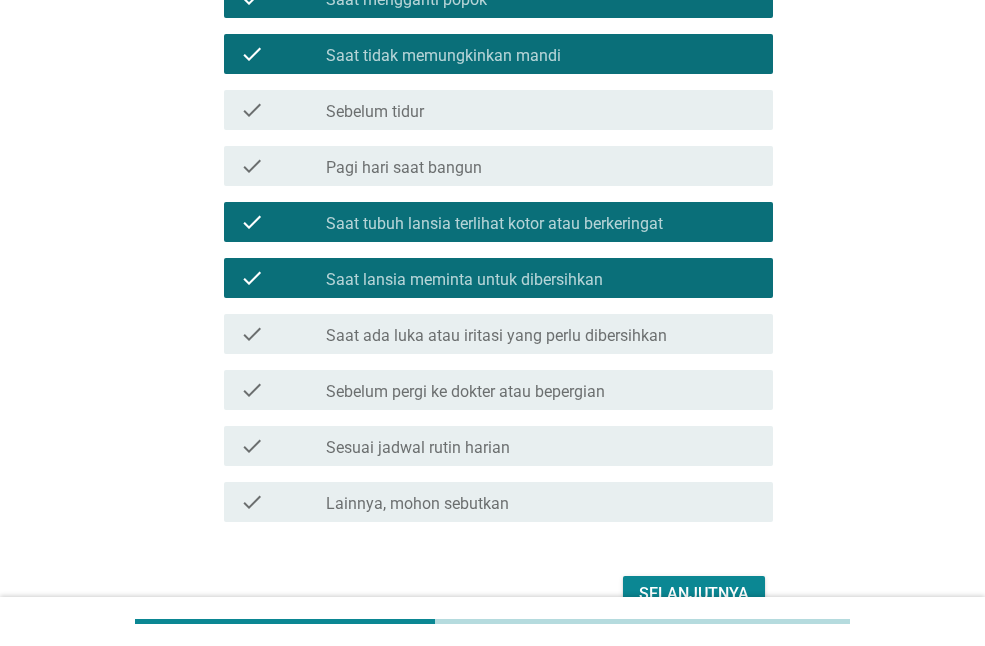 click on "check     check_box_outline_blank Saat ada luka atau iritasi yang perlu dibersihkan" at bounding box center [498, 334] 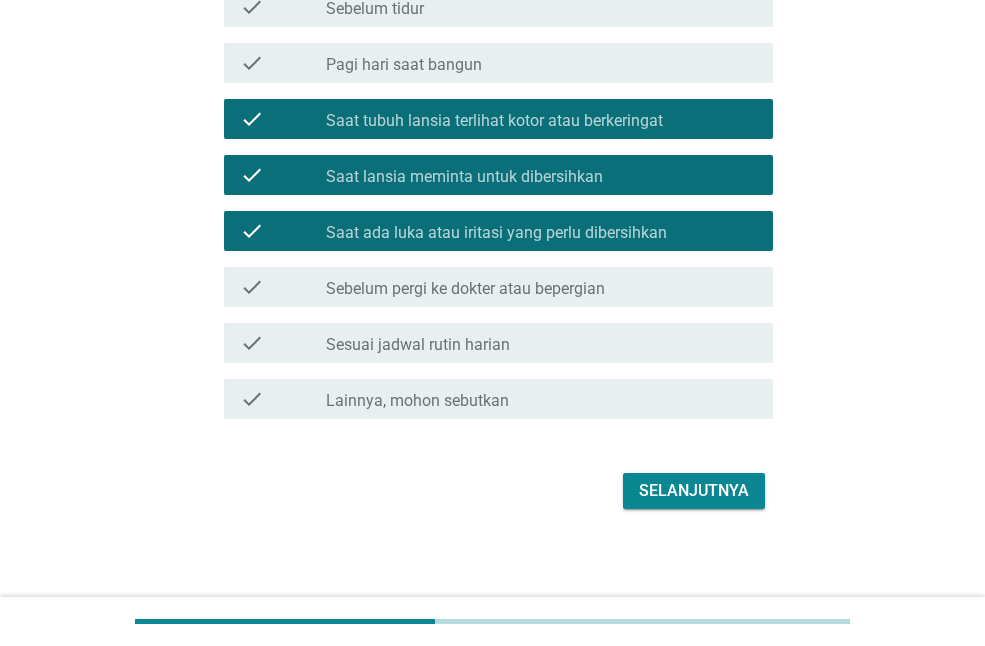 scroll, scrollTop: 465, scrollLeft: 0, axis: vertical 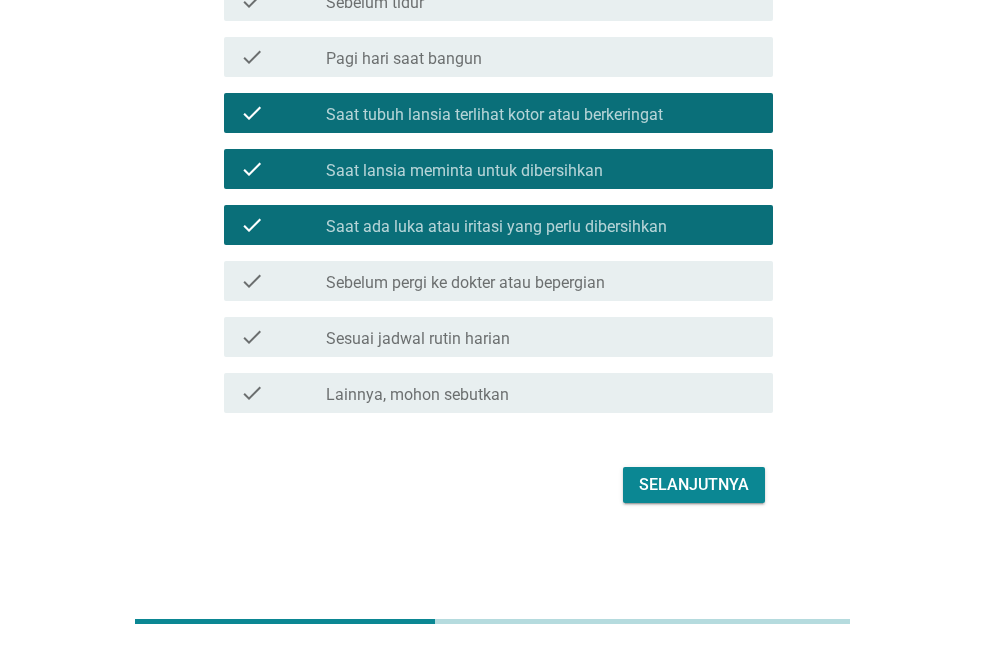 click on "Selanjutnya" at bounding box center (694, 485) 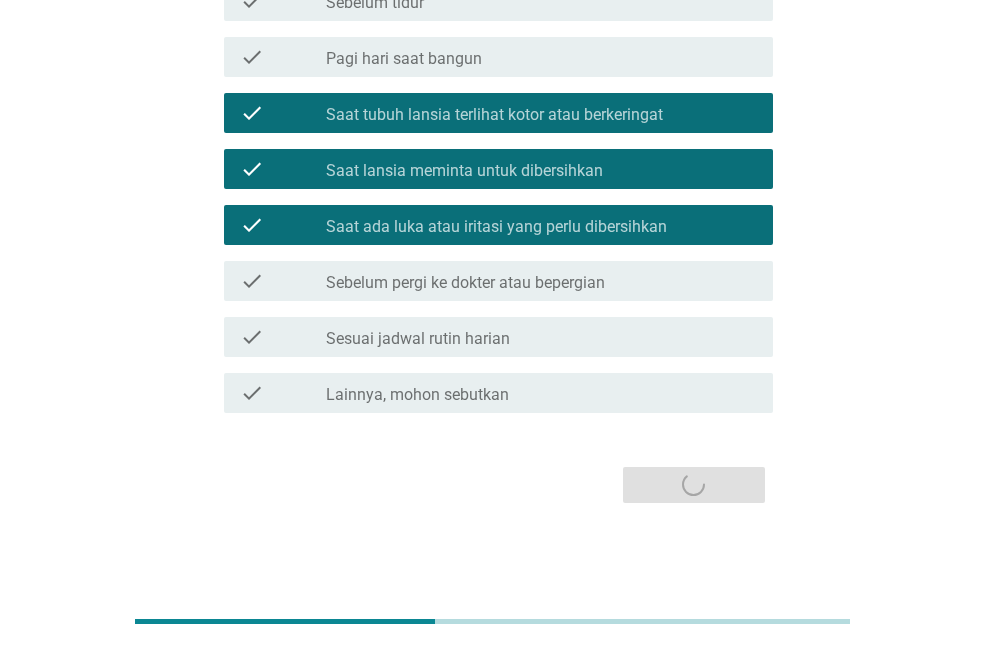 scroll, scrollTop: 0, scrollLeft: 0, axis: both 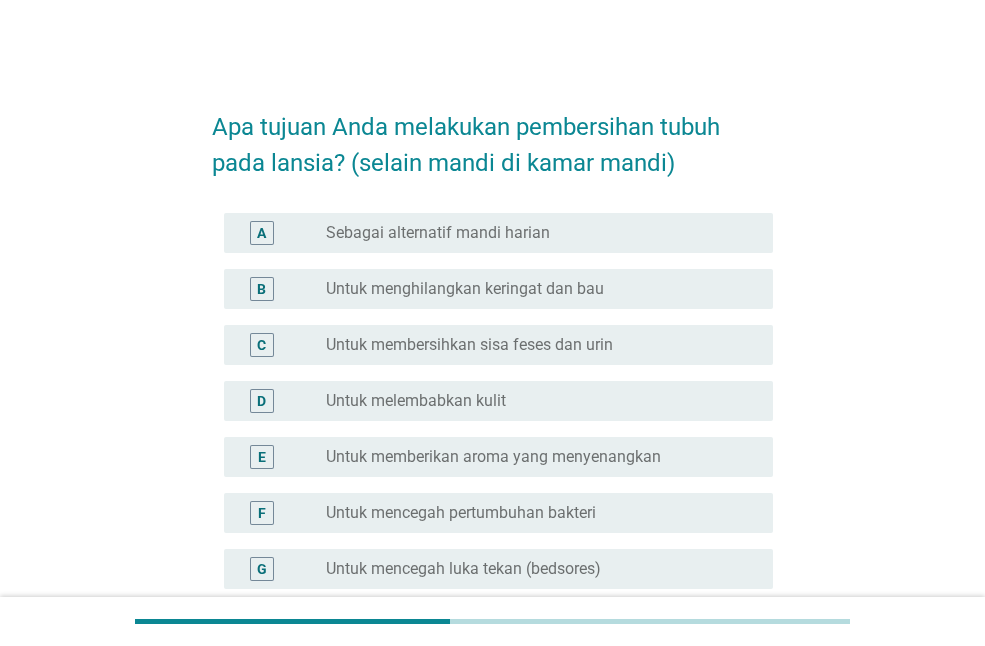 click on "radio_button_unchecked Untuk menghilangkan keringat dan bau" at bounding box center (533, 289) 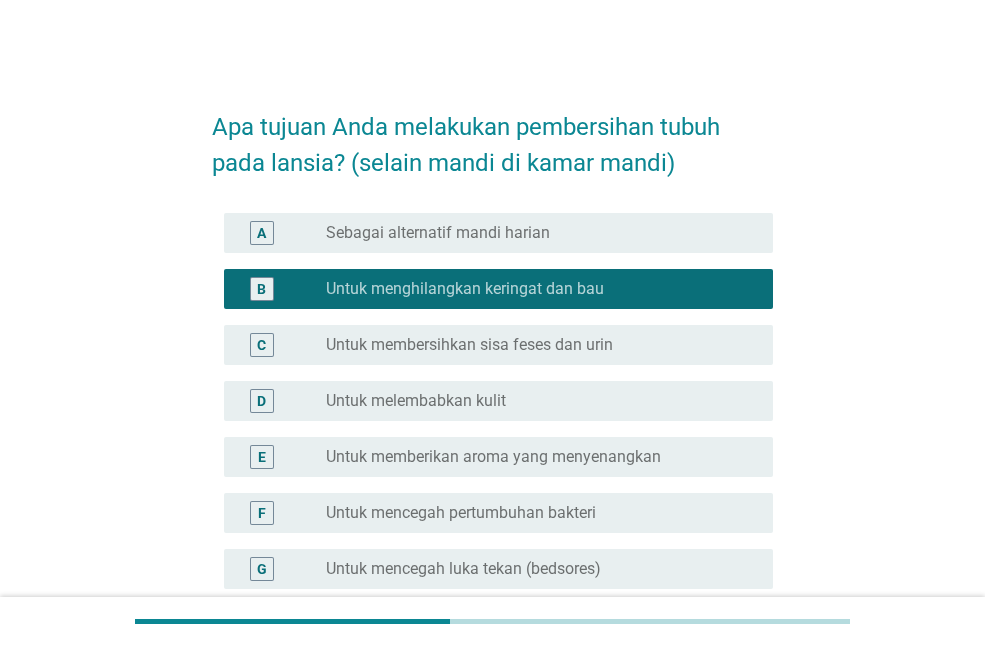 click on "radio_button_unchecked Sebagai alternatif mandi harian" at bounding box center (533, 233) 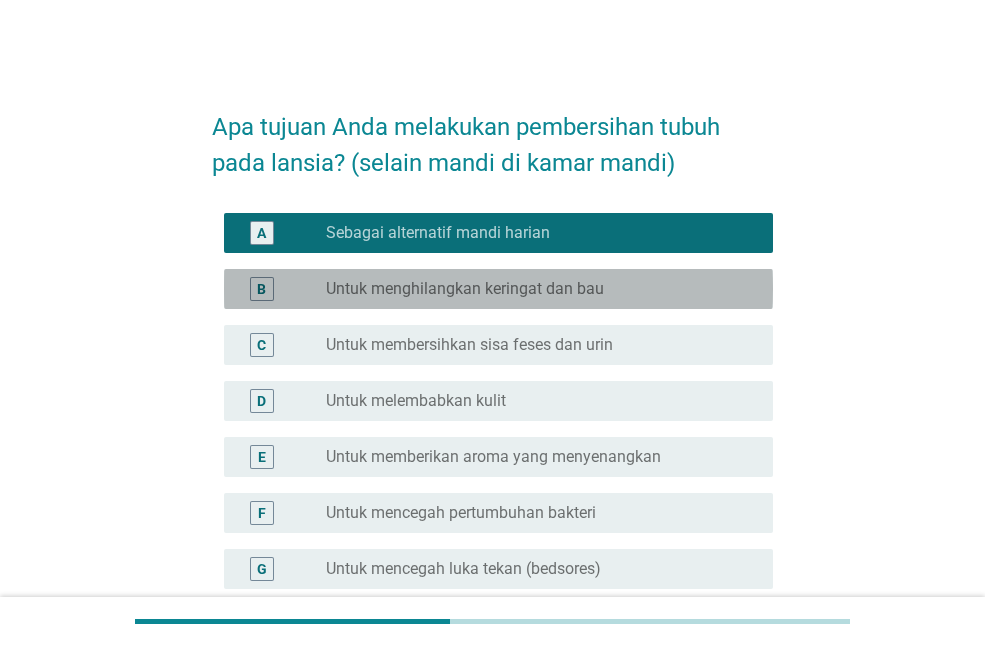 click on "radio_button_unchecked Untuk menghilangkan keringat dan bau" at bounding box center (533, 289) 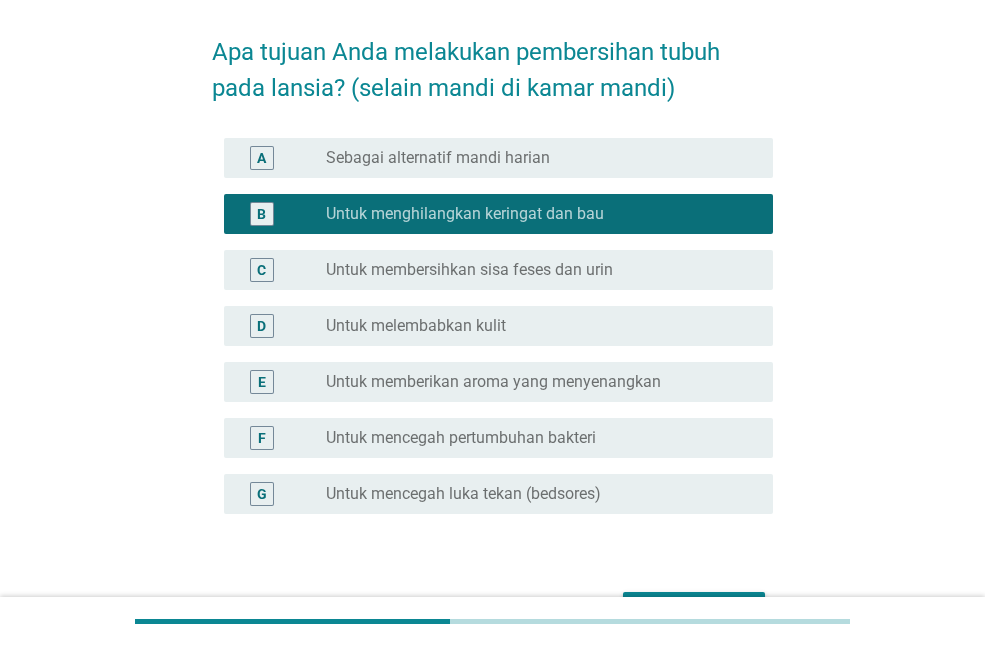 scroll, scrollTop: 108, scrollLeft: 0, axis: vertical 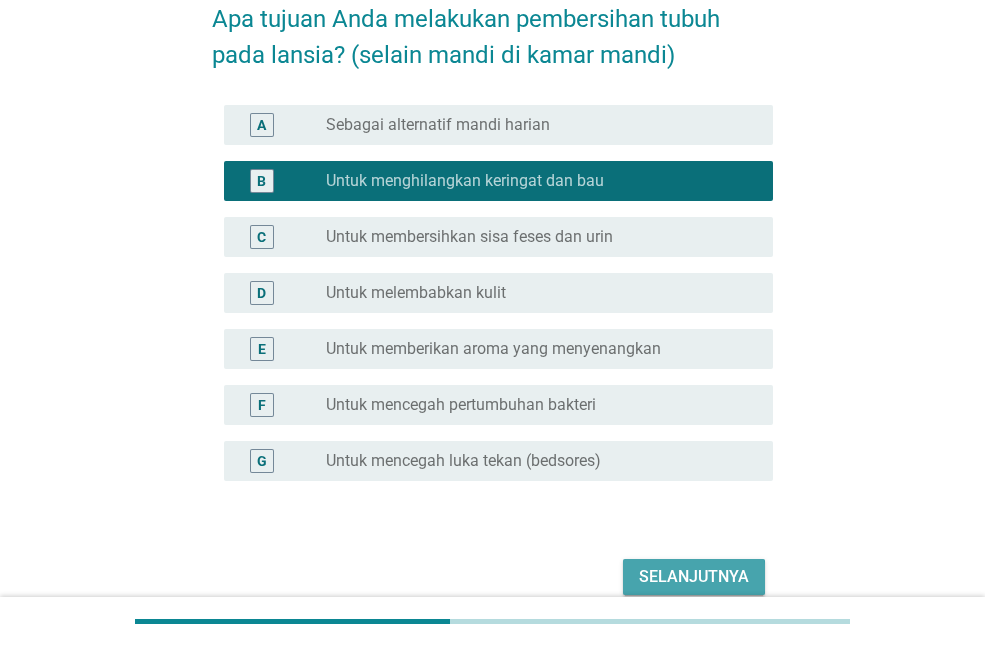 click on "Selanjutnya" at bounding box center (694, 577) 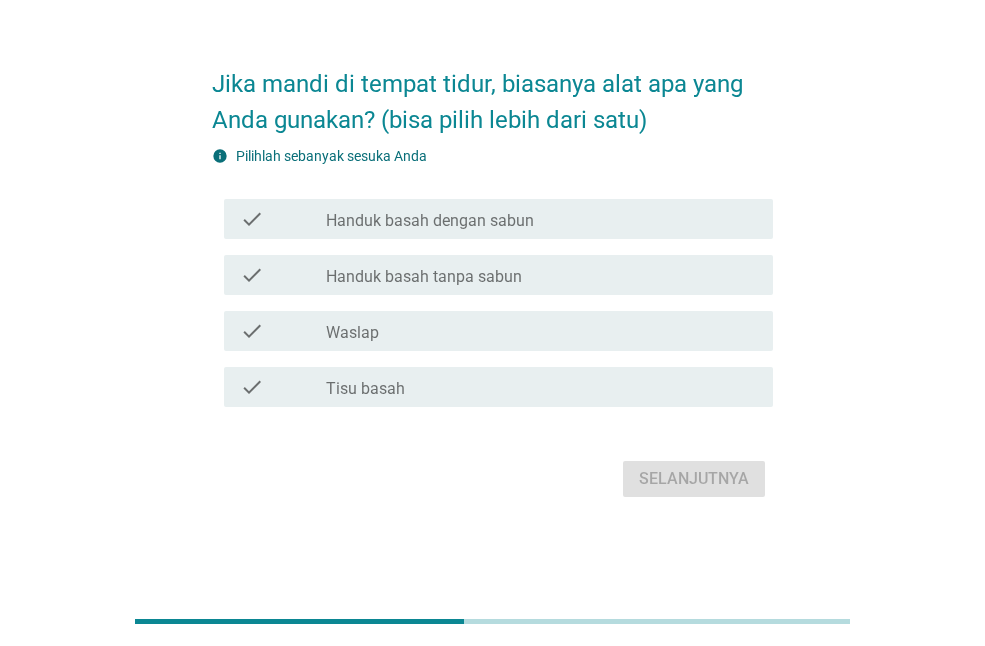 scroll, scrollTop: 0, scrollLeft: 0, axis: both 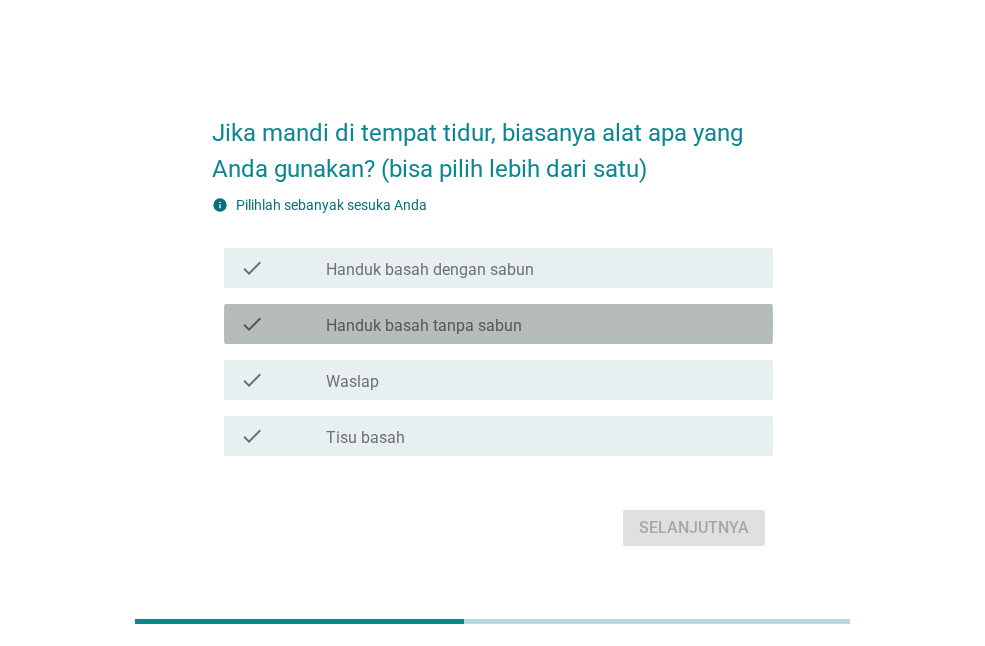 click on "check_box_outline_blank Handuk basah tanpa sabun" at bounding box center [541, 324] 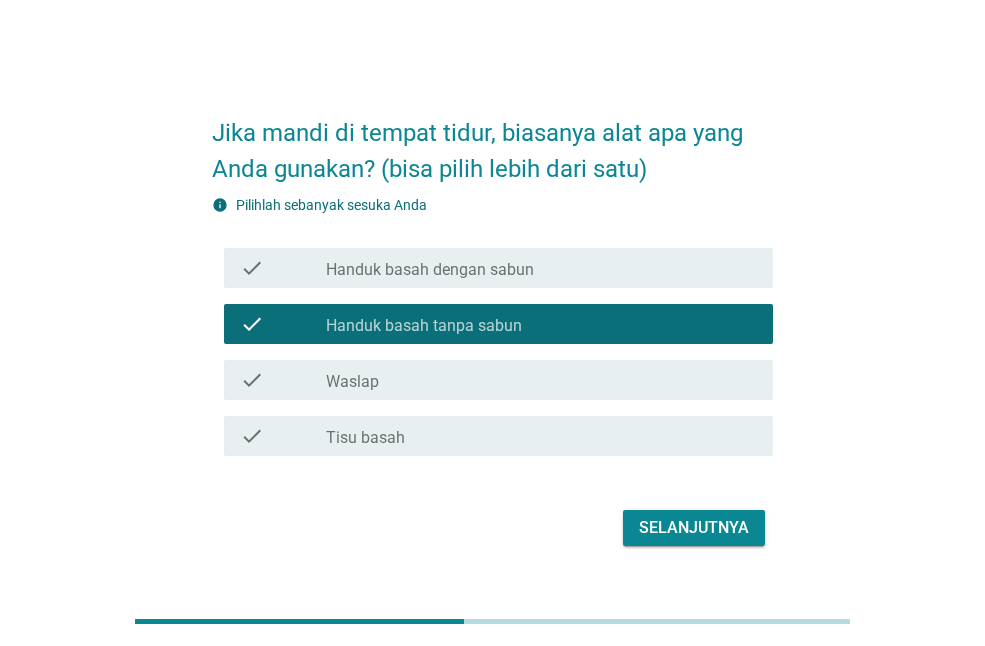 click on "Selanjutnya" at bounding box center (694, 528) 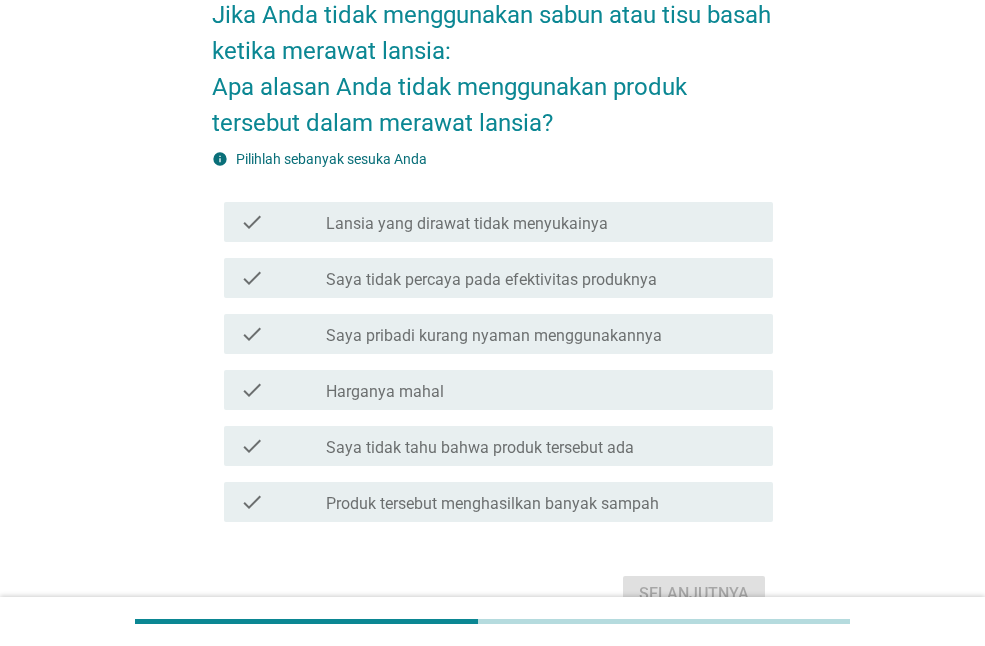 scroll, scrollTop: 95, scrollLeft: 0, axis: vertical 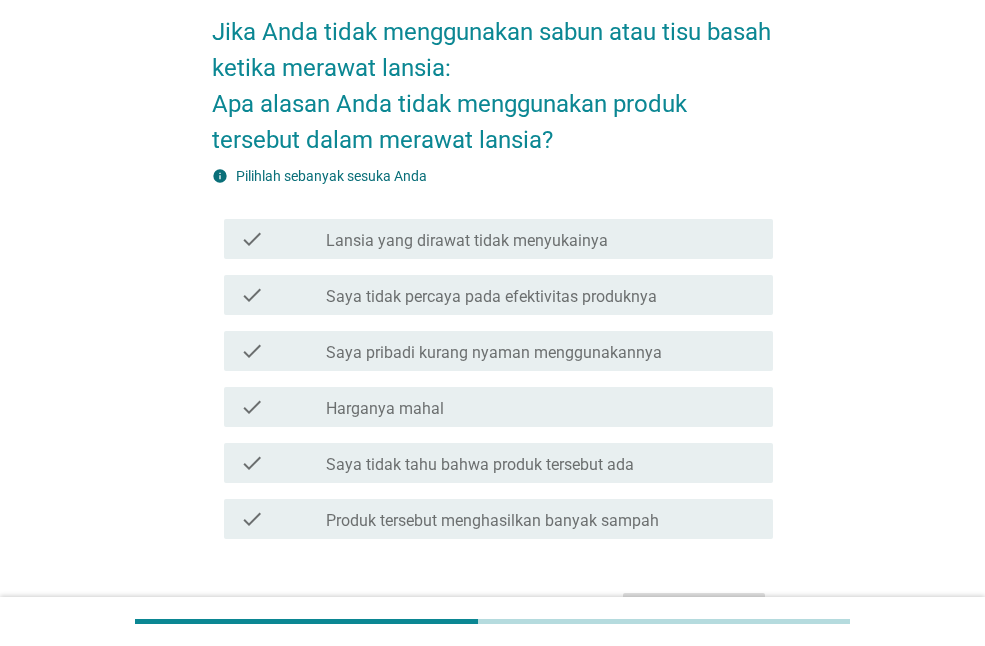 click on "check_box_outline_blank Harganya mahal" at bounding box center (541, 407) 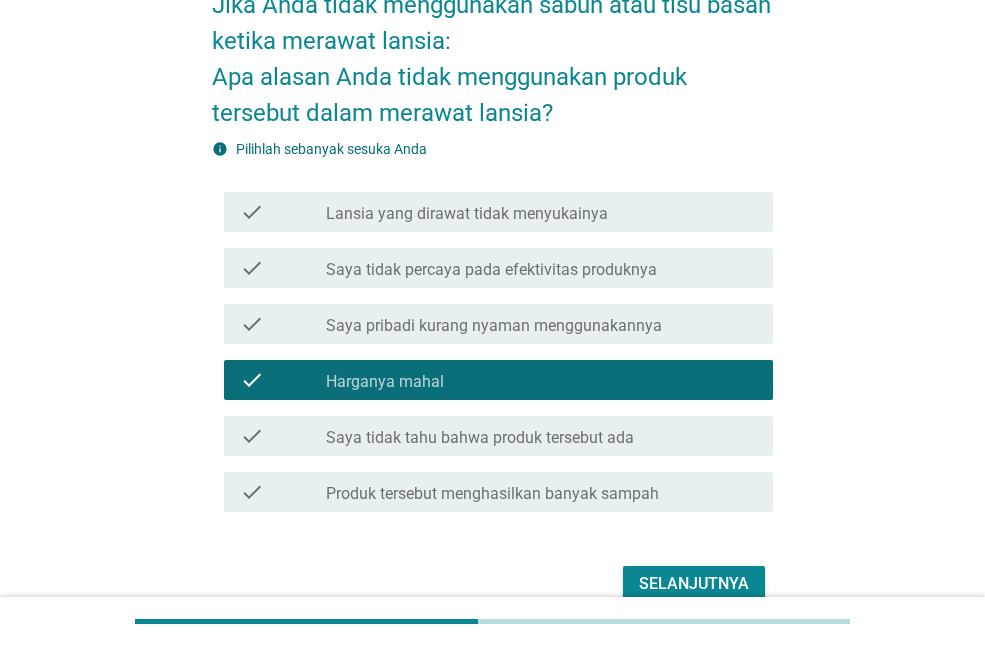 scroll, scrollTop: 221, scrollLeft: 0, axis: vertical 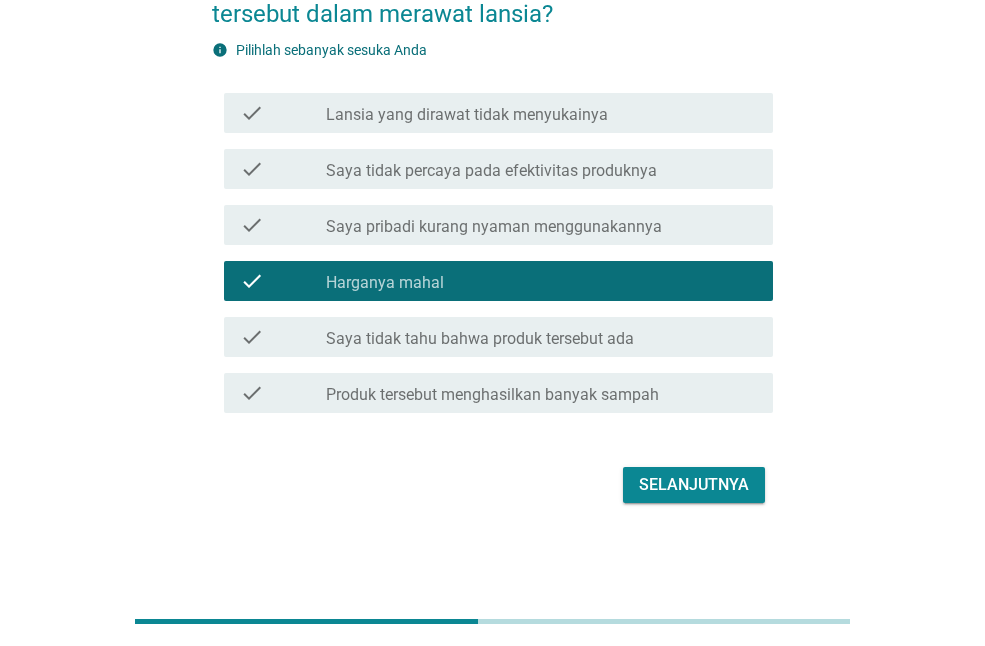 click on "Selanjutnya" at bounding box center (694, 485) 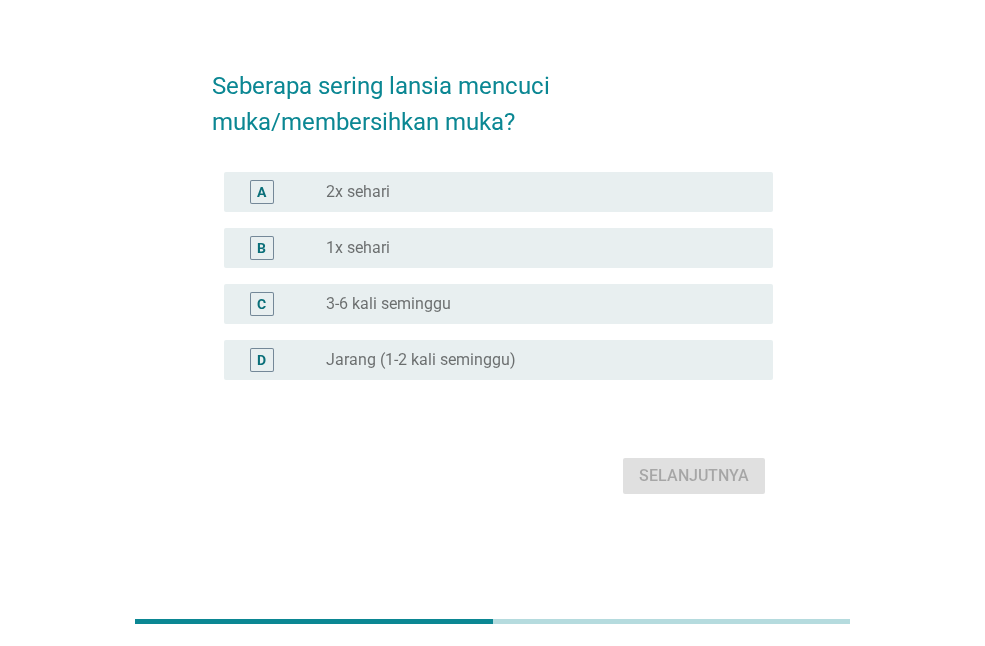 scroll, scrollTop: 0, scrollLeft: 0, axis: both 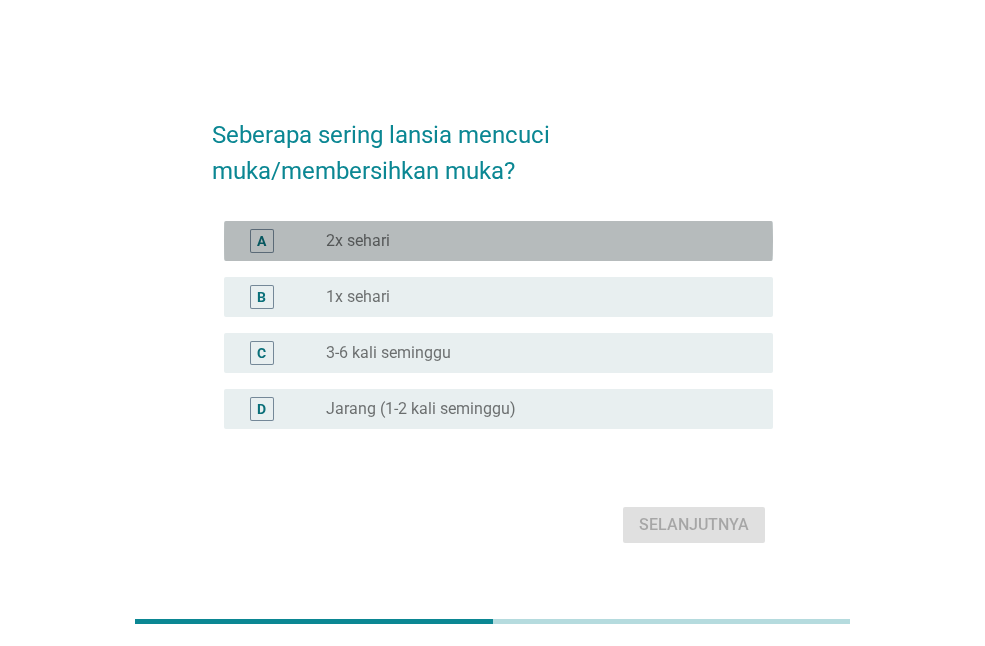 click on "radio_button_unchecked 2x sehari" at bounding box center [533, 241] 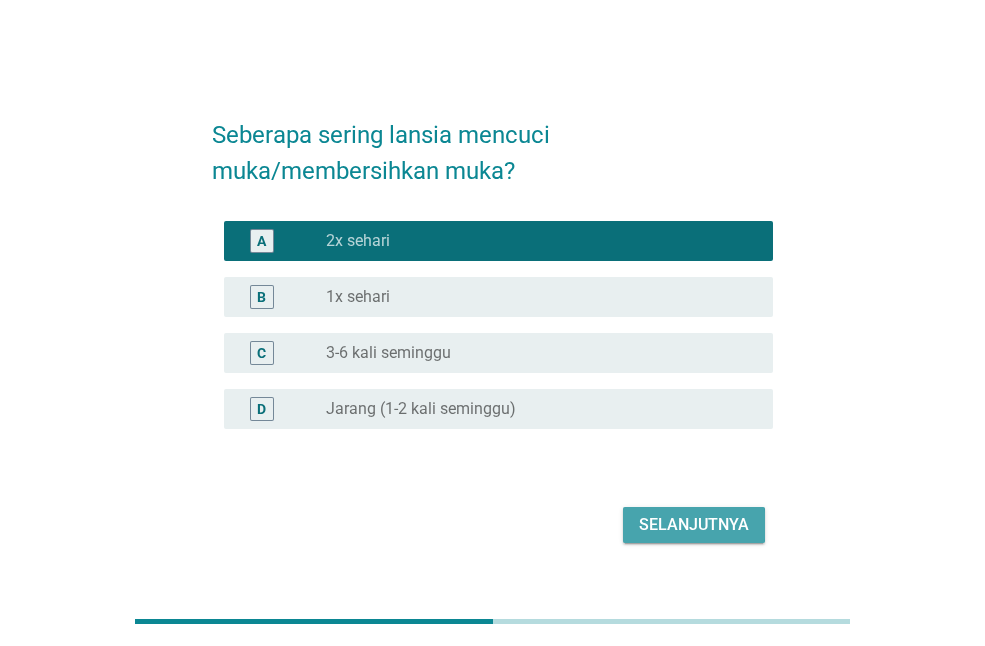click on "Selanjutnya" at bounding box center [694, 525] 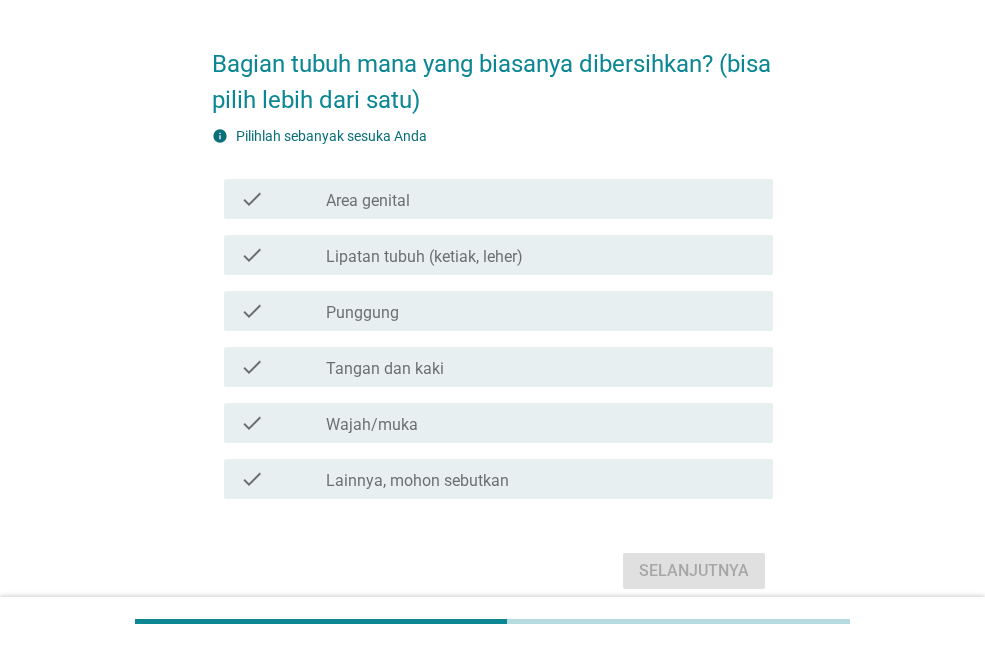 scroll, scrollTop: 64, scrollLeft: 0, axis: vertical 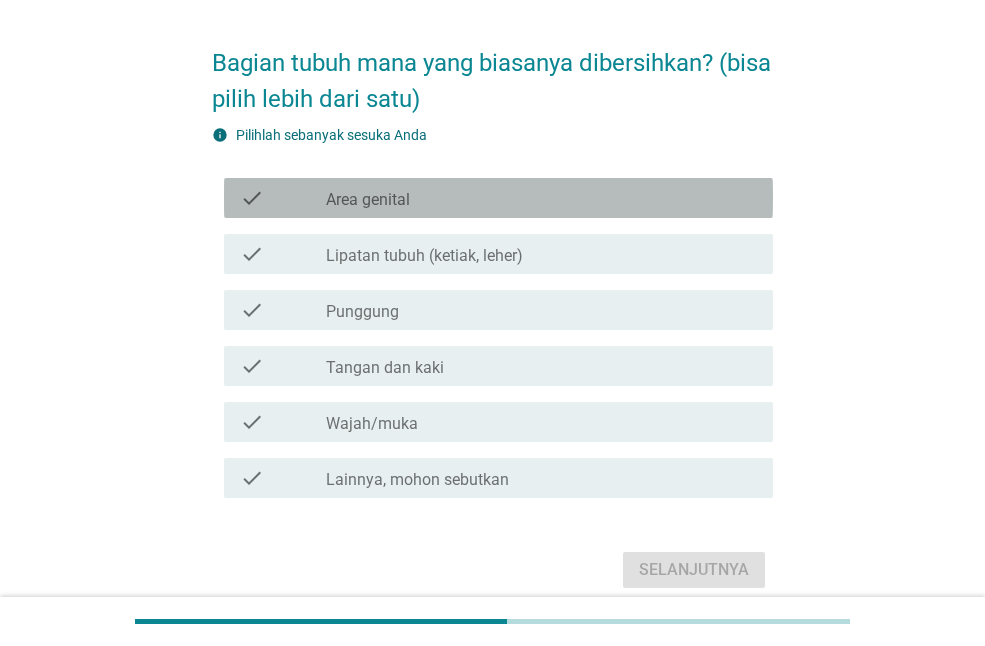 click on "check     check_box_outline_blank Area genital" at bounding box center (498, 198) 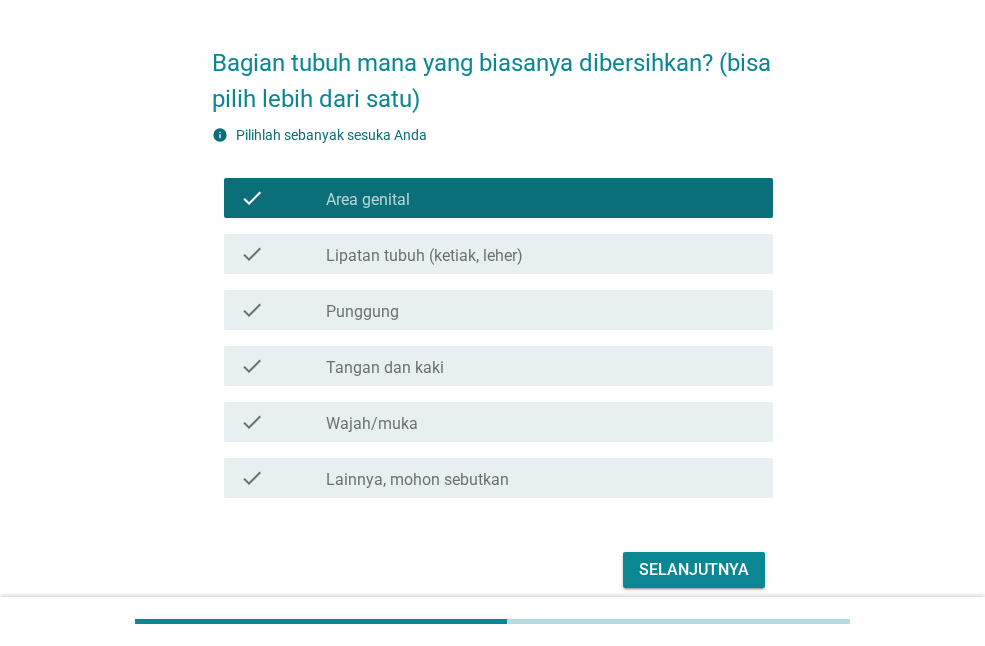 click on "check_box_outline_blank Lipatan tubuh (ketiak, leher)" at bounding box center (541, 254) 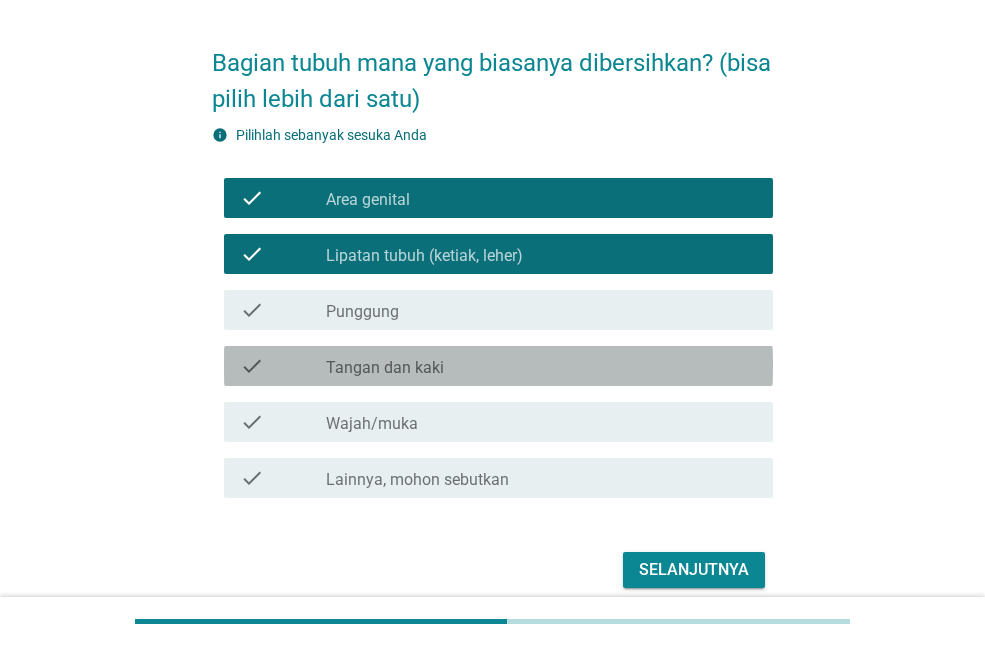 click on "check_box_outline_blank Tangan dan kaki" at bounding box center [541, 366] 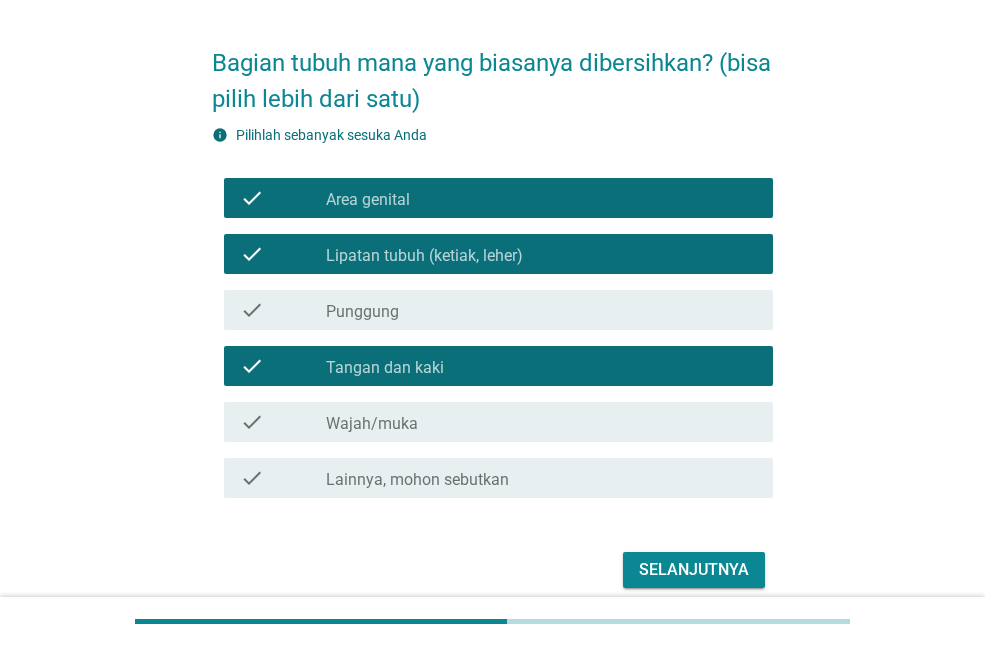 click on "check_box_outline_blank Wajah/muka" at bounding box center [541, 422] 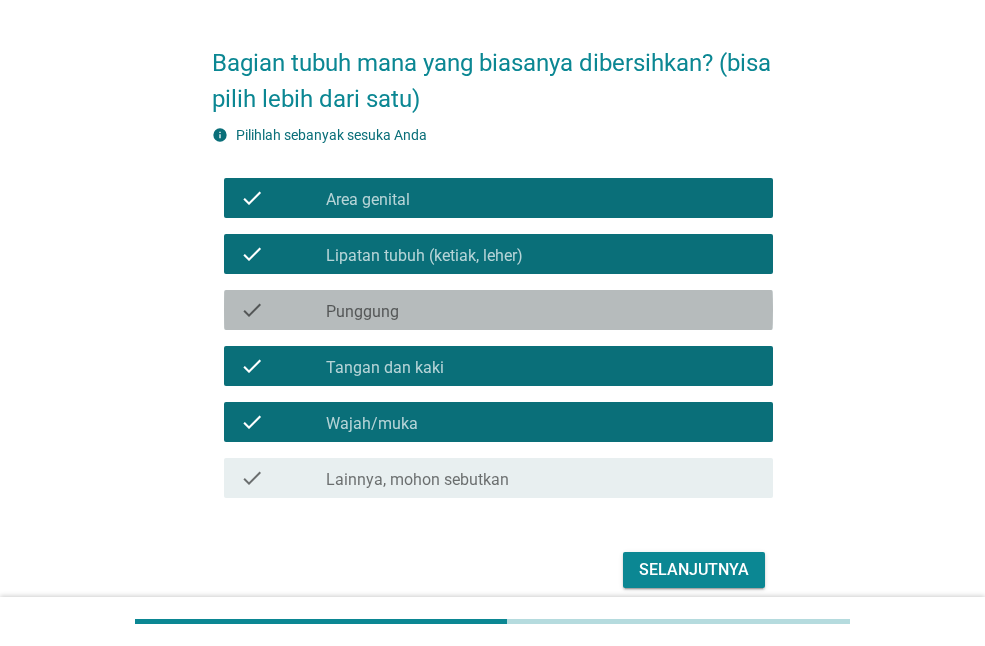 click on "check_box_outline_blank Punggung" at bounding box center [541, 310] 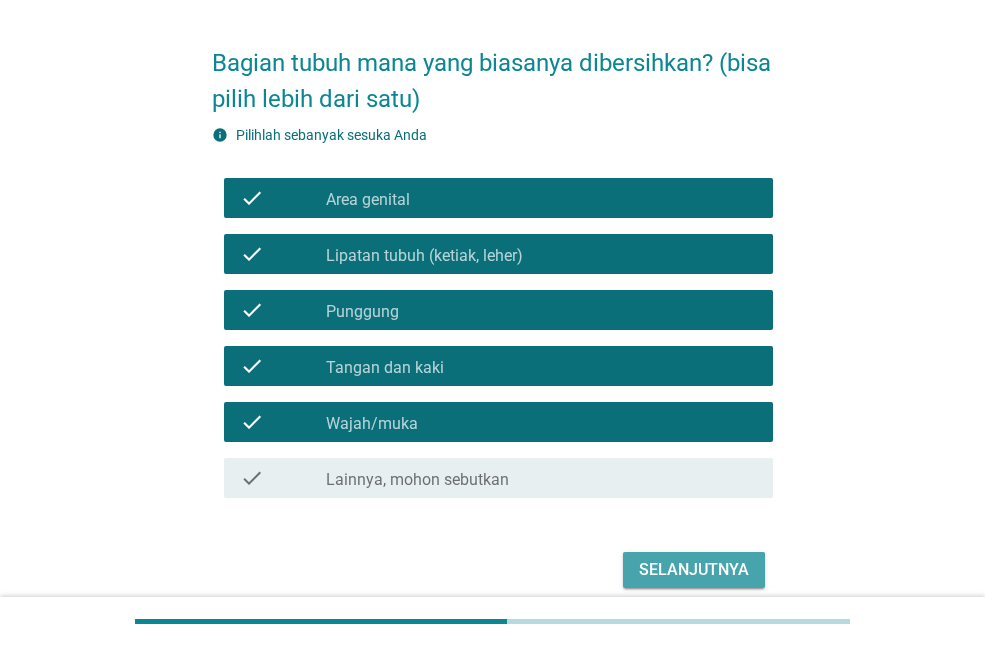 click on "Selanjutnya" at bounding box center [694, 570] 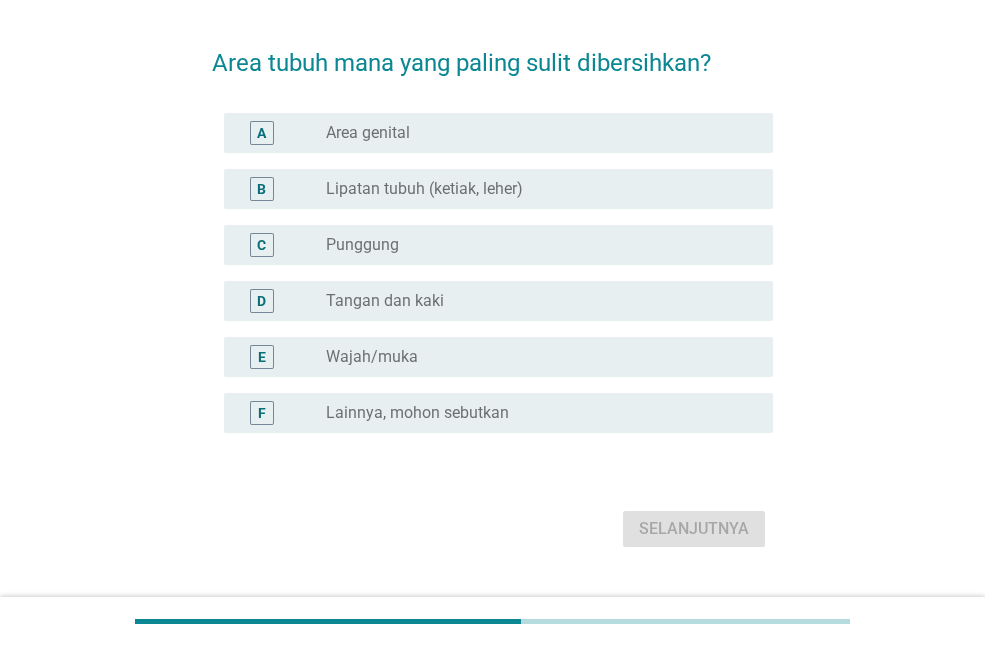 scroll, scrollTop: 0, scrollLeft: 0, axis: both 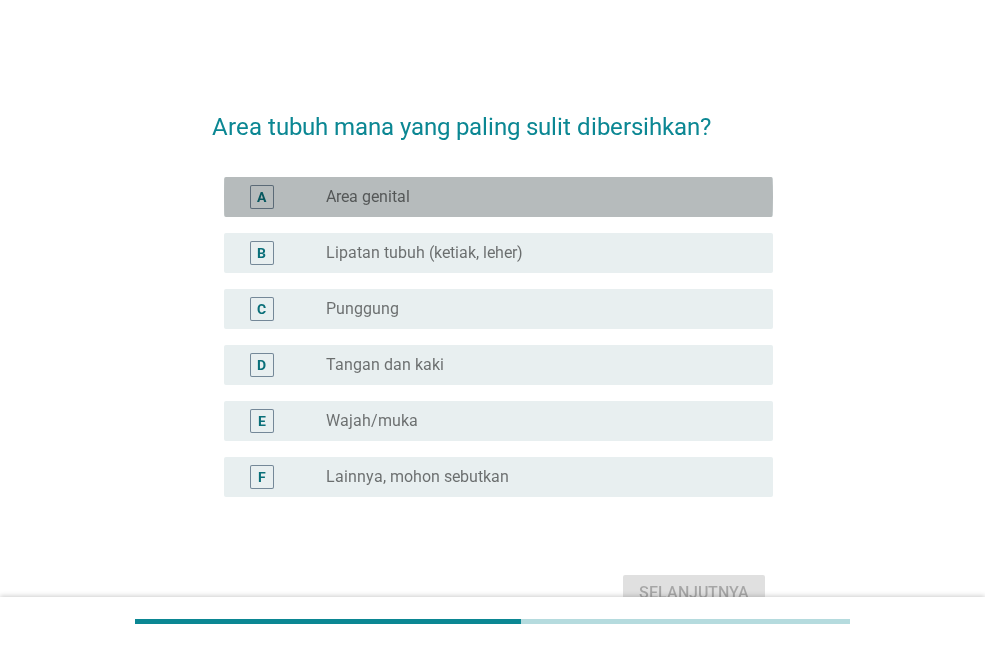 click on "radio_button_unchecked Area genital" at bounding box center (533, 197) 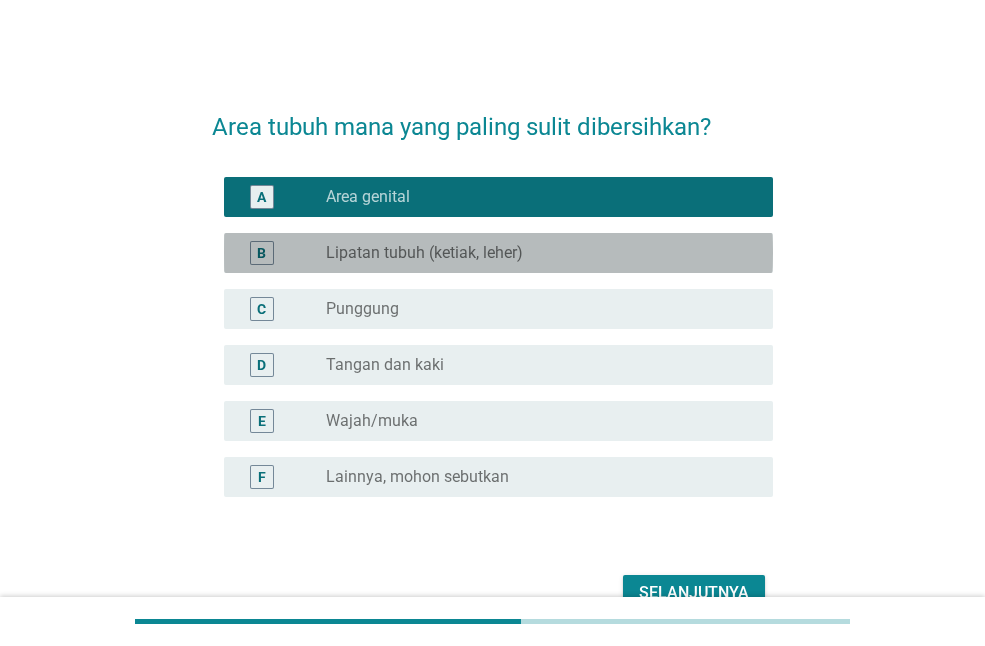 click on "radio_button_unchecked Lipatan tubuh (ketiak, leher)" at bounding box center [533, 253] 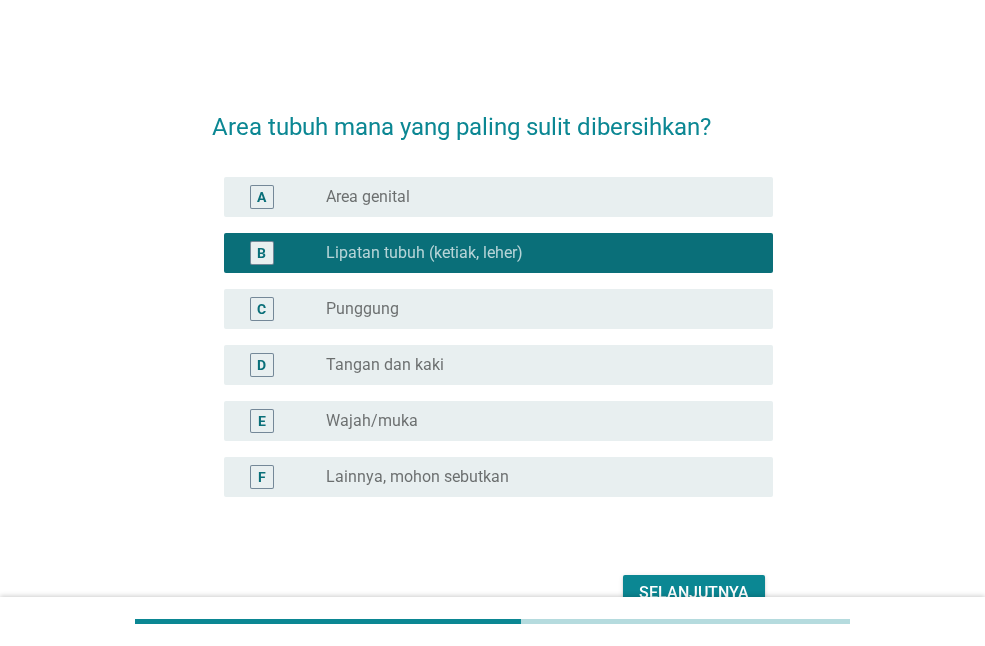 click on "radio_button_unchecked Area genital" at bounding box center (533, 197) 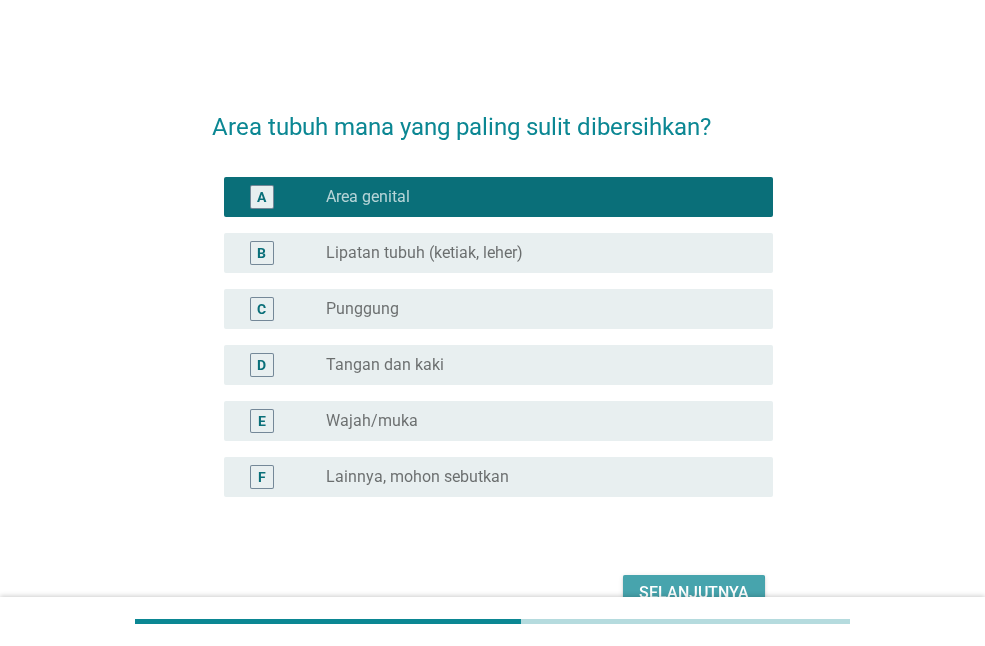 click on "Selanjutnya" at bounding box center (694, 593) 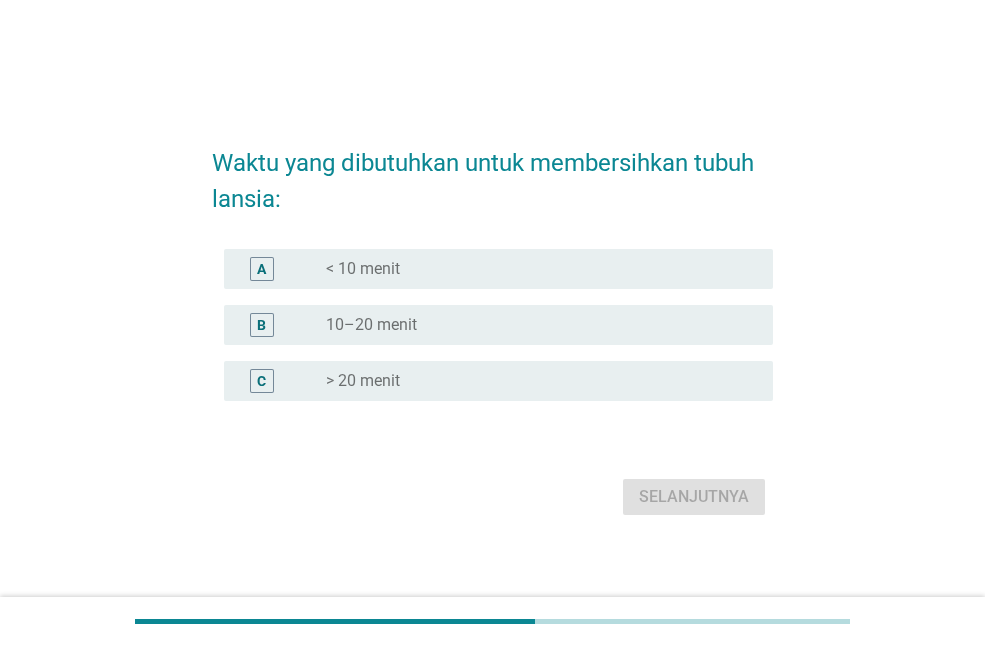 click on "radio_button_unchecked 10–20 menit" at bounding box center (533, 325) 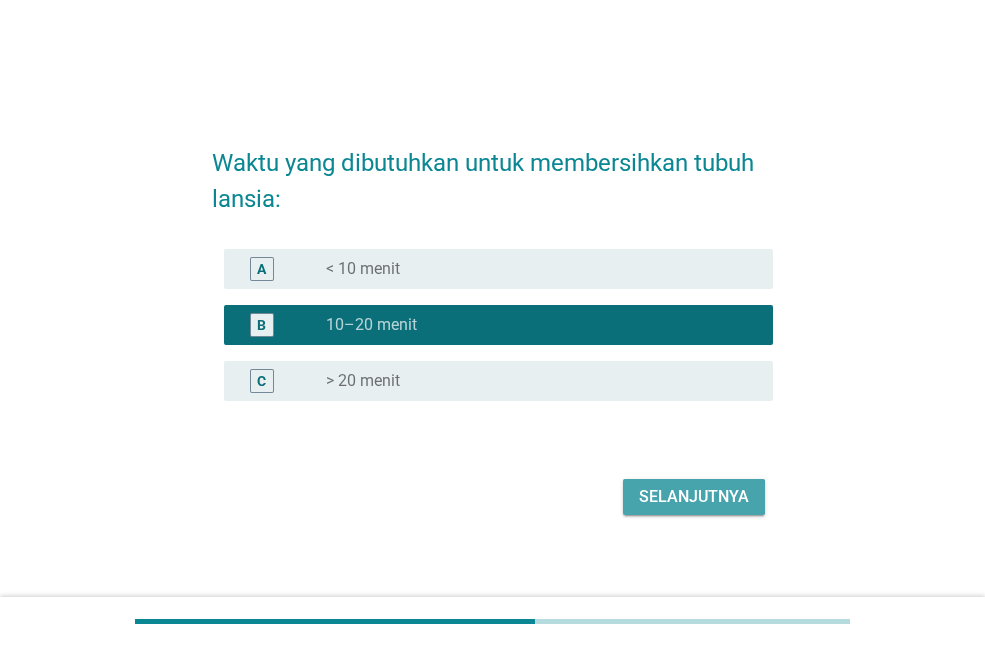 click on "Selanjutnya" at bounding box center [694, 497] 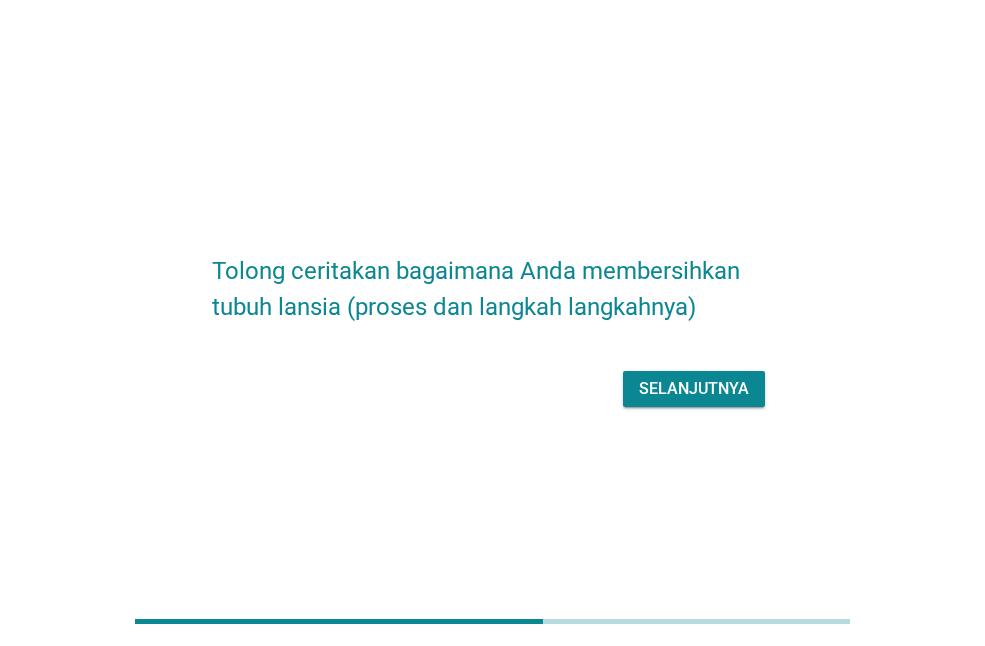 click on "Tolong ceritakan bagaimana Anda membersihkan tubuh lansia (proses dan langkah langkahnya)       Selanjutnya" at bounding box center [492, 323] 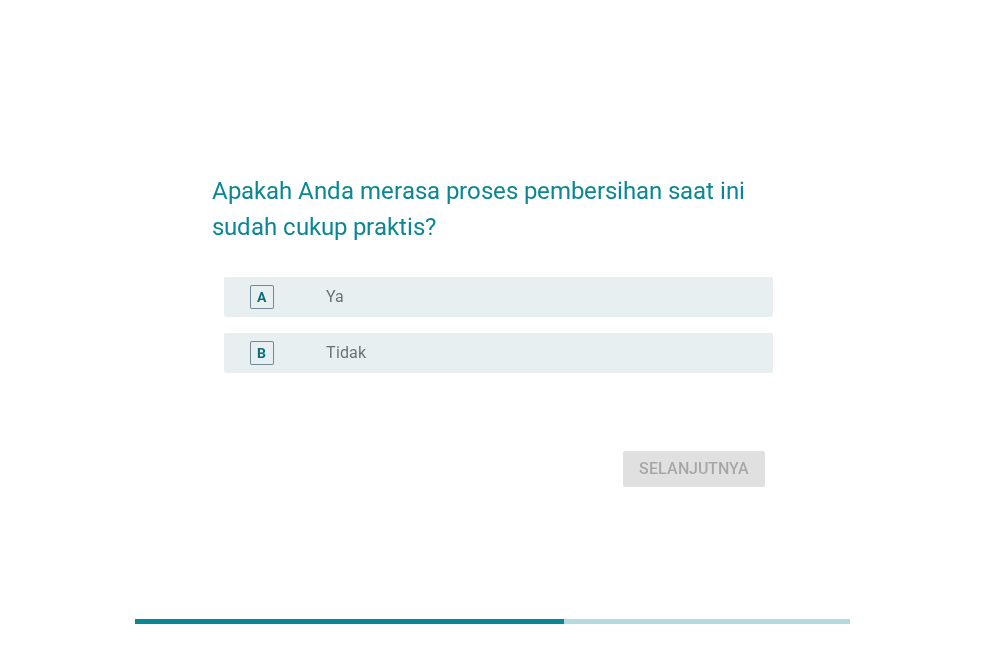 click on "radio_button_unchecked Tidak" at bounding box center (533, 353) 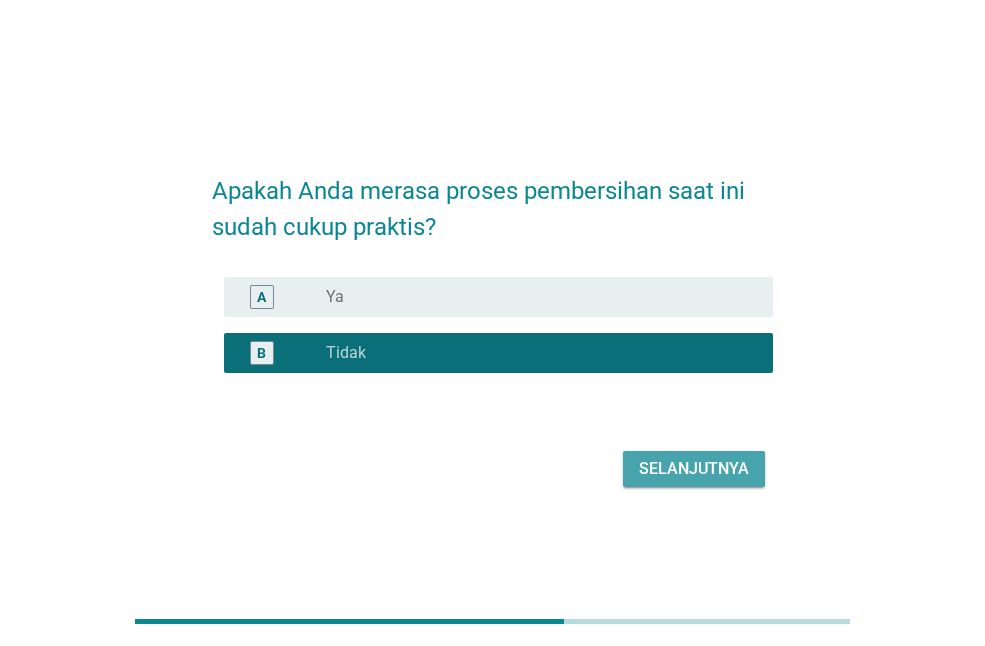 click on "Selanjutnya" at bounding box center [694, 469] 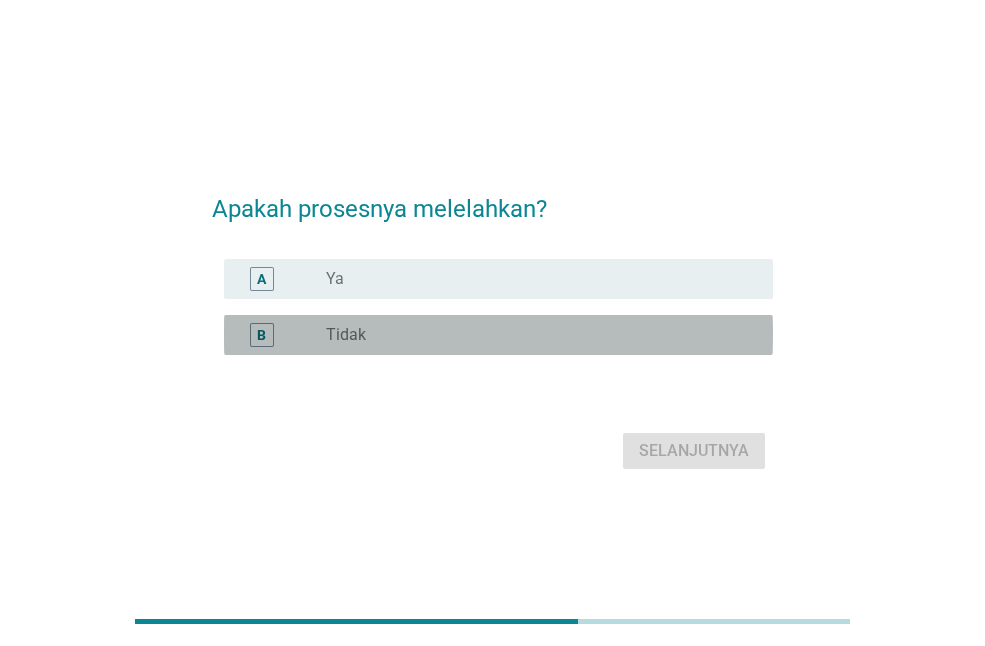 click on "radio_button_unchecked Tidak" at bounding box center [533, 335] 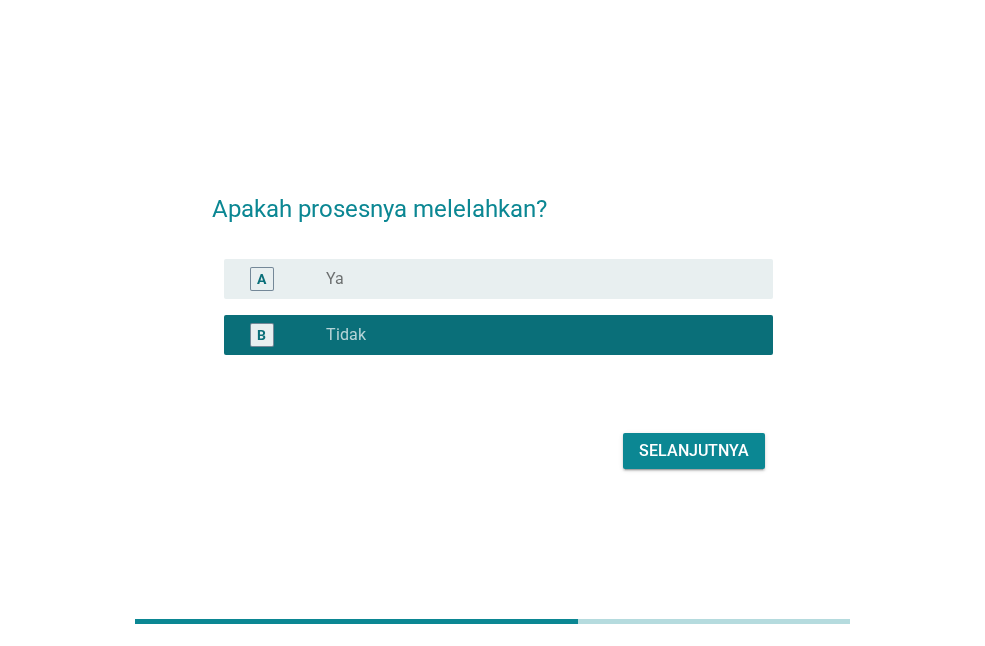 click on "Selanjutnya" at bounding box center [694, 451] 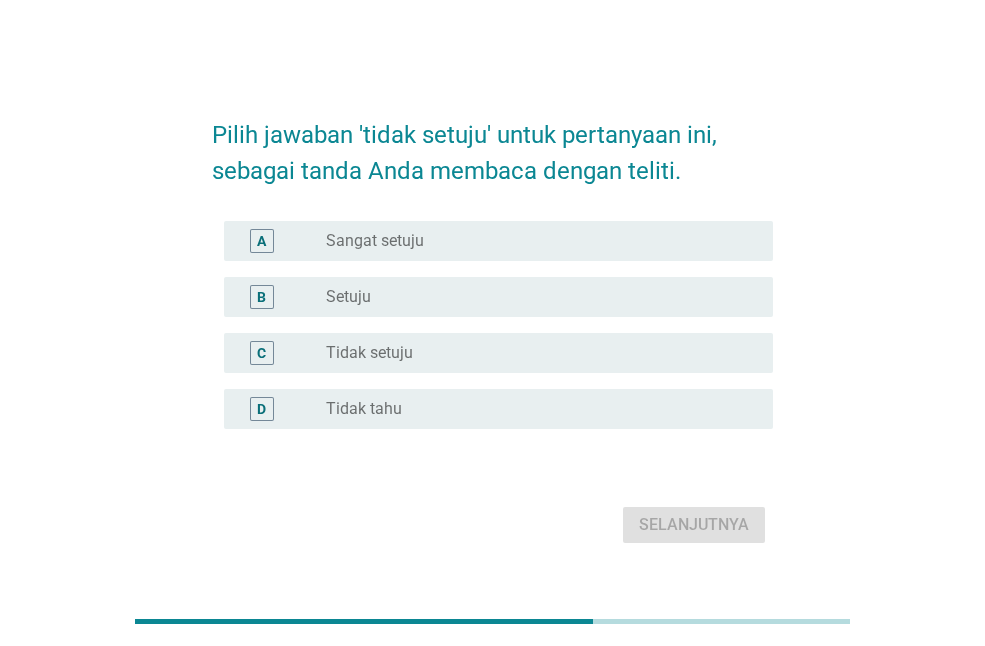 click on "radio_button_unchecked Tidak setuju" at bounding box center [533, 353] 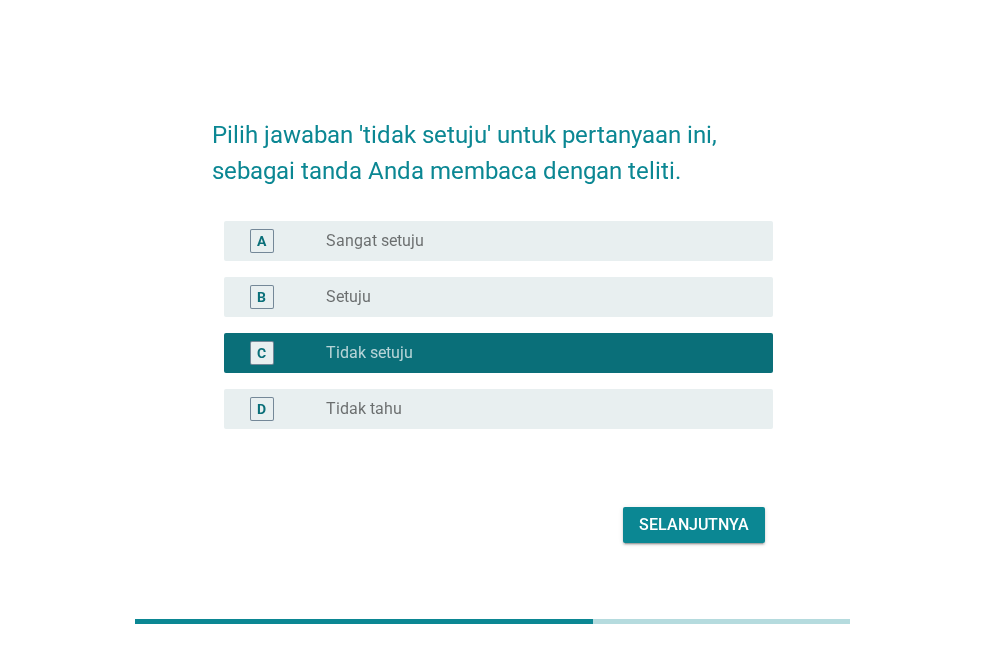 click on "Selanjutnya" at bounding box center (694, 525) 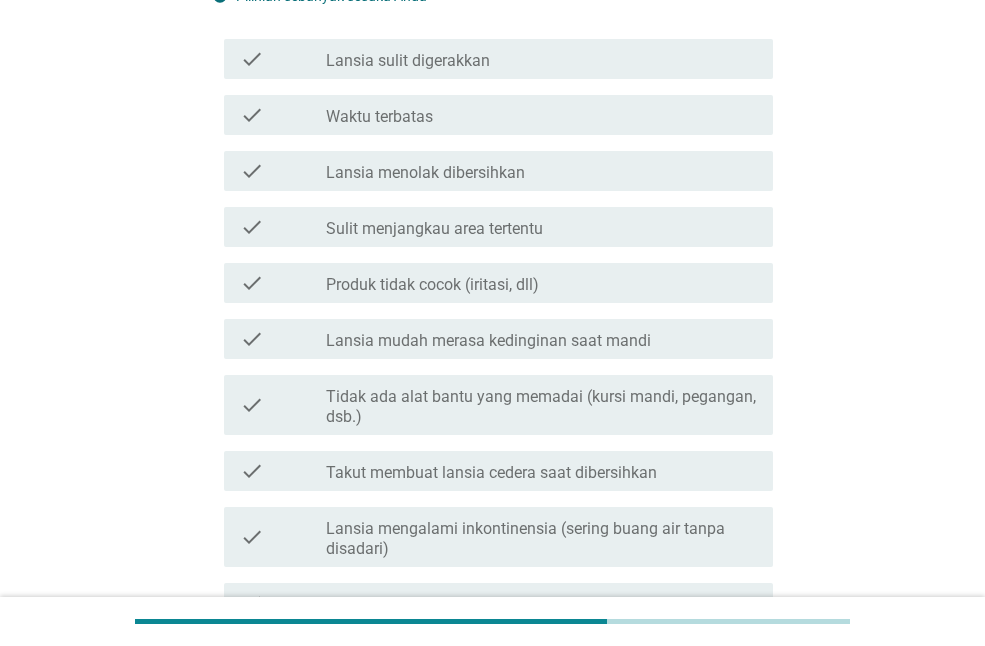 scroll, scrollTop: 205, scrollLeft: 0, axis: vertical 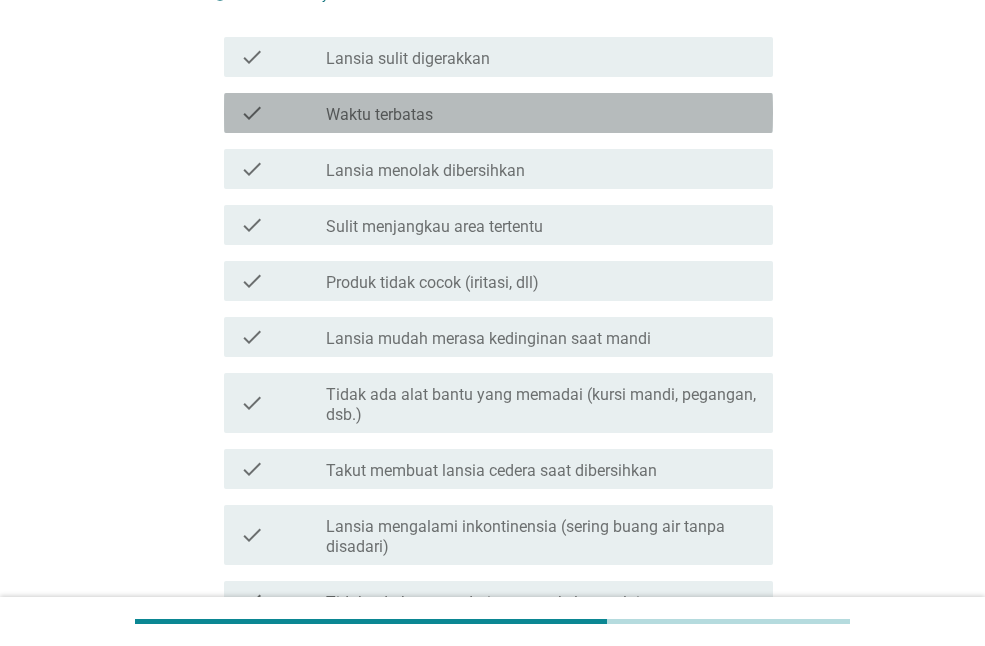 click on "check     check_box_outline_blank Waktu terbatas" at bounding box center [498, 113] 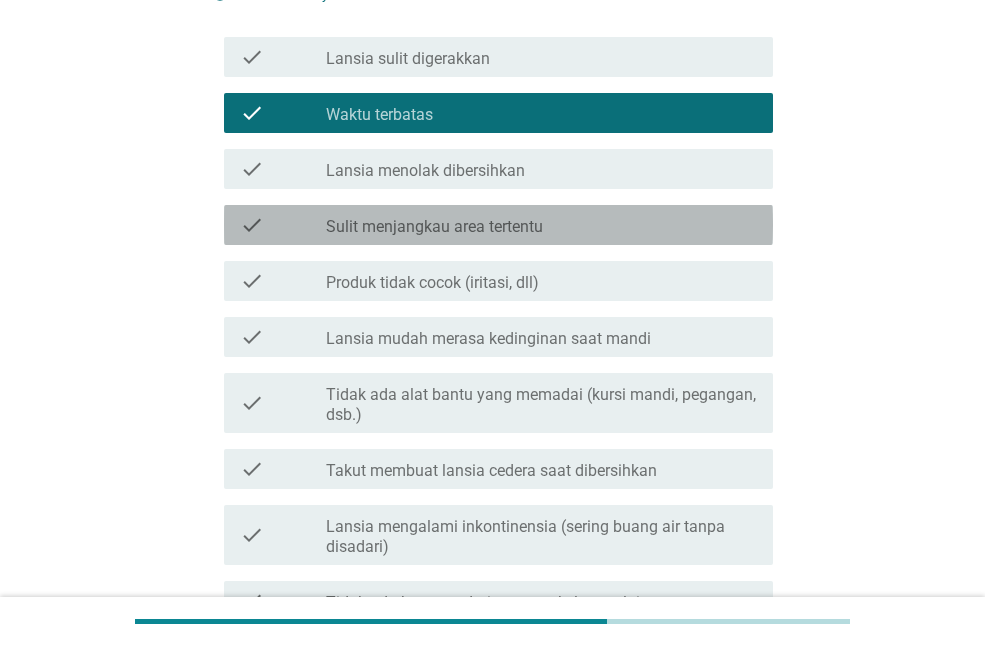 click on "check     check_box_outline_blank Sulit menjangkau area tertentu" at bounding box center (498, 225) 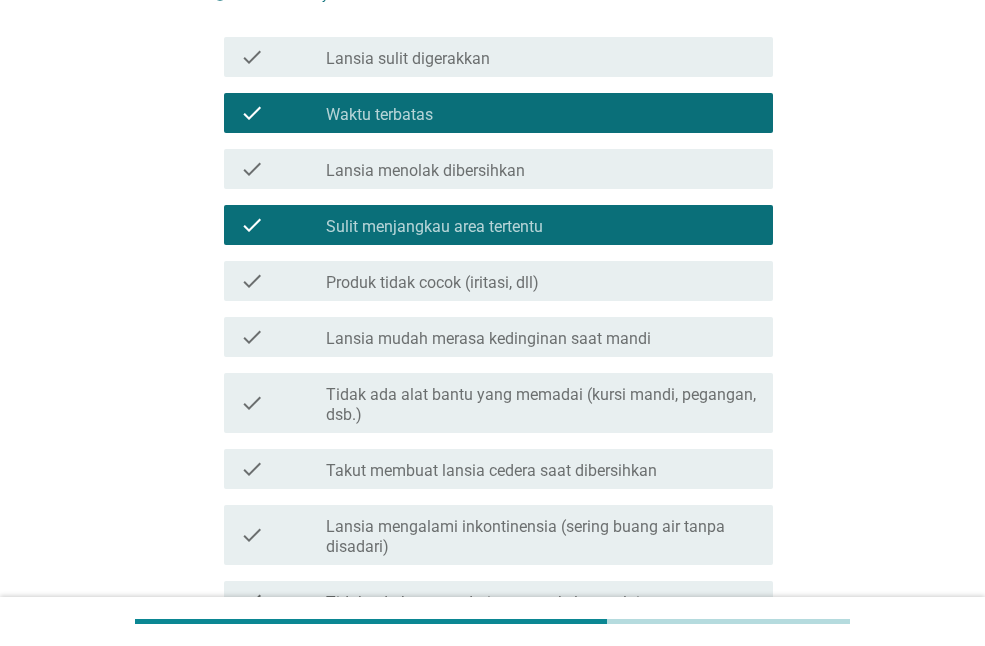 click on "check_box_outline_blank Produk tidak cocok (iritasi, dll)" at bounding box center [541, 281] 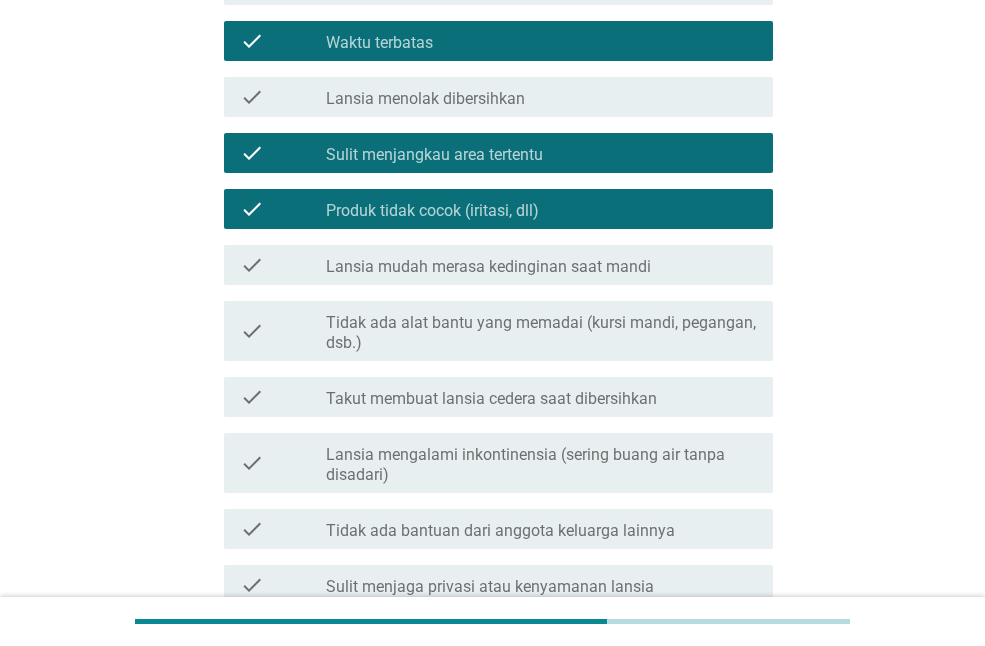 scroll, scrollTop: 304, scrollLeft: 0, axis: vertical 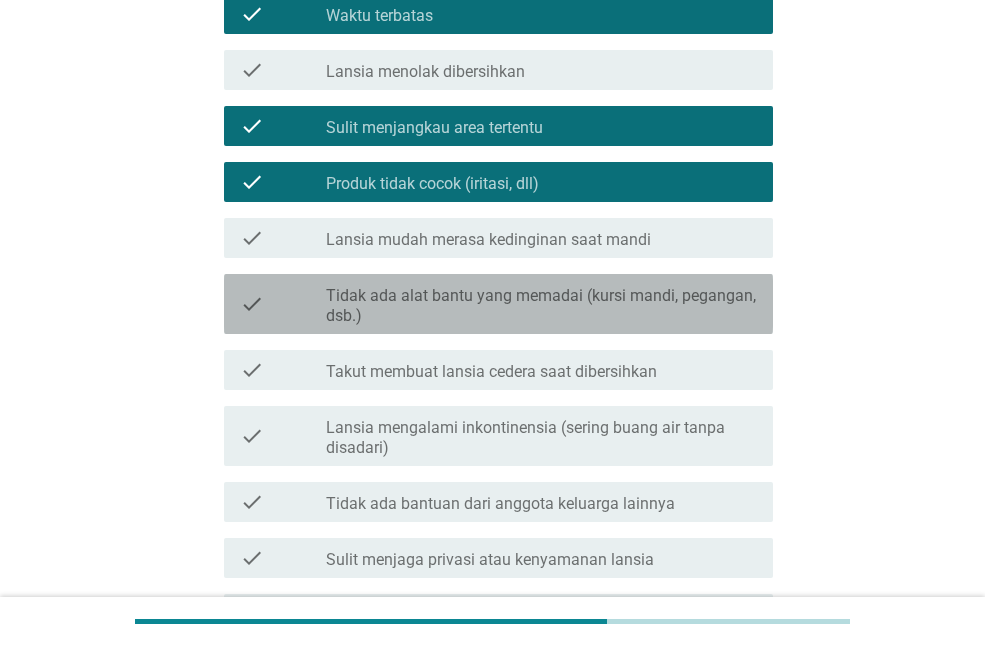 click on "Tidak ada alat bantu yang memadai (kursi mandi, pegangan, dsb.)" at bounding box center (541, 306) 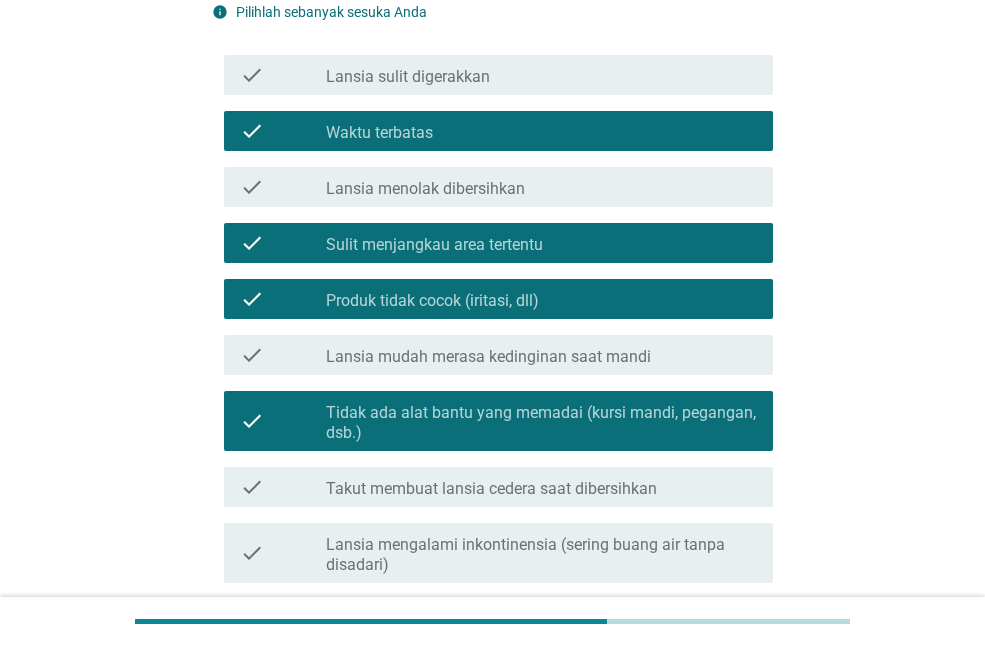 scroll, scrollTop: 657, scrollLeft: 0, axis: vertical 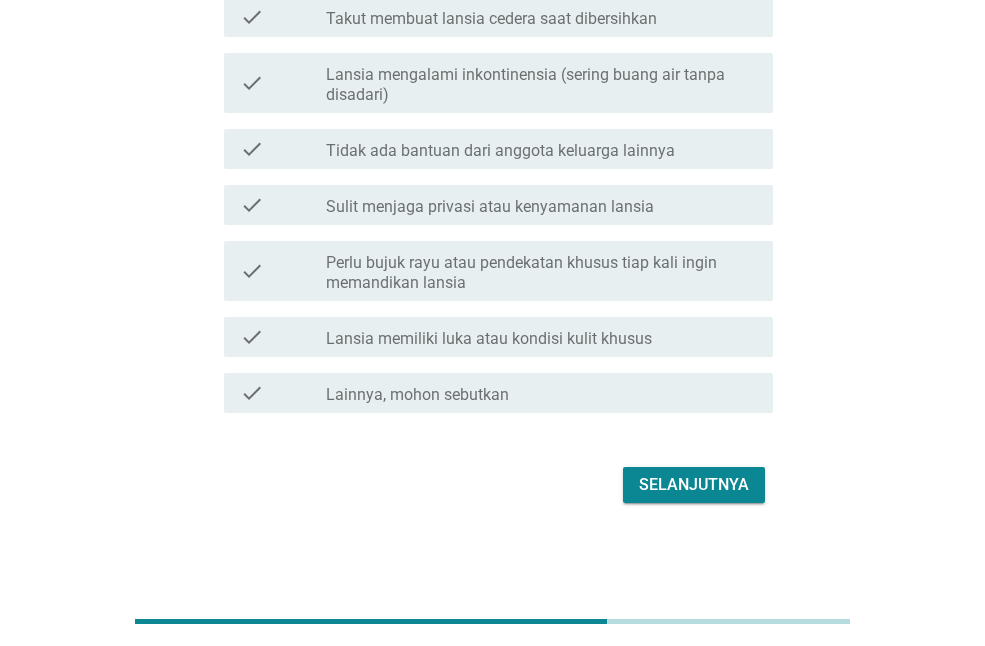 click on "Selanjutnya" at bounding box center [492, 485] 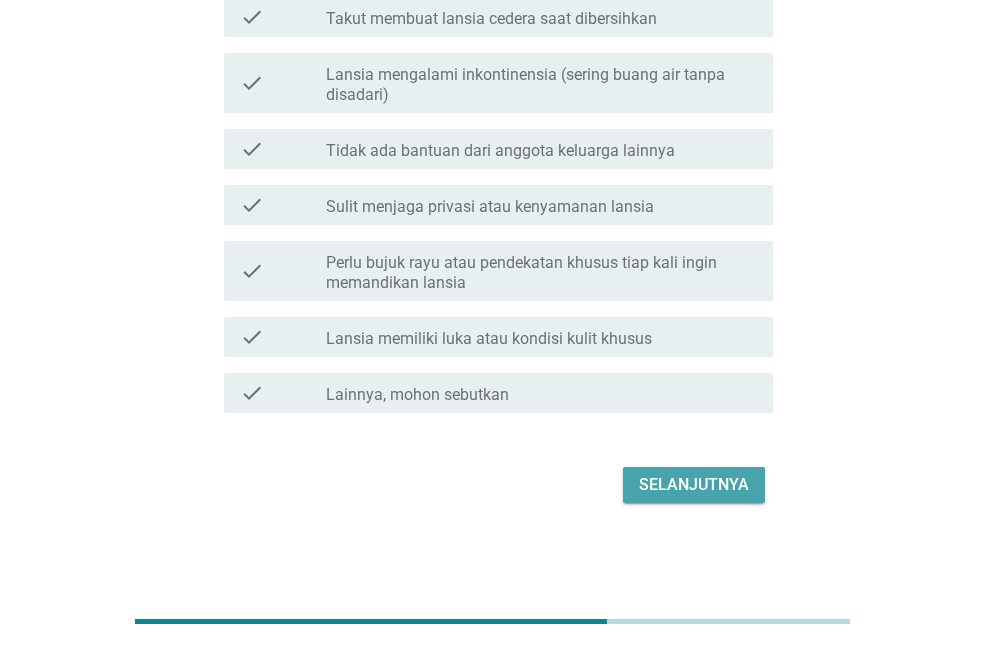 click on "Selanjutnya" at bounding box center [694, 485] 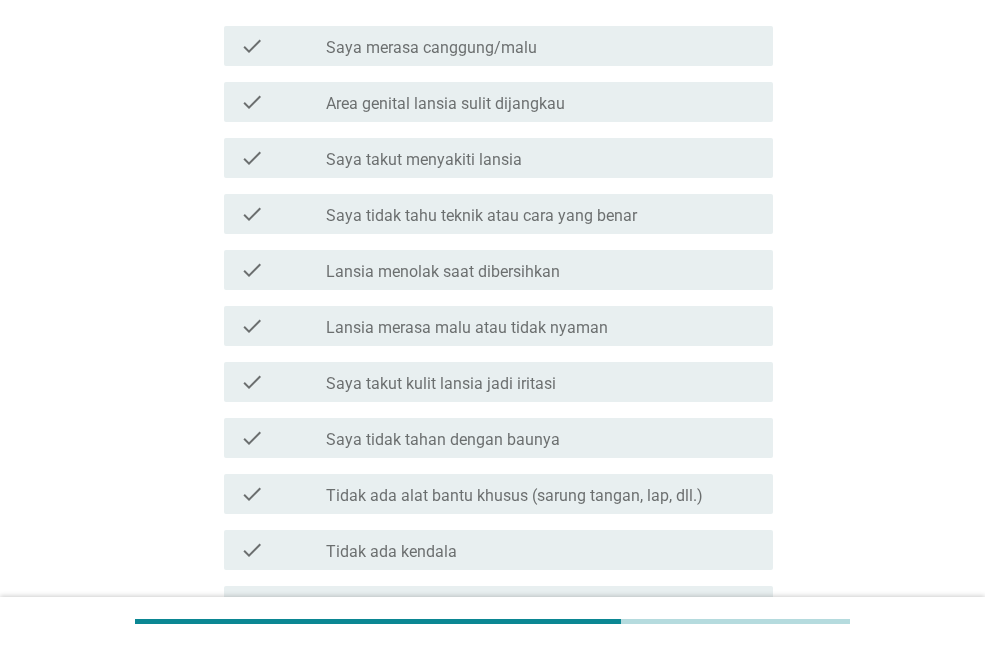 scroll, scrollTop: 217, scrollLeft: 0, axis: vertical 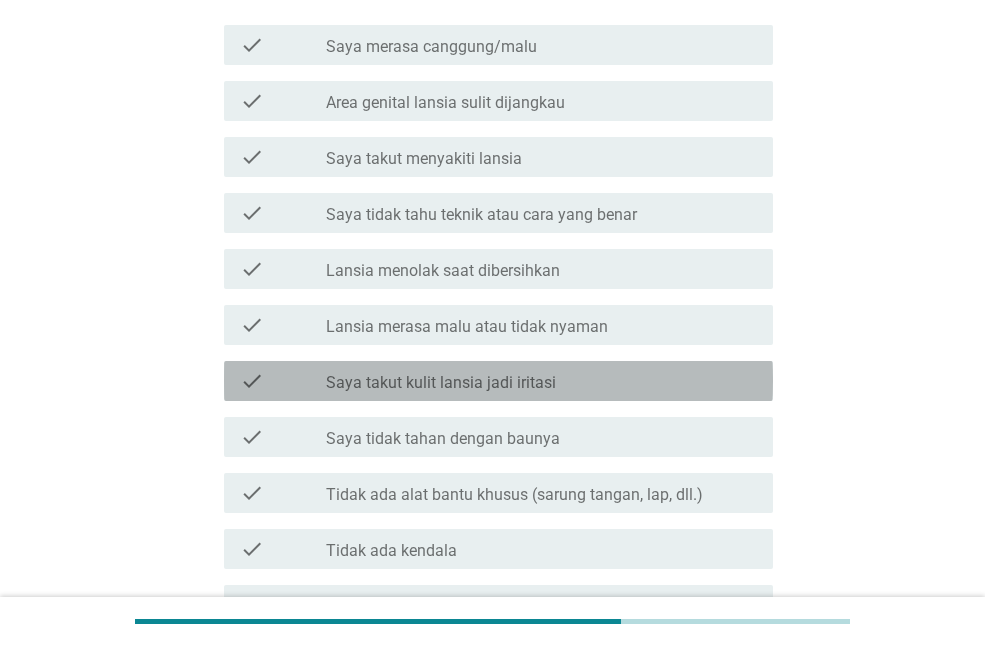 click on "check_box_outline_blank Saya takut kulit lansia jadi iritasi" at bounding box center [541, 381] 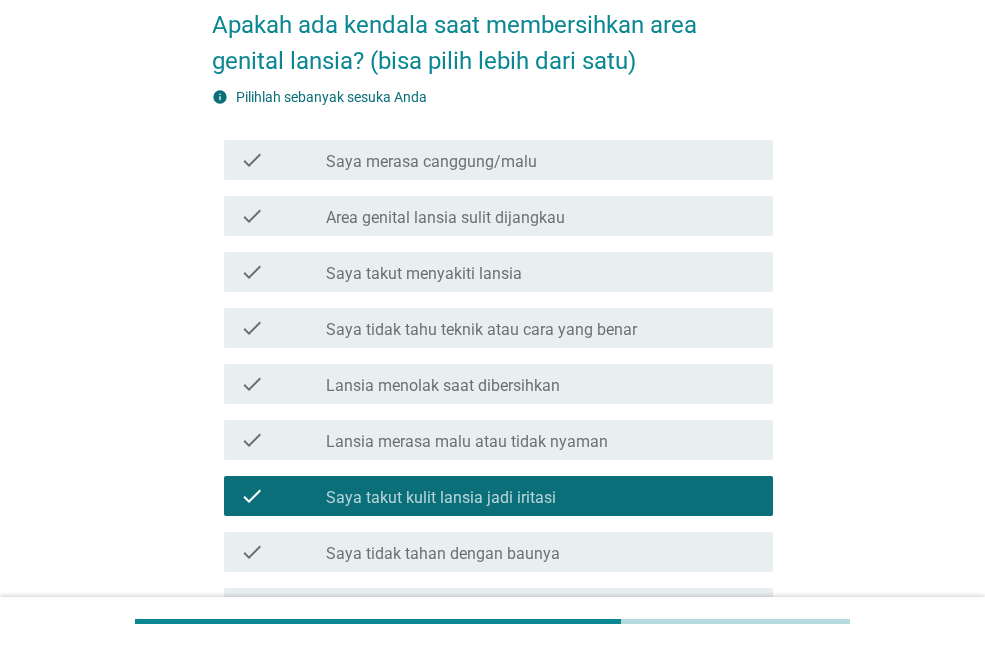 scroll, scrollTop: 101, scrollLeft: 0, axis: vertical 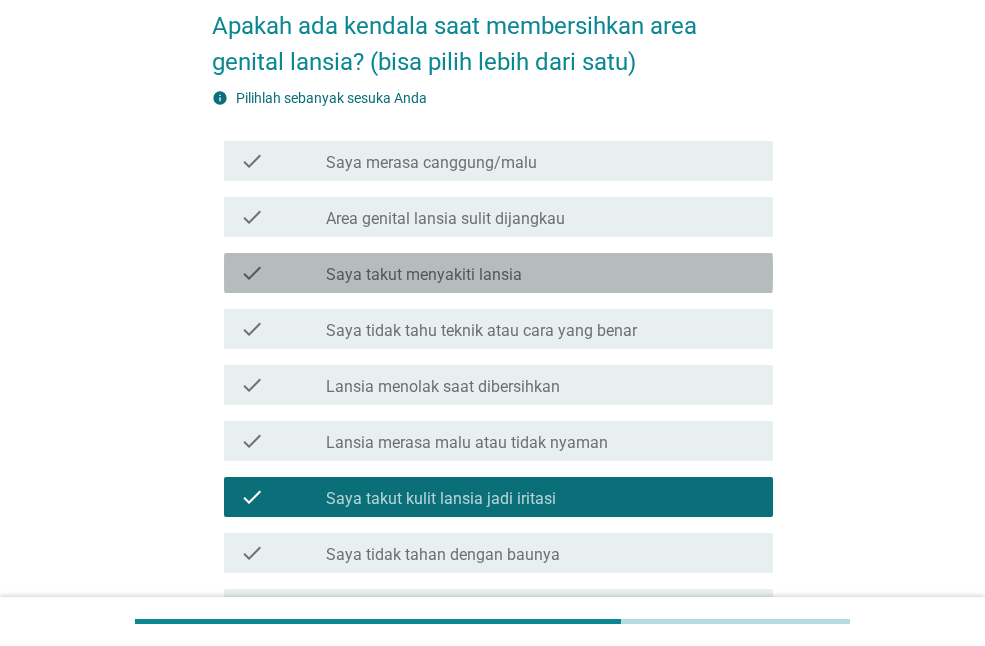 click on "check_box_outline_blank Saya takut menyakiti lansia" at bounding box center (541, 273) 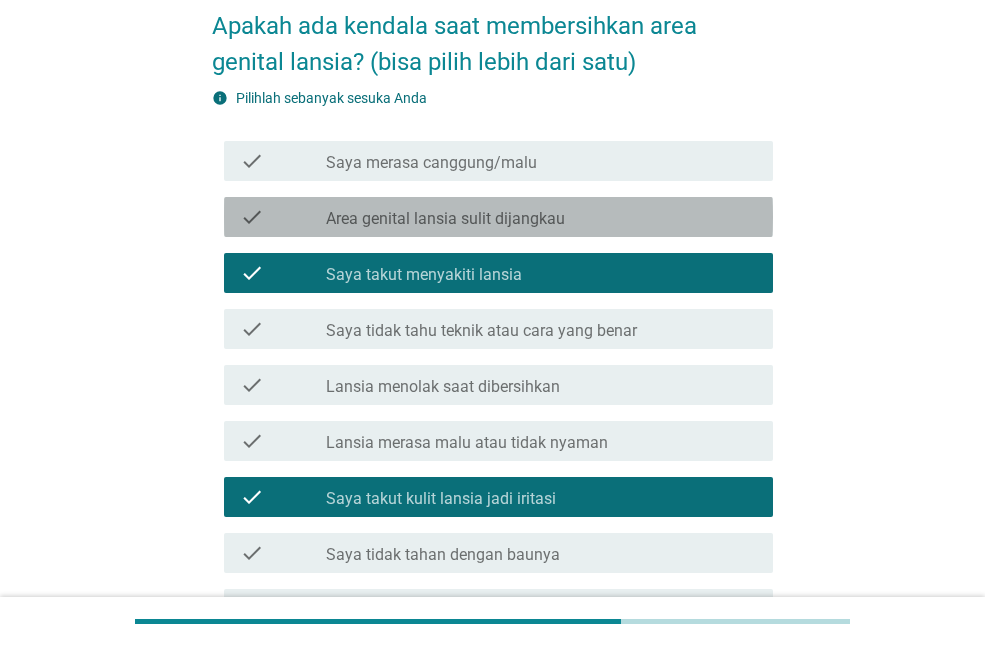 click on "check_box_outline_blank Area genital lansia sulit dijangkau" at bounding box center (541, 217) 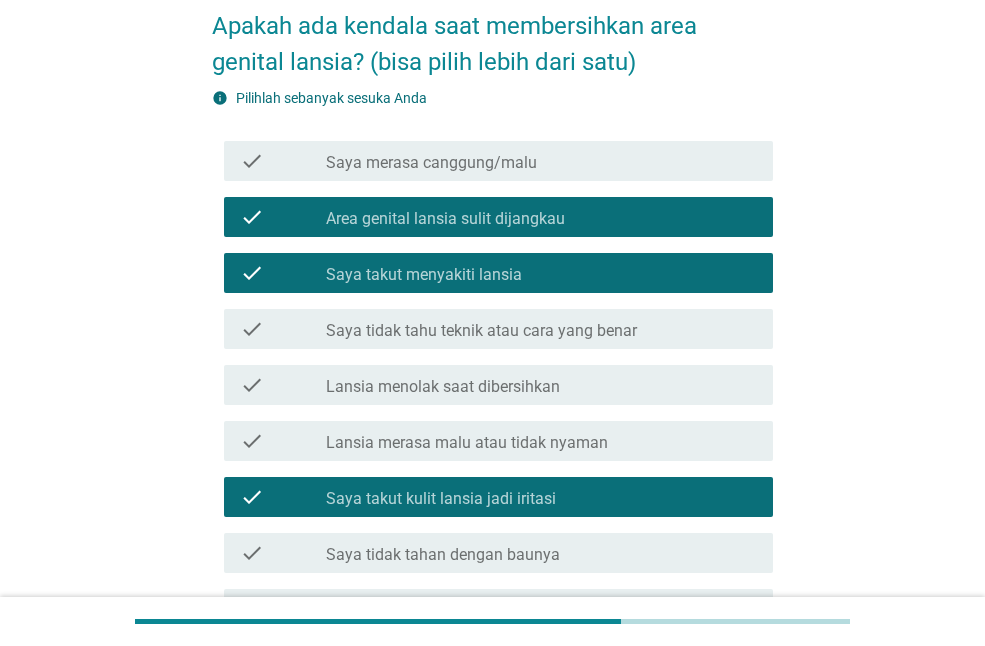 scroll, scrollTop: 429, scrollLeft: 0, axis: vertical 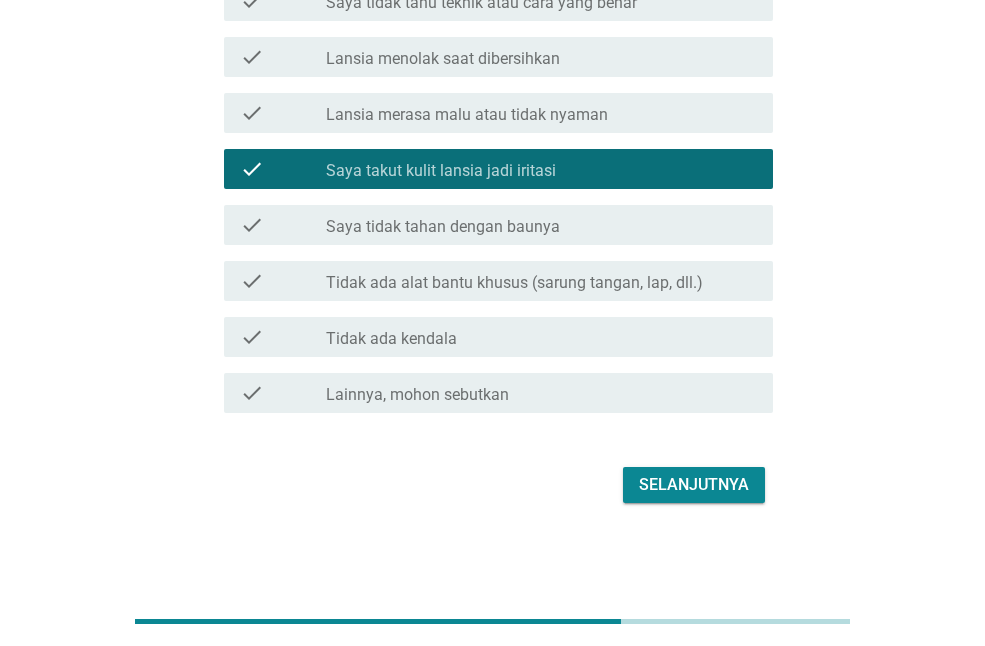 click on "Selanjutnya" at bounding box center [694, 485] 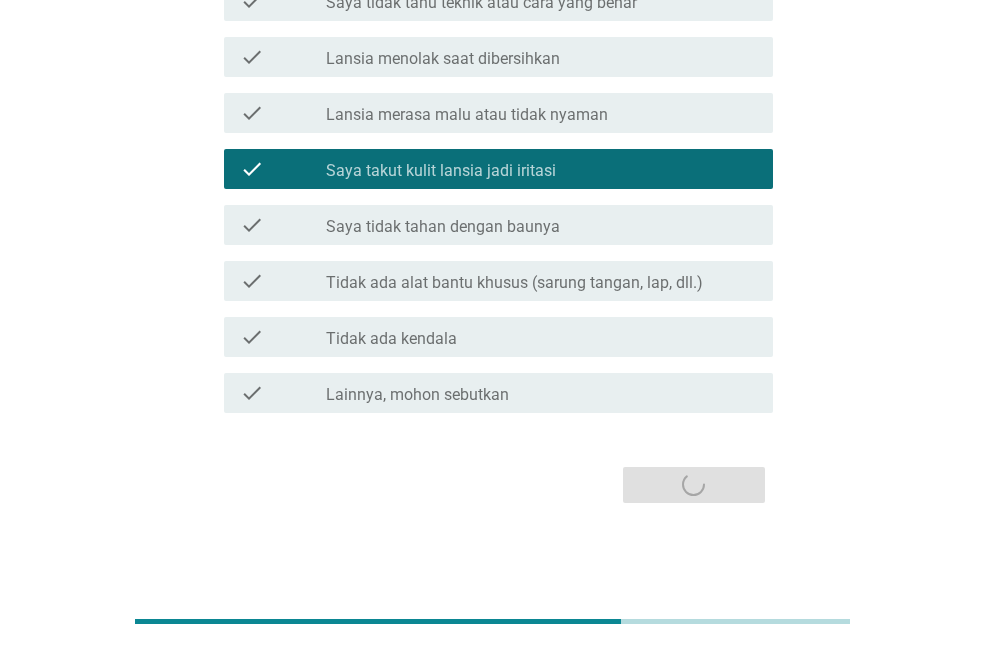 scroll, scrollTop: 0, scrollLeft: 0, axis: both 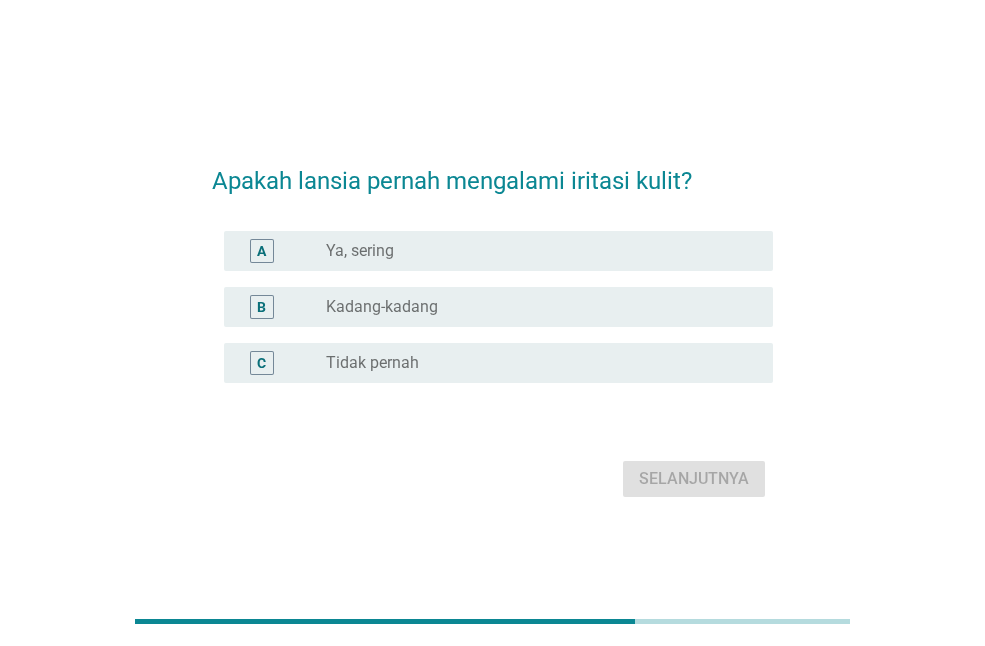click on "radio_button_unchecked Kadang-kadang" at bounding box center (533, 307) 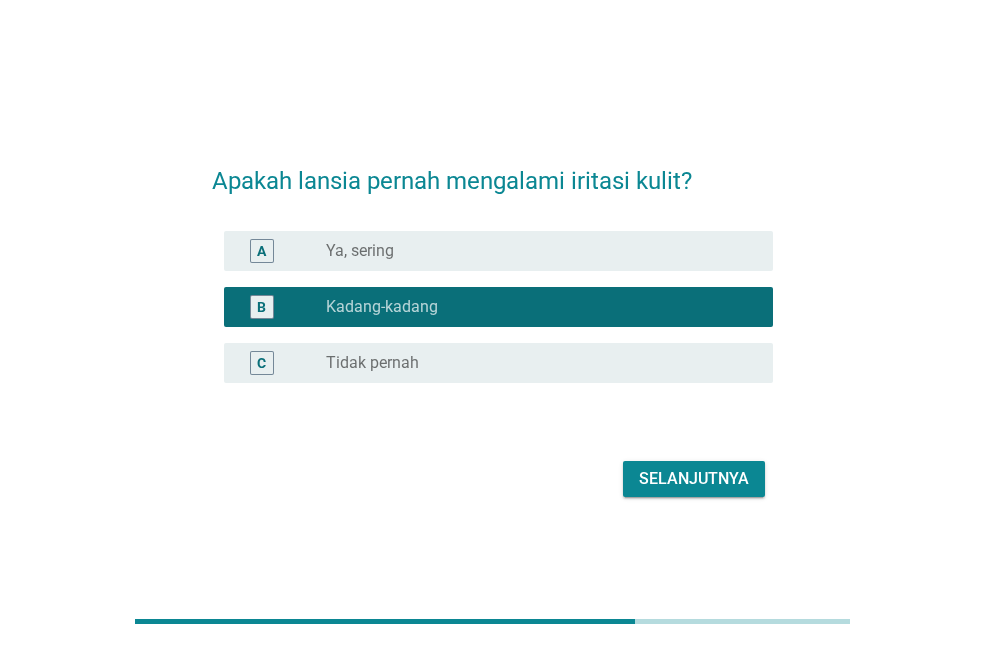 click on "Selanjutnya" at bounding box center (694, 479) 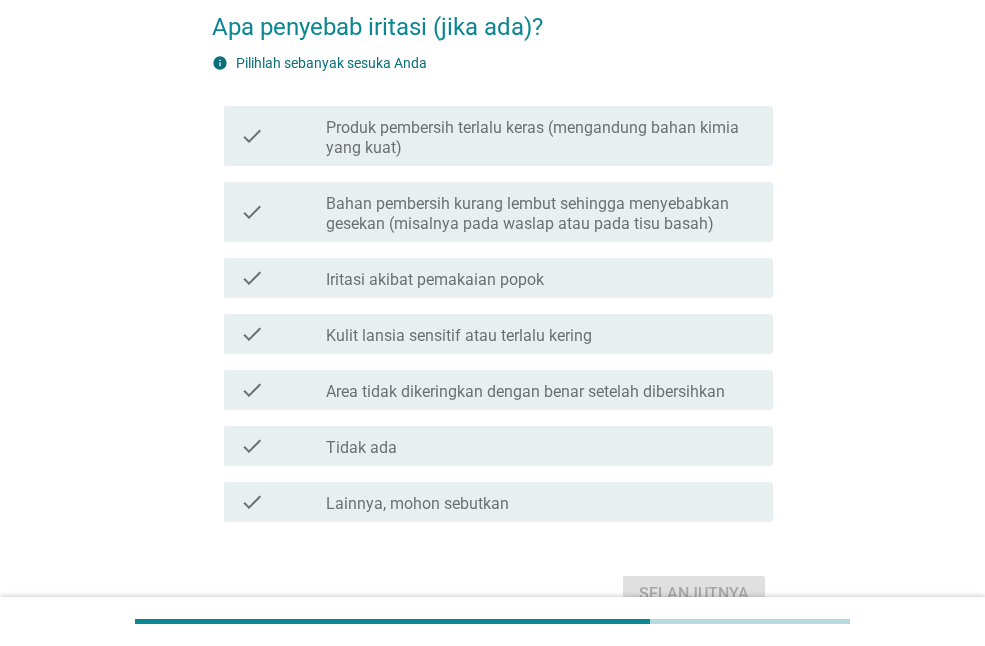 scroll, scrollTop: 101, scrollLeft: 0, axis: vertical 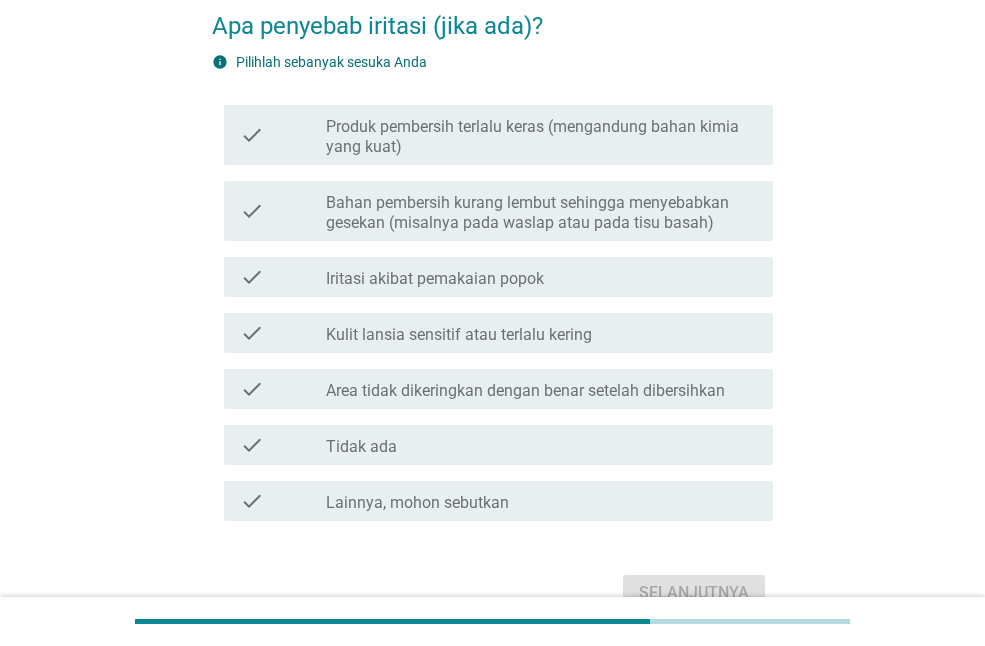 click on "check_box_outline_blank Iritasi akibat pemakaian popok" at bounding box center (541, 277) 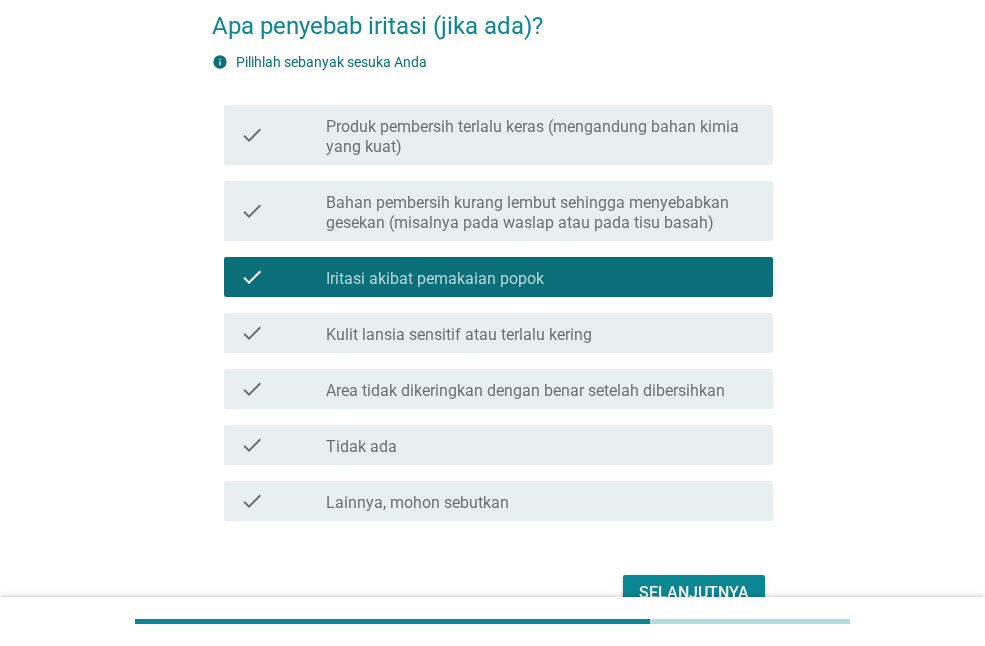 click on "Bahan pembersih kurang lembut sehingga menyebabkan gesekan (misalnya pada waslap atau pada tisu basah)" at bounding box center (541, 213) 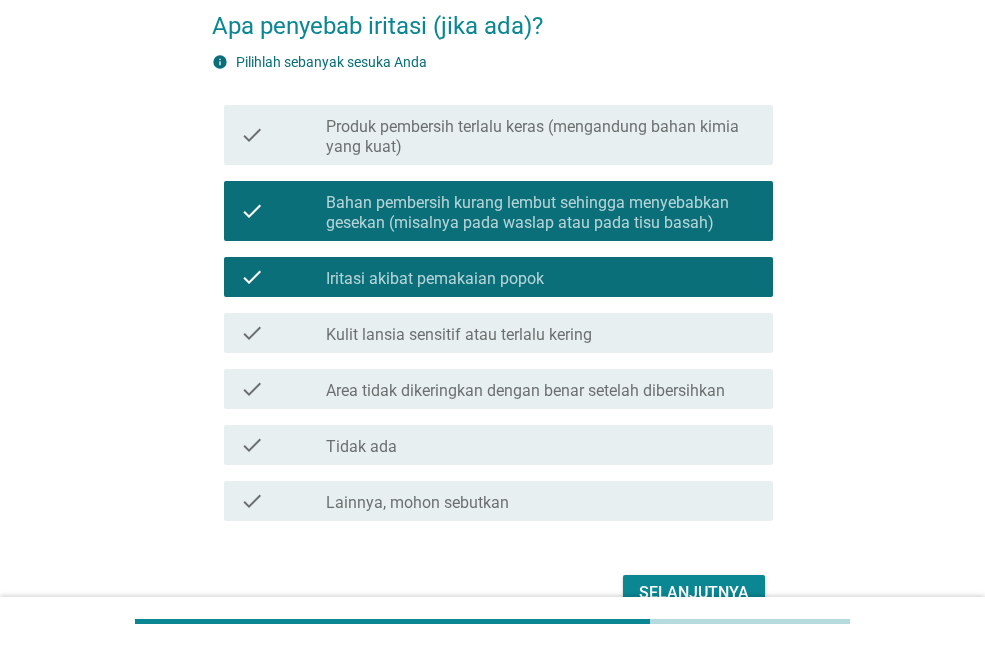 click on "check_box_outline_blank Area tidak dikeringkan dengan benar setelah dibersihkan" at bounding box center (541, 389) 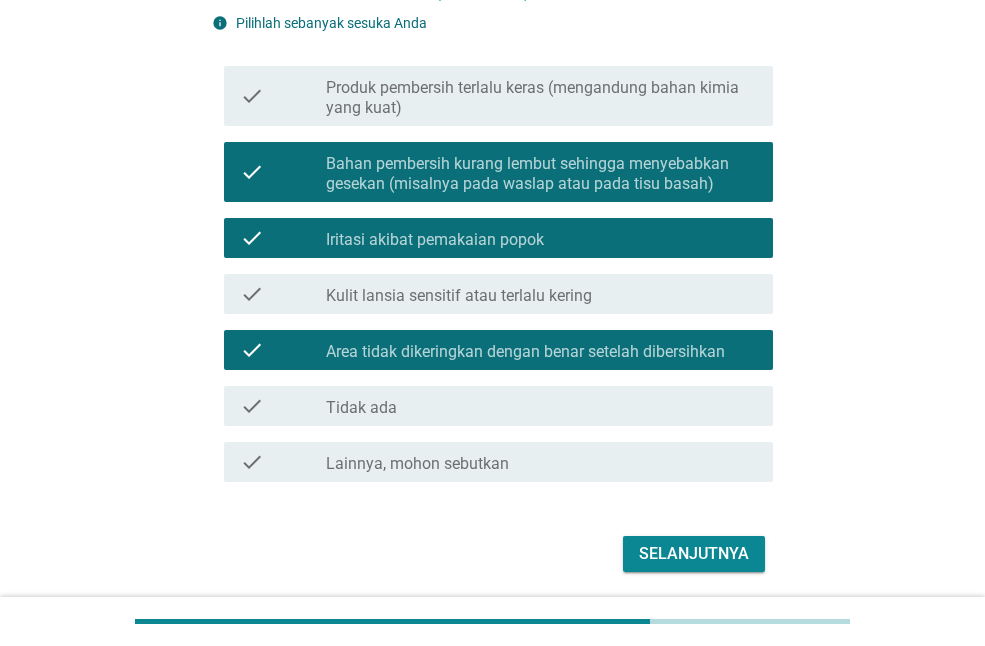 scroll, scrollTop: 141, scrollLeft: 0, axis: vertical 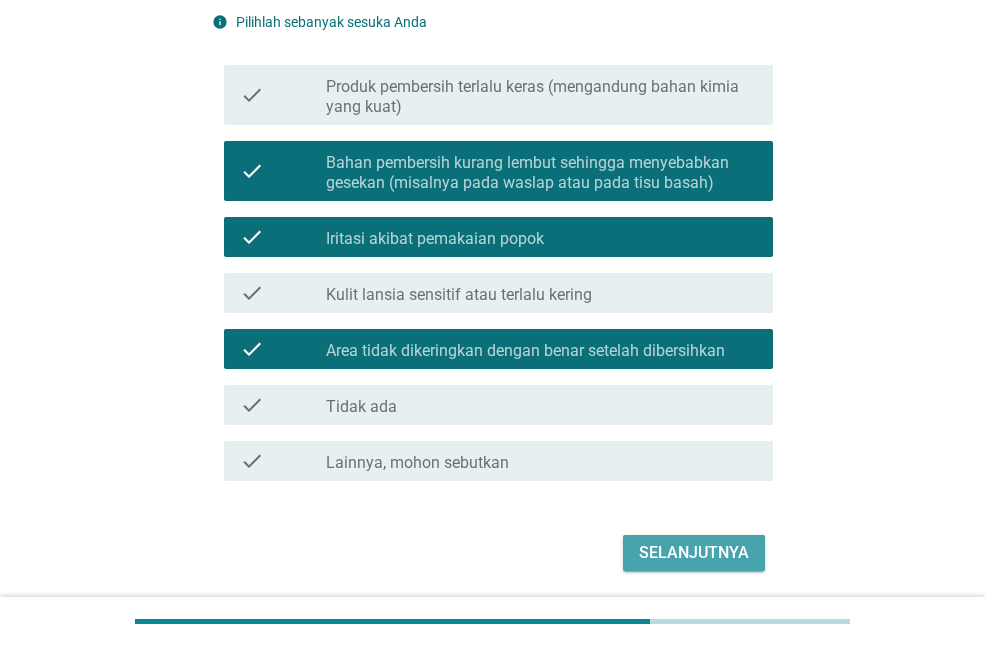 click on "Selanjutnya" at bounding box center [694, 553] 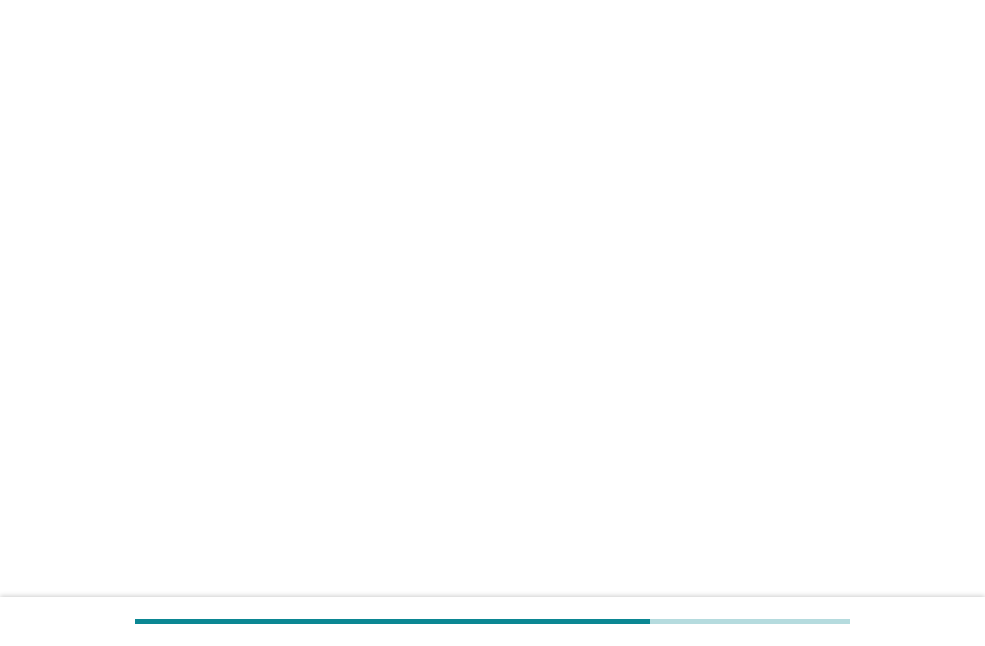 scroll, scrollTop: 0, scrollLeft: 0, axis: both 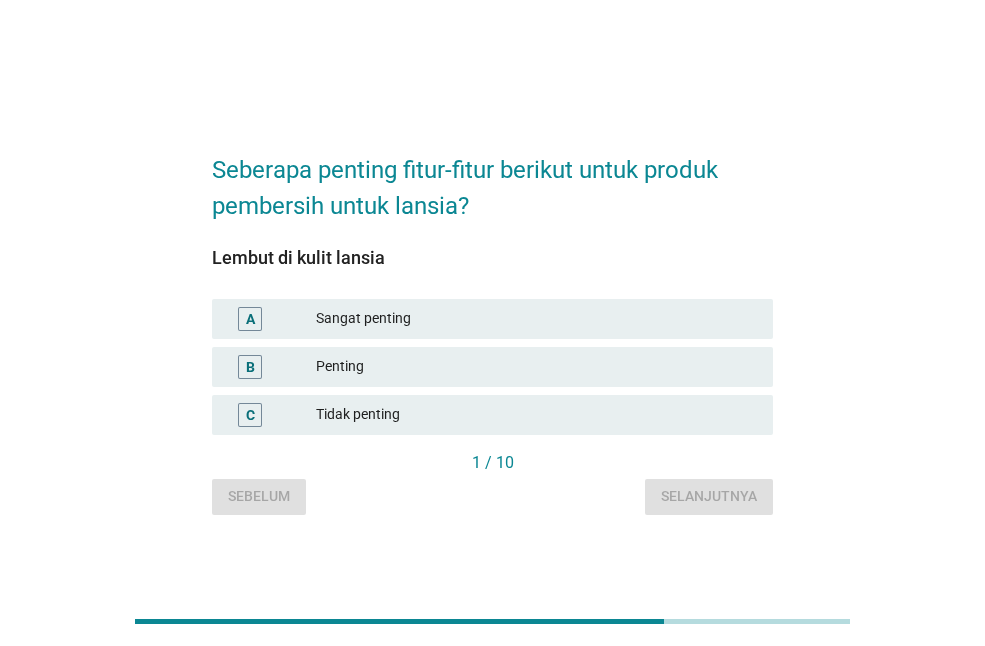click on "Sangat penting" at bounding box center [536, 319] 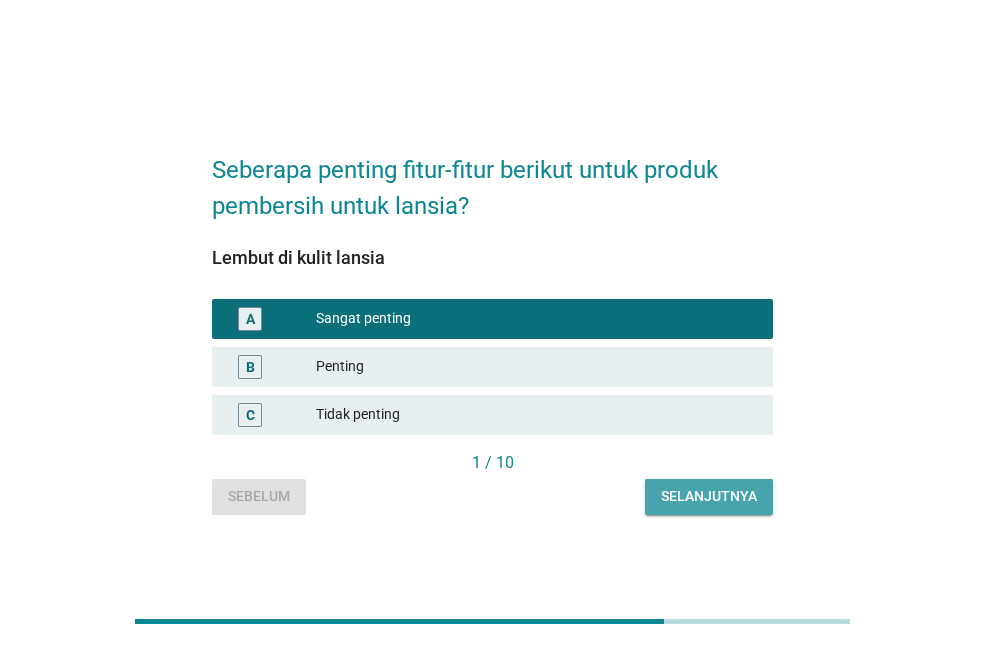 click on "Selanjutnya" at bounding box center (709, 496) 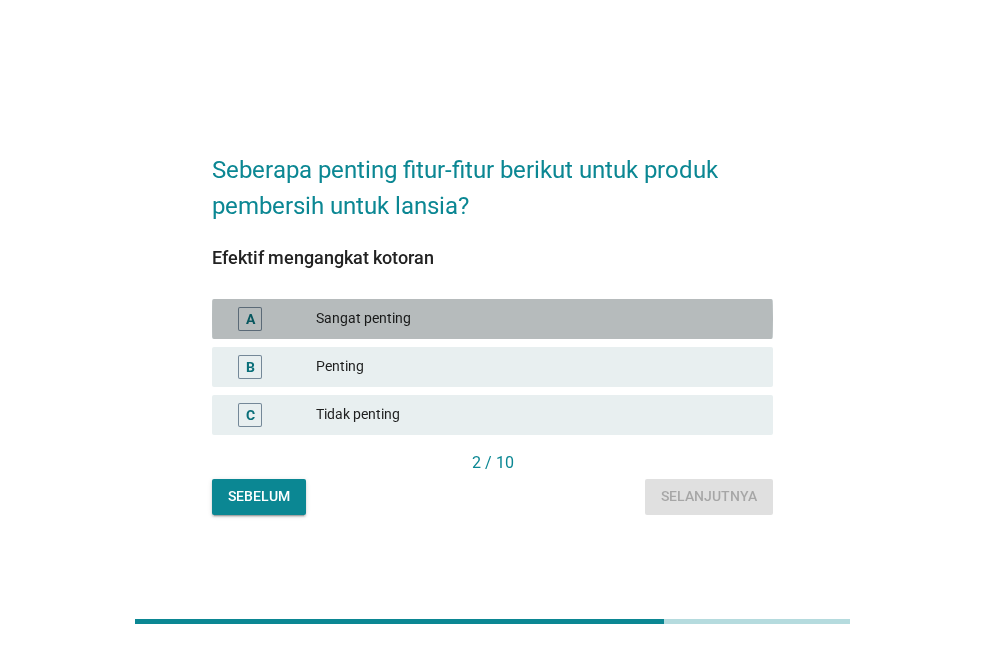 click on "Sangat penting" at bounding box center (536, 319) 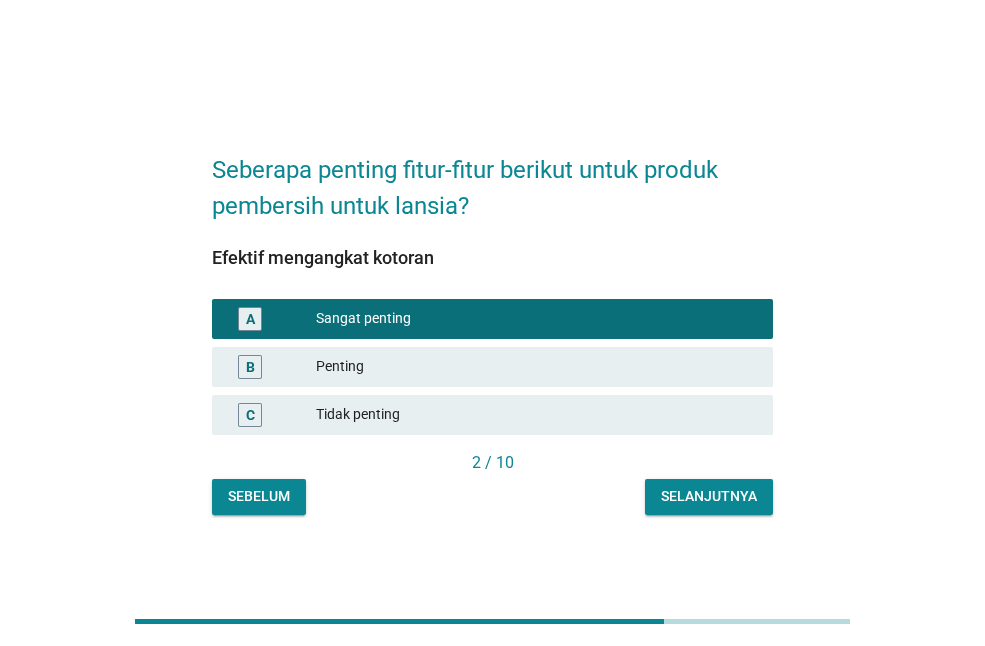 click on "Selanjutnya" at bounding box center [709, 496] 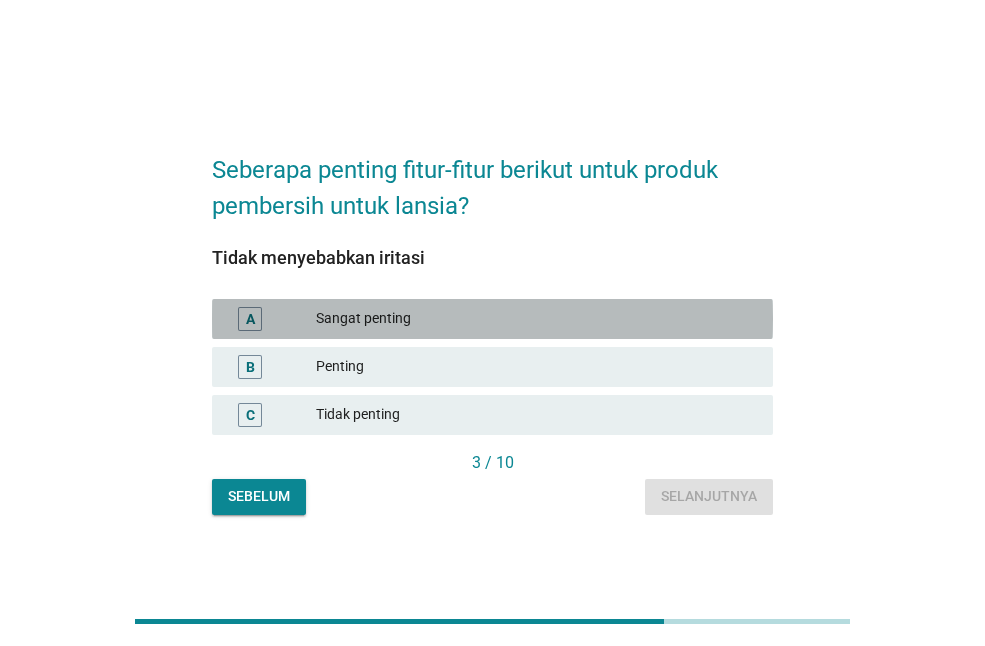 click on "Sangat penting" at bounding box center (536, 319) 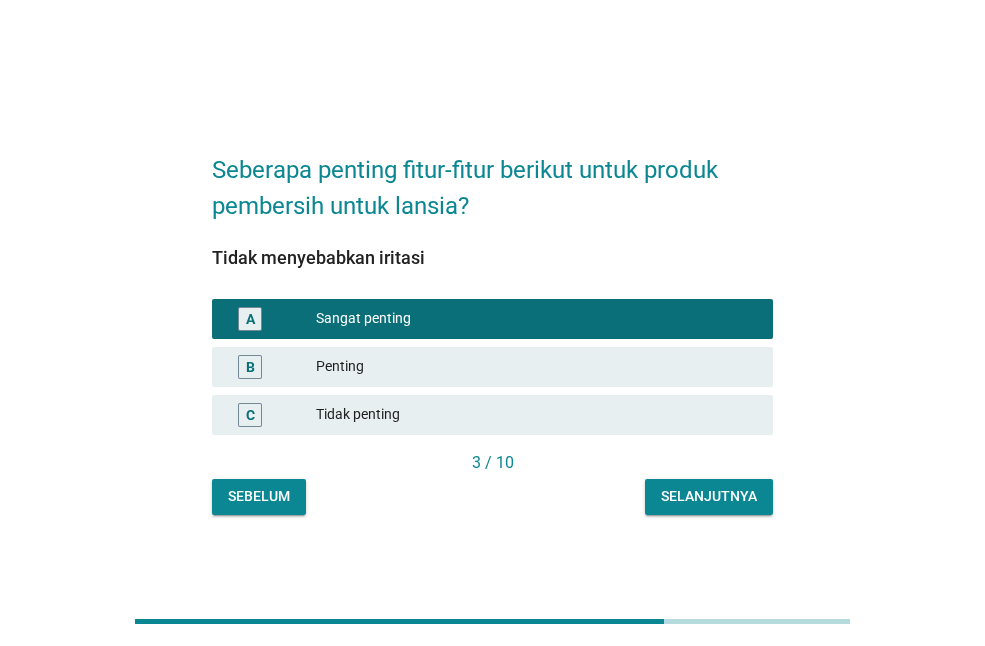 click on "Seberapa penting fitur-fitur berikut untuk produk pembersih untuk lansia?
Tidak menyebabkan iritasi
A   Sangat penting B   Penting C   Tidak penting
3 / 10
Sebelum   Selanjutnya" at bounding box center (492, 323) 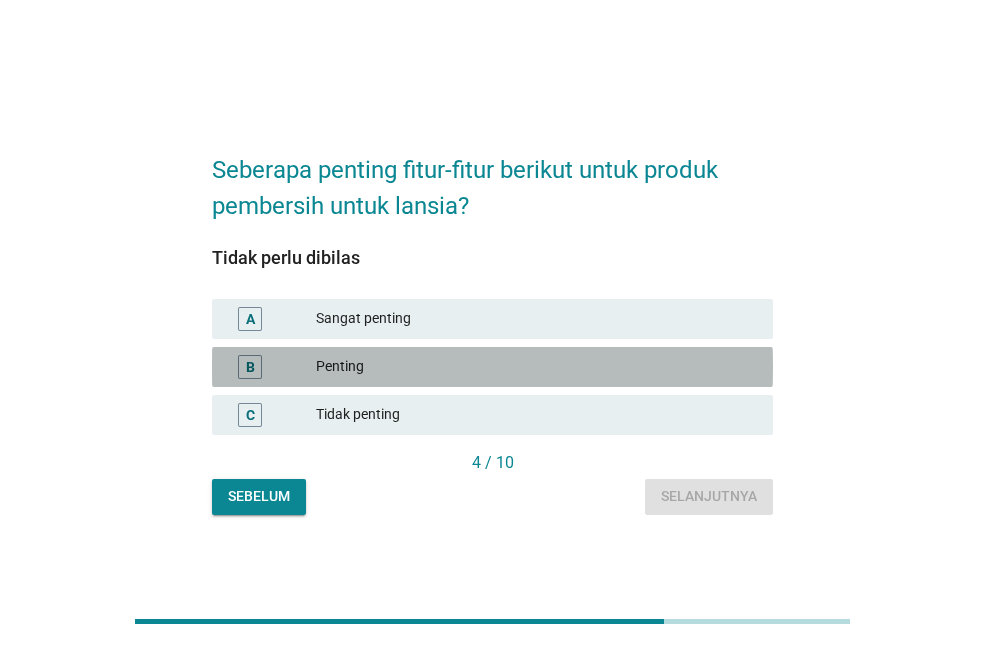 click on "B   Penting" at bounding box center [492, 367] 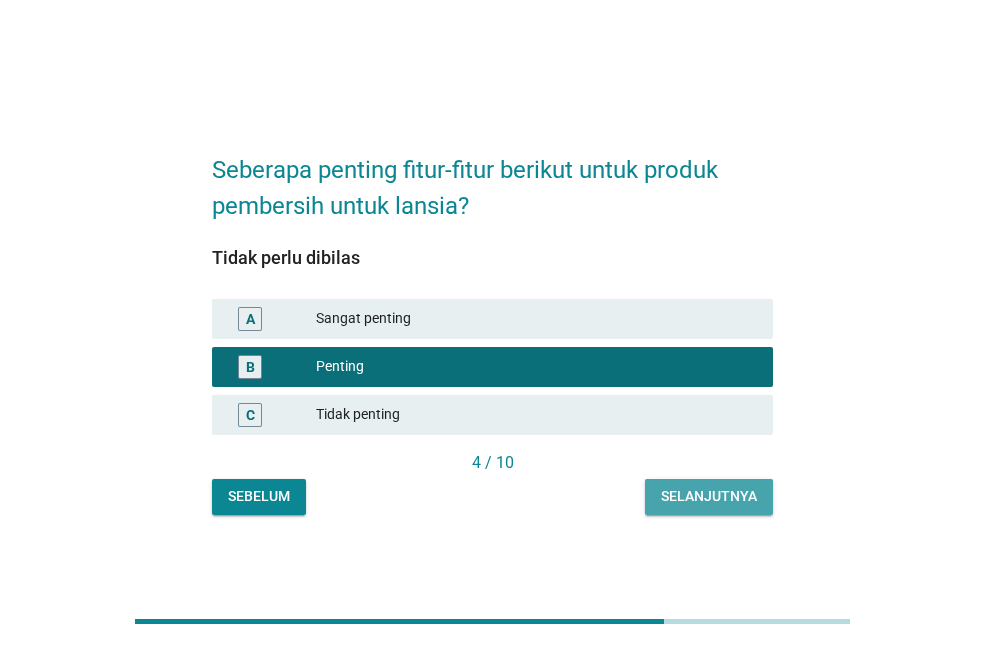 click on "Selanjutnya" at bounding box center (709, 497) 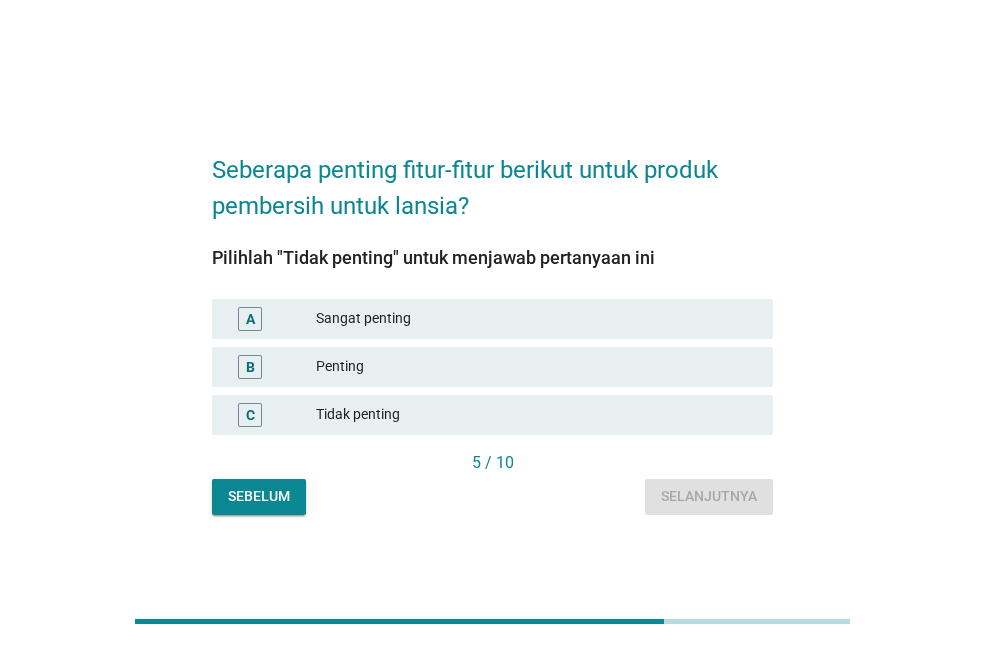 click on "Tidak penting" at bounding box center [536, 415] 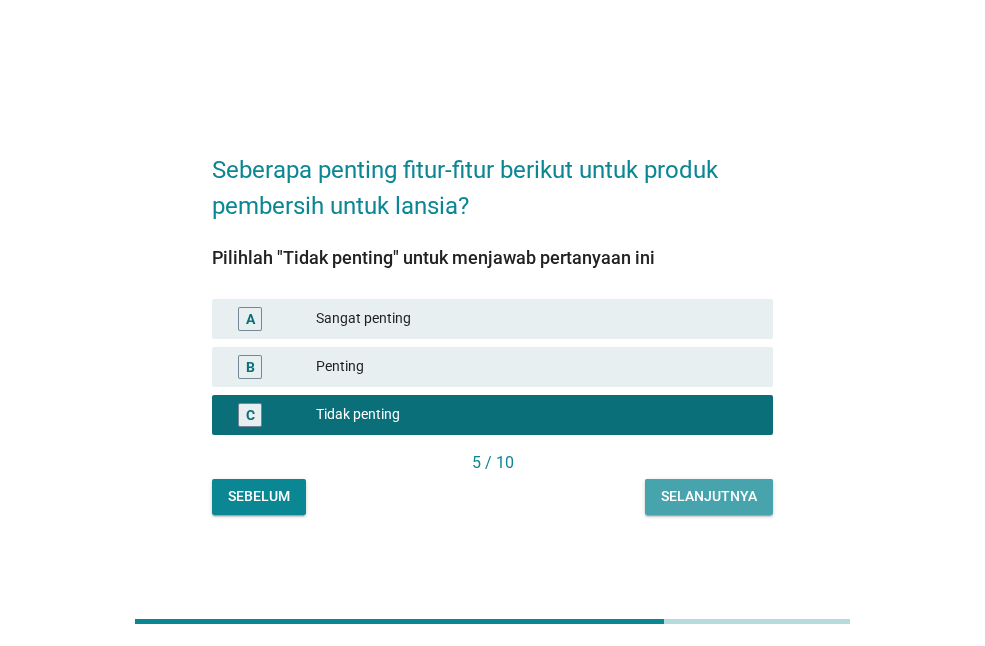 click on "Selanjutnya" at bounding box center [709, 497] 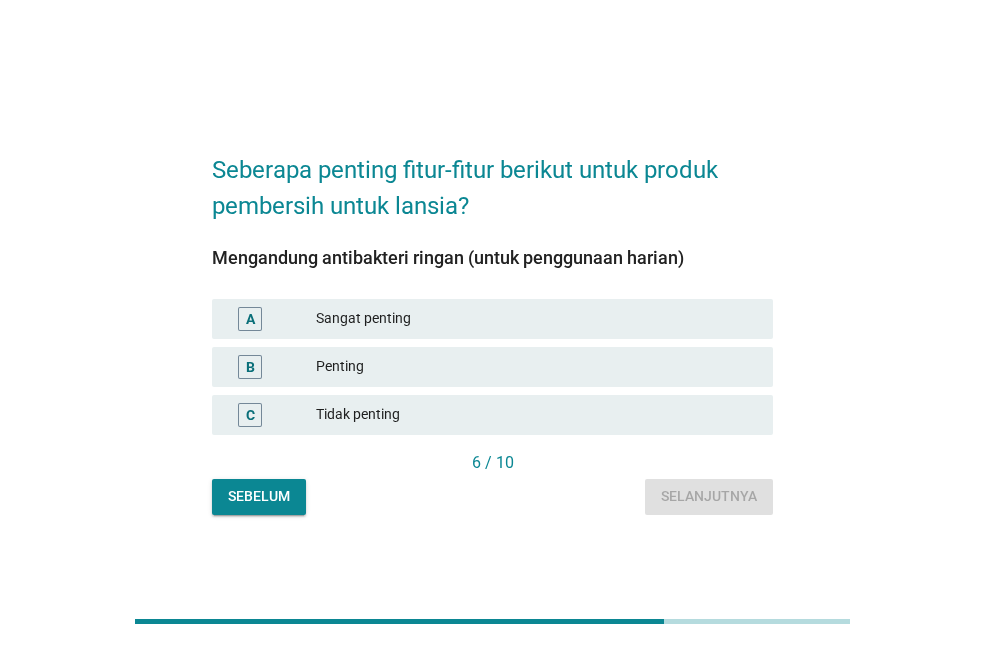 click on "A   Sangat penting" at bounding box center (492, 319) 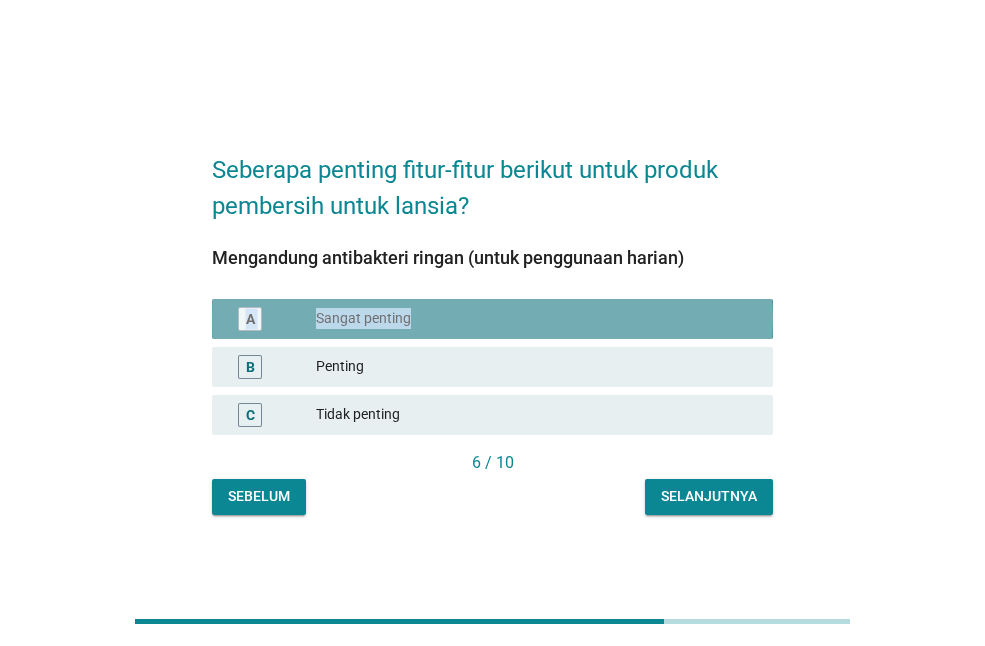 click on "A   Sangat penting" at bounding box center (492, 319) 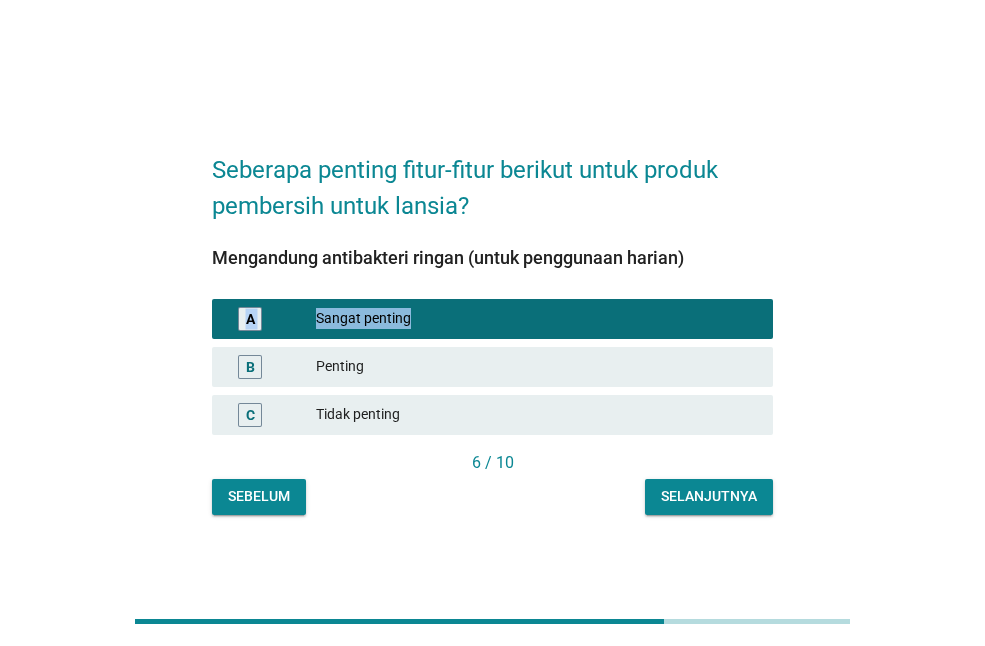 click on "Selanjutnya" at bounding box center [709, 496] 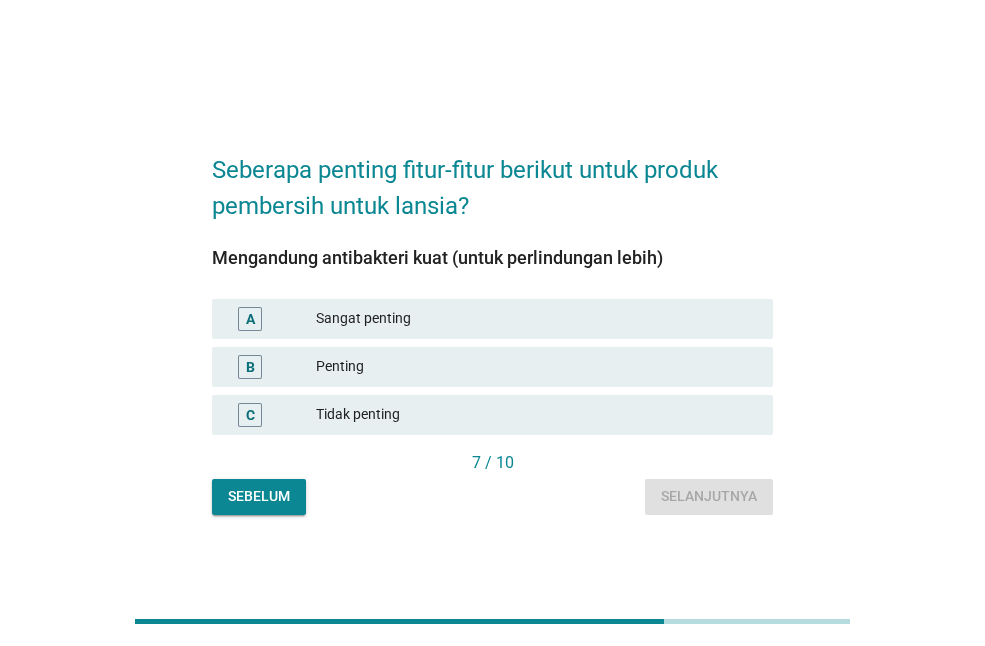click on "Sangat penting" at bounding box center [536, 319] 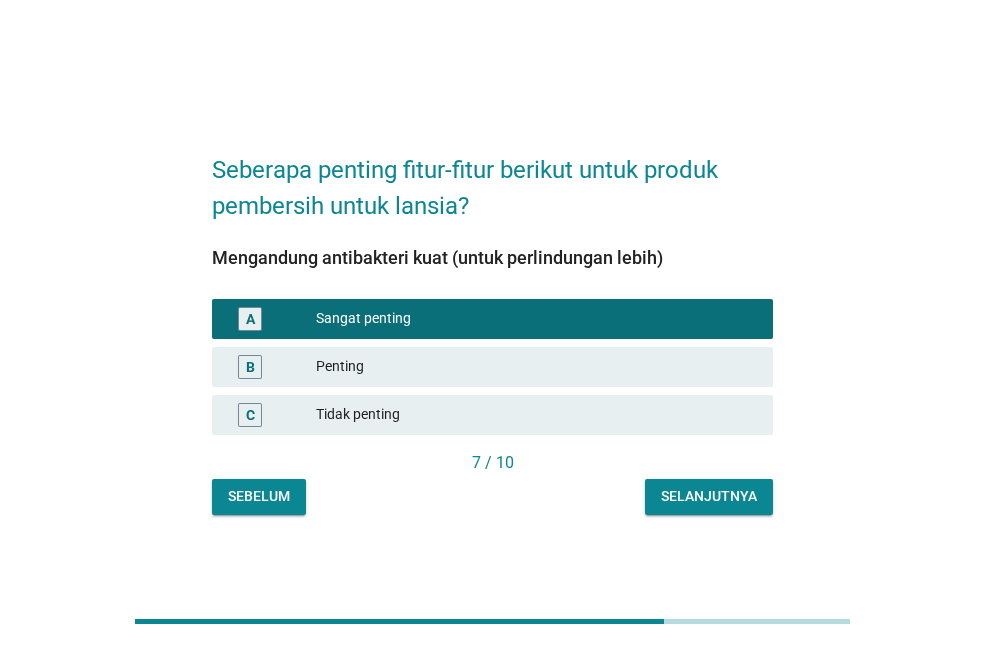 click on "Selanjutnya" at bounding box center (709, 496) 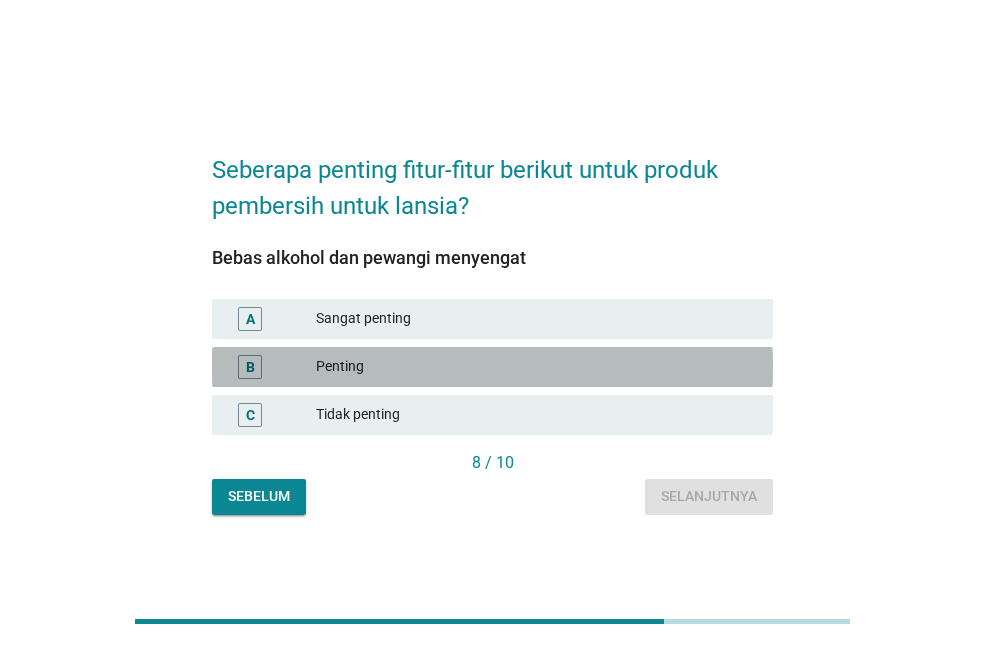 click on "B   Penting" at bounding box center (492, 367) 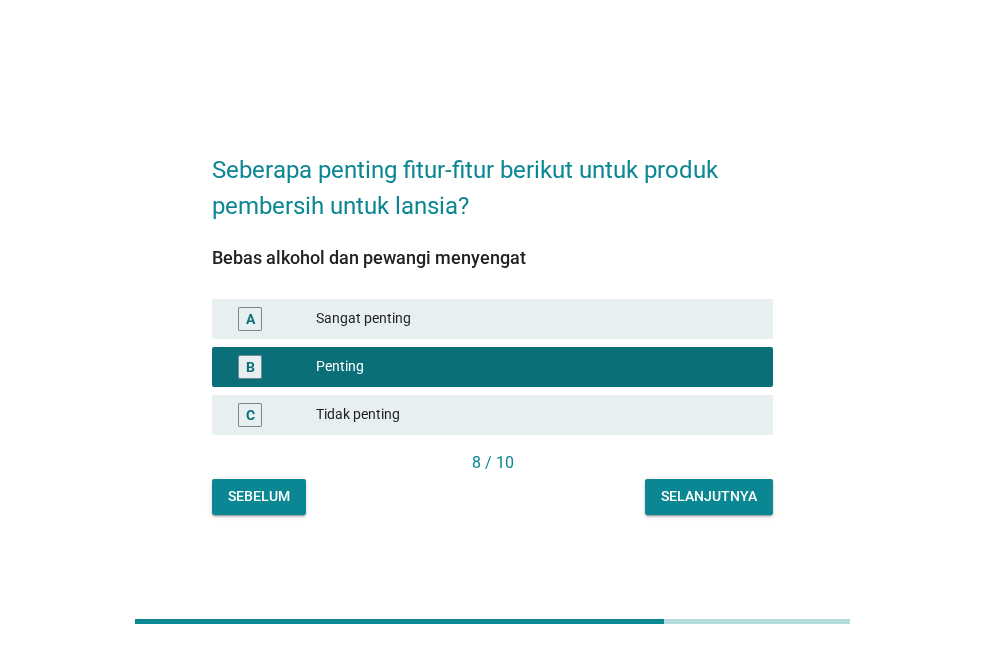 click on "Selanjutnya" at bounding box center [709, 497] 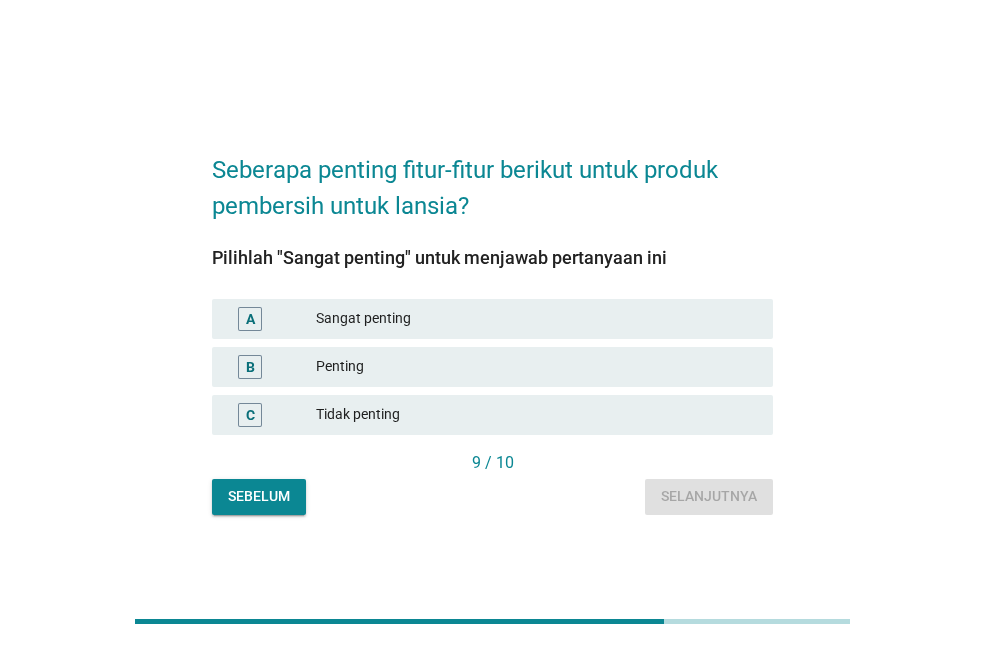 click on "Sangat penting" at bounding box center (536, 319) 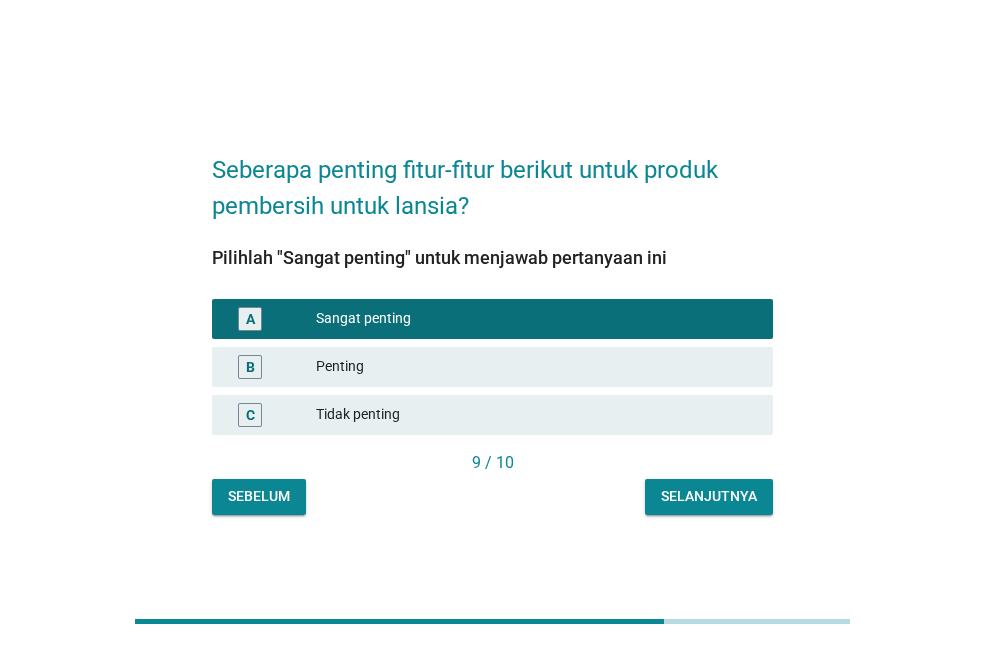 click on "Selanjutnya" at bounding box center [709, 496] 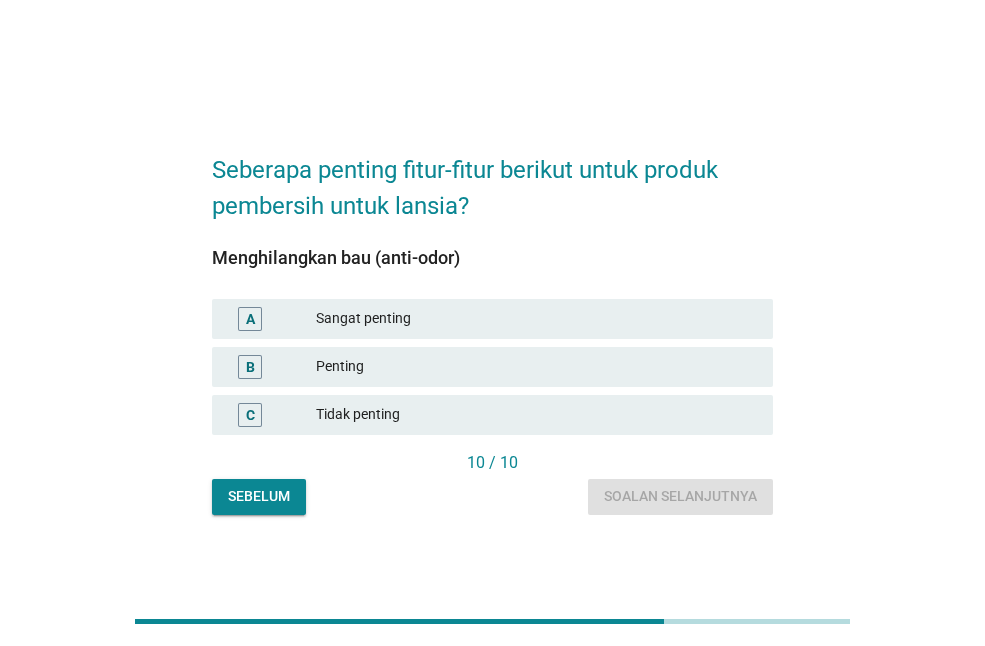 click on "Sangat penting" at bounding box center (536, 319) 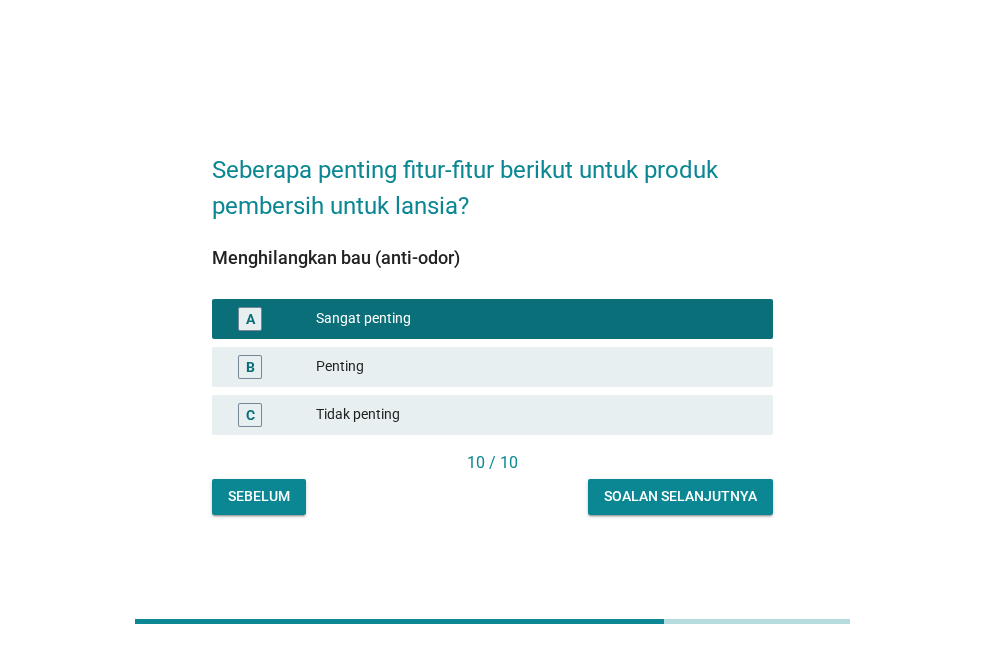 click on "Soalan selanjutnya" at bounding box center (680, 496) 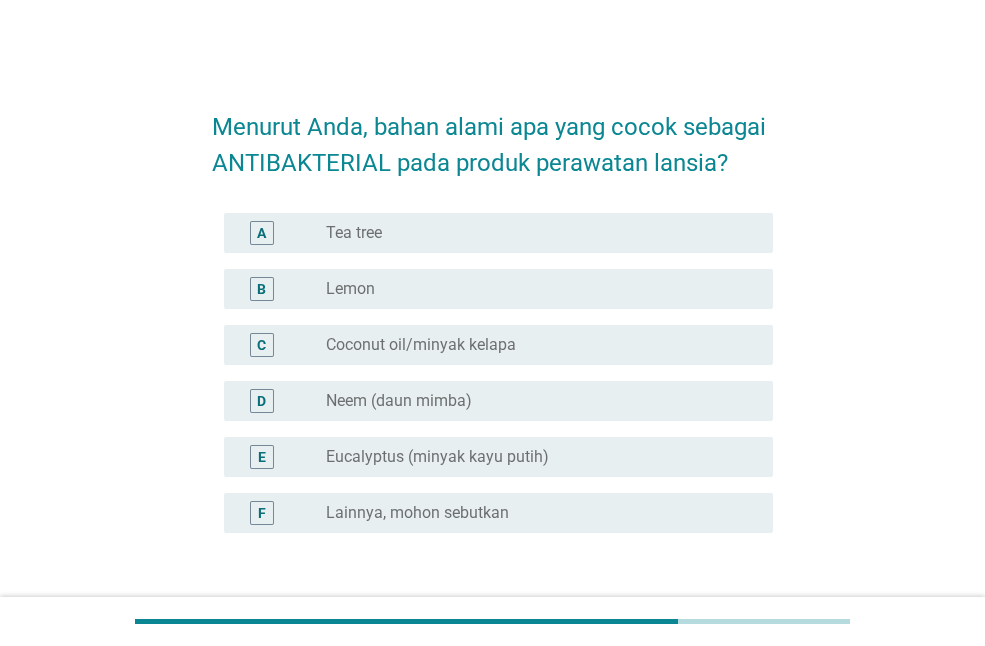 click on "radio_button_unchecked Coconut oil/minyak kelapa" at bounding box center [533, 345] 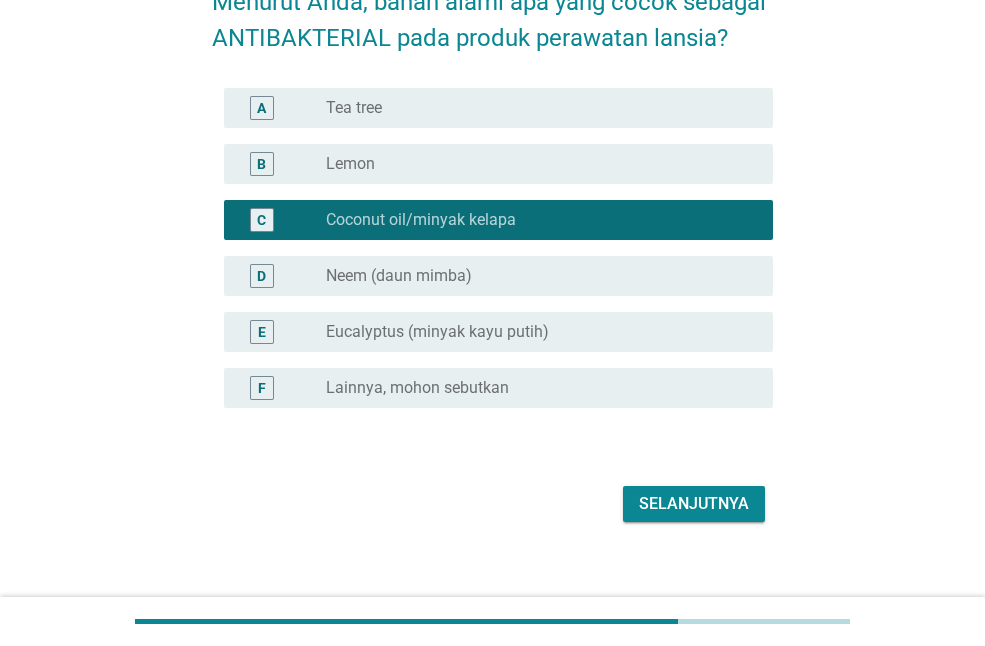 scroll, scrollTop: 144, scrollLeft: 0, axis: vertical 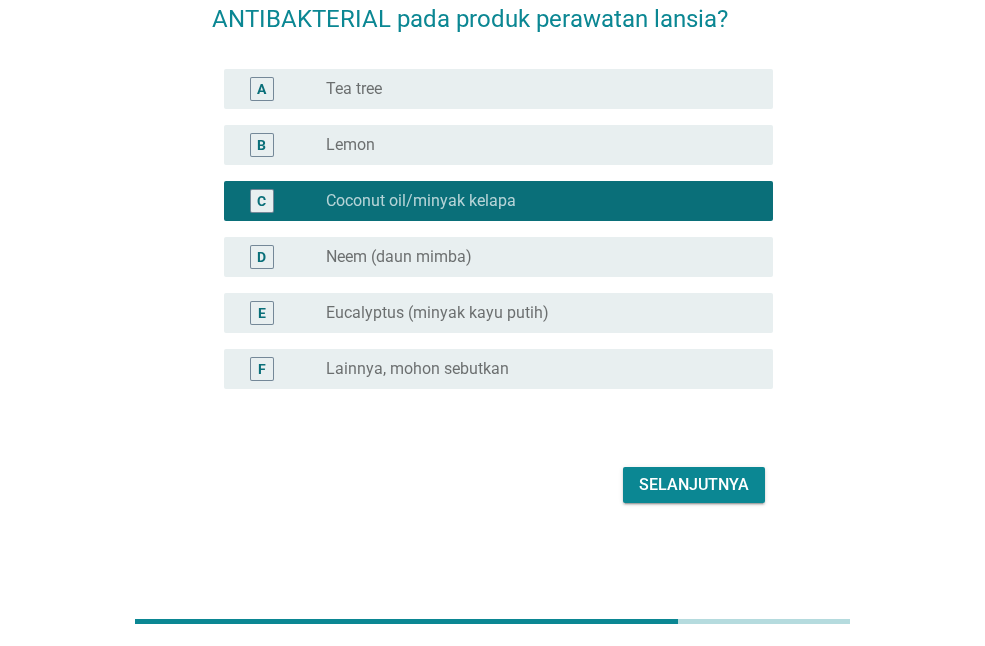 click on "Selanjutnya" at bounding box center [694, 485] 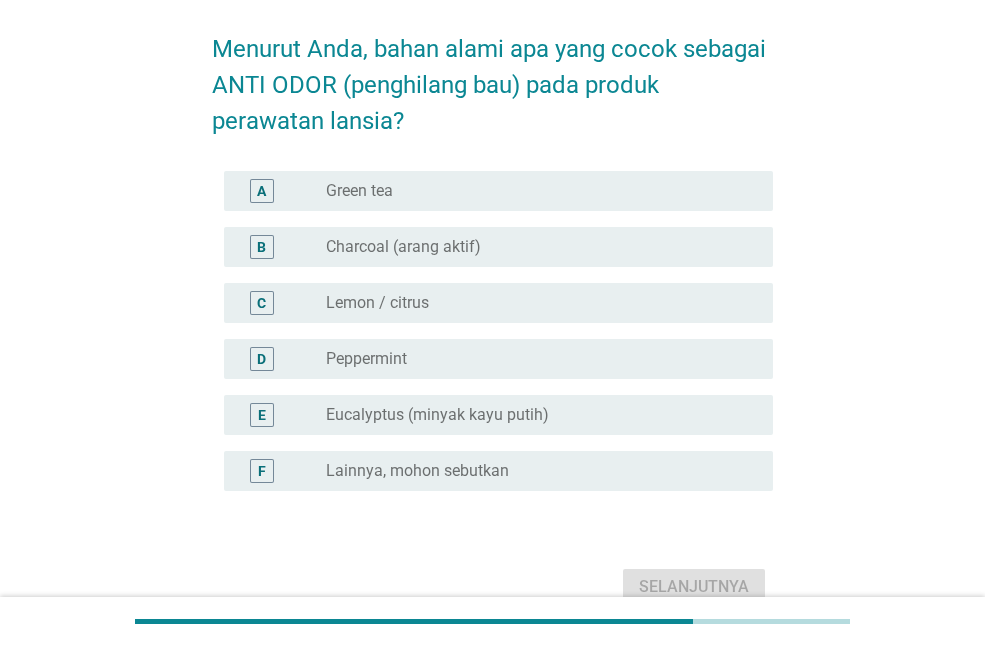 scroll, scrollTop: 79, scrollLeft: 0, axis: vertical 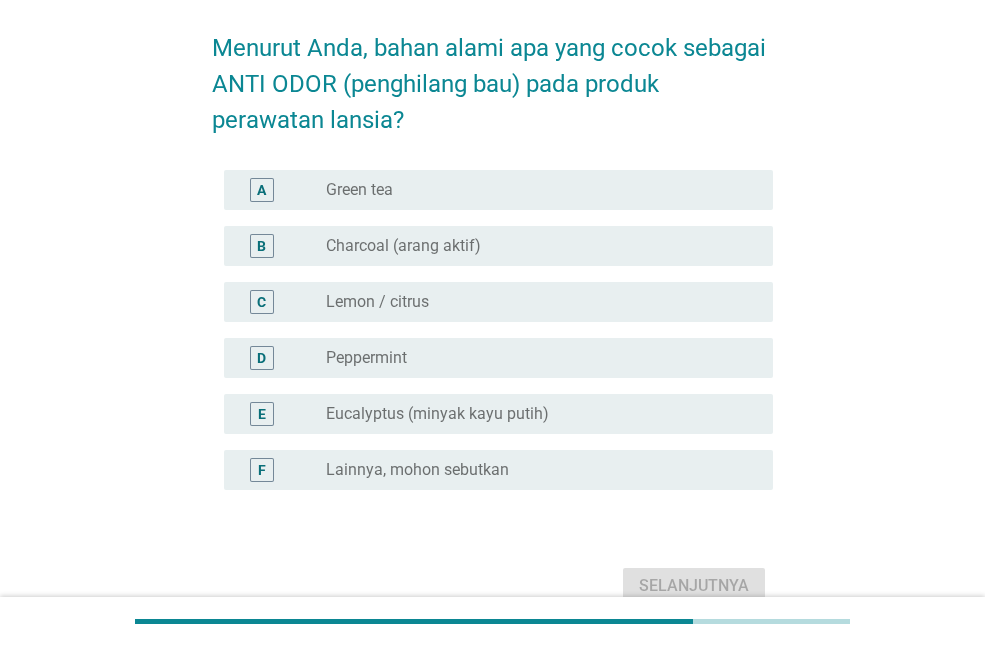 click on "radio_button_unchecked Peppermint" at bounding box center (533, 358) 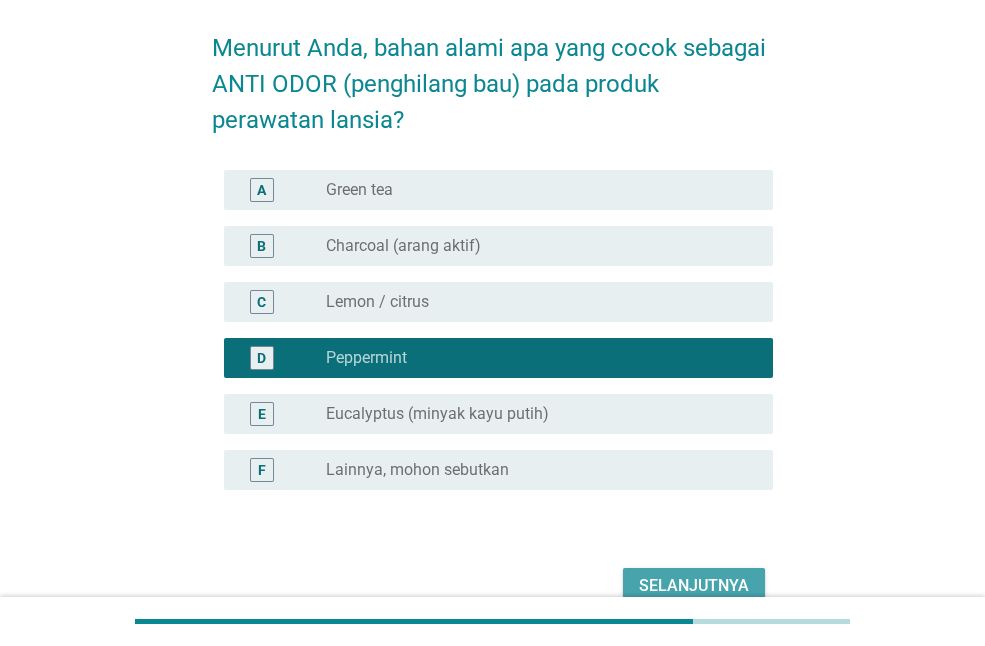 click on "Selanjutnya" at bounding box center [694, 586] 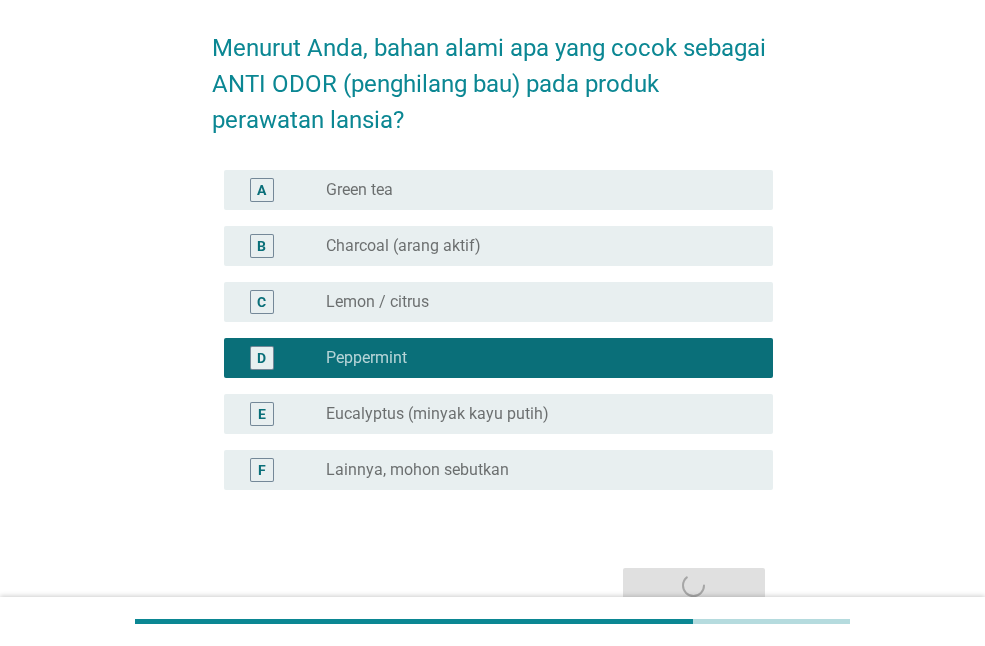 scroll, scrollTop: 0, scrollLeft: 0, axis: both 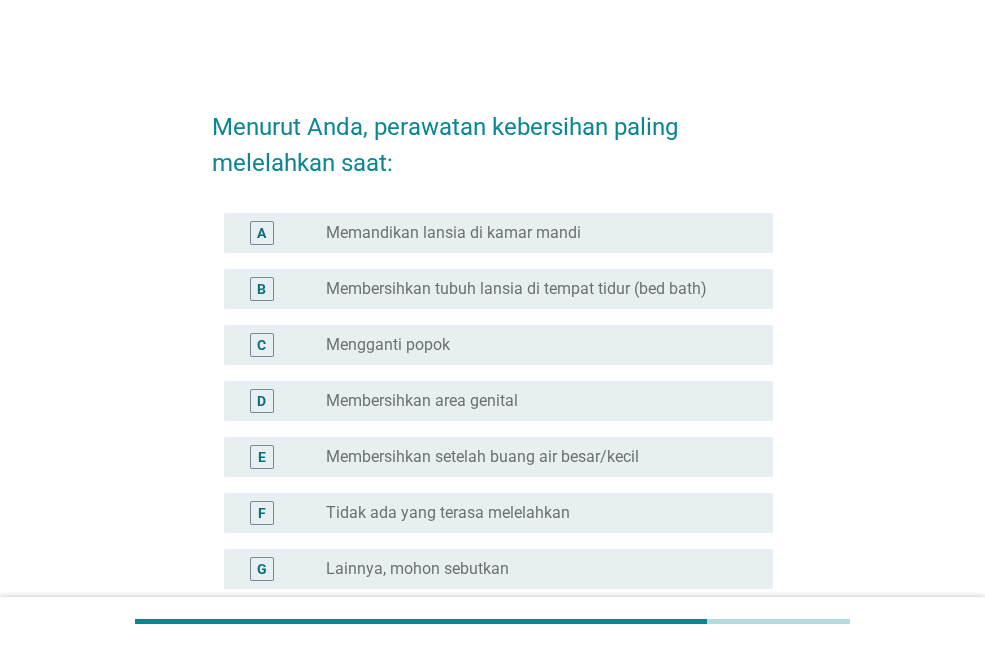click on "radio_button_unchecked Memandikan lansia di kamar mandi" at bounding box center (533, 233) 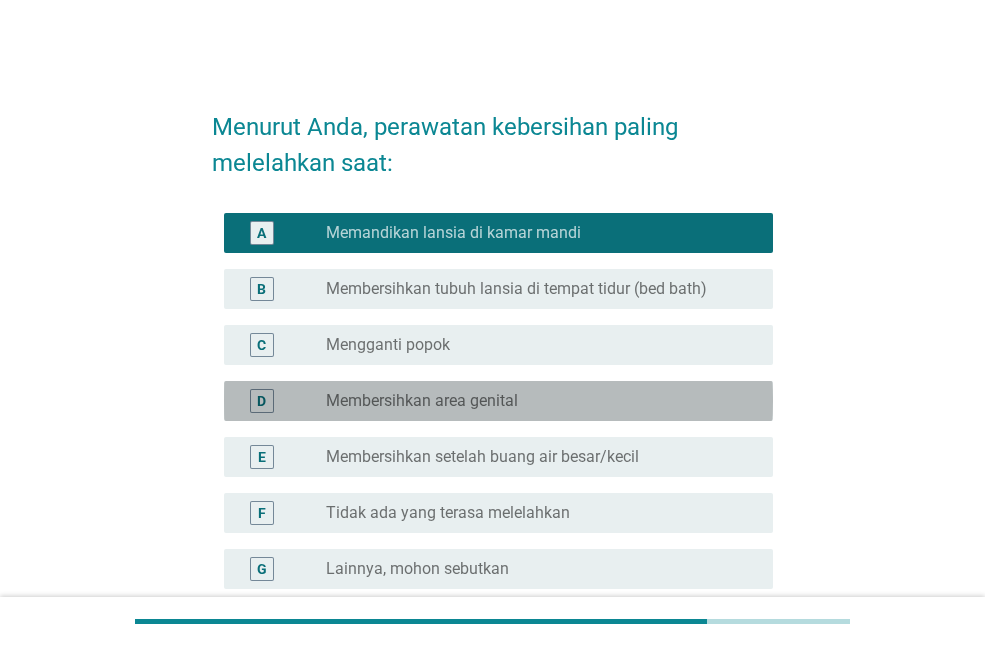 click on "radio_button_unchecked Membersihkan area genital" at bounding box center (533, 401) 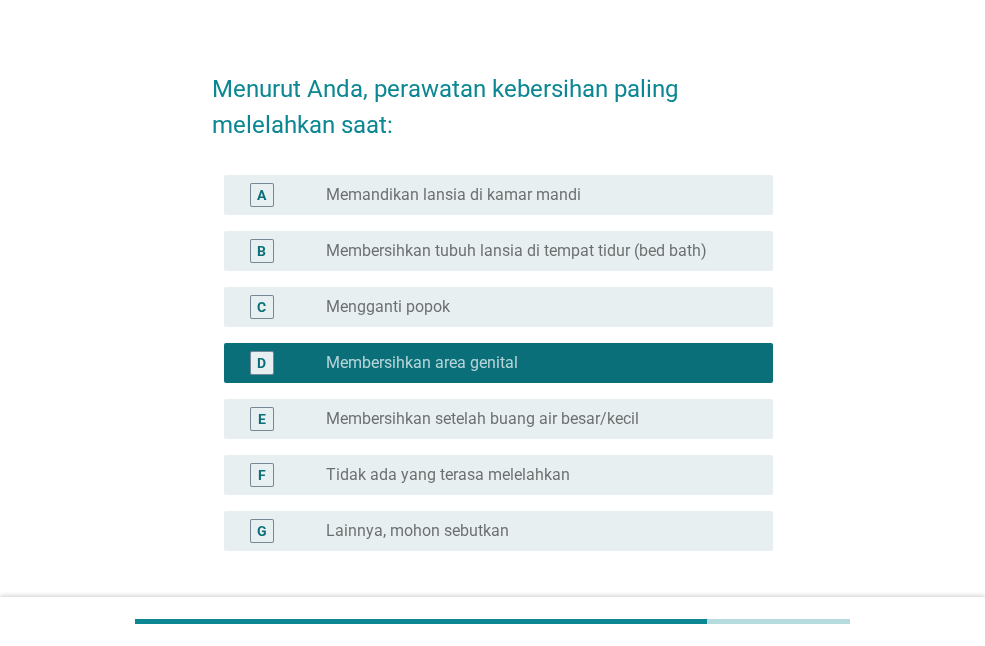 scroll, scrollTop: 200, scrollLeft: 0, axis: vertical 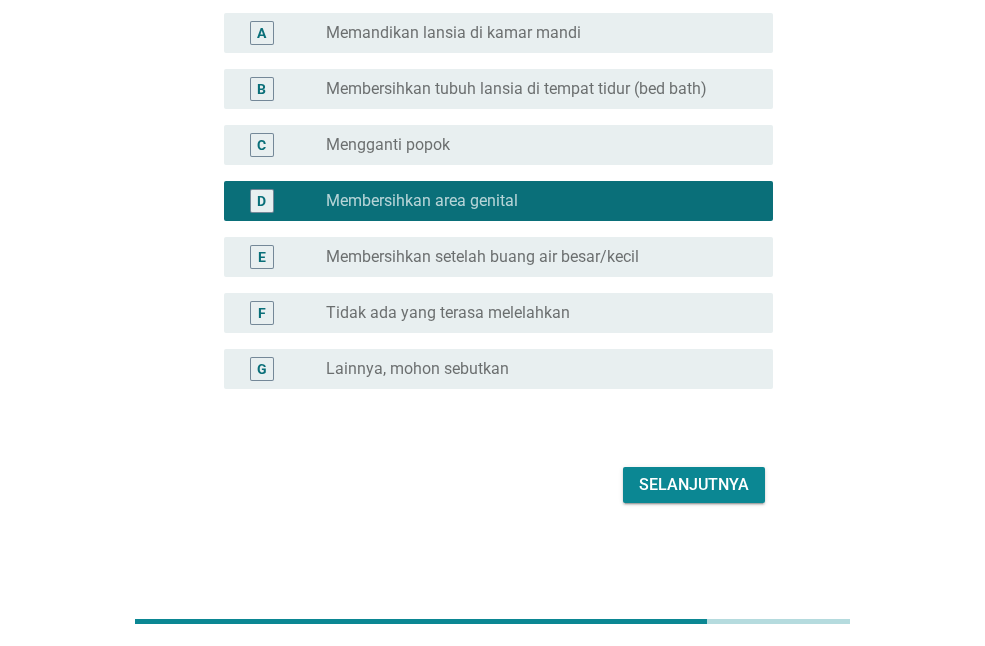 click on "Selanjutnya" at bounding box center [694, 485] 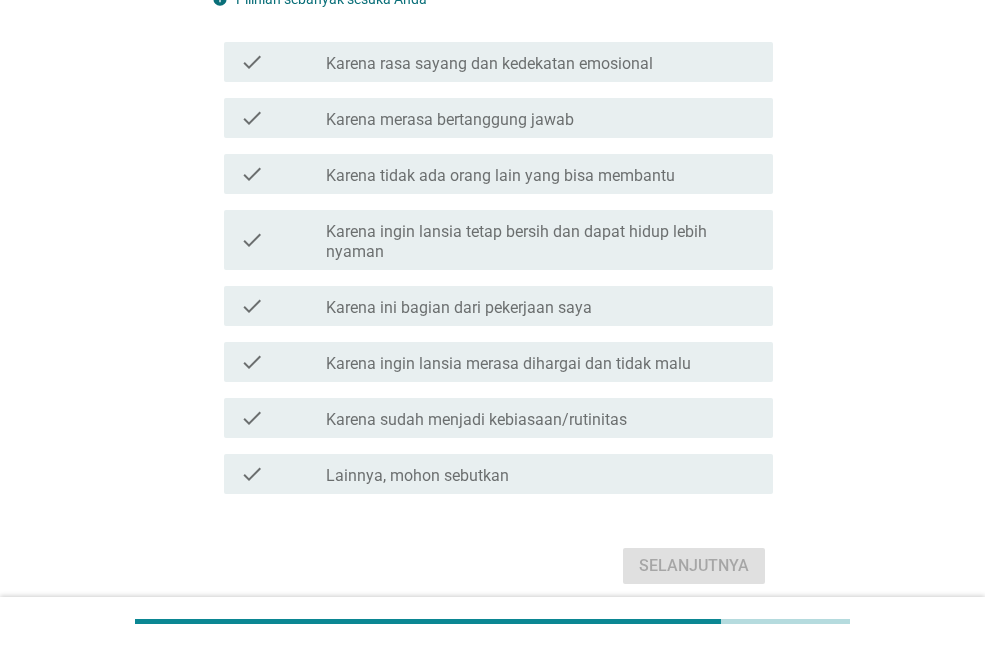 scroll, scrollTop: 0, scrollLeft: 0, axis: both 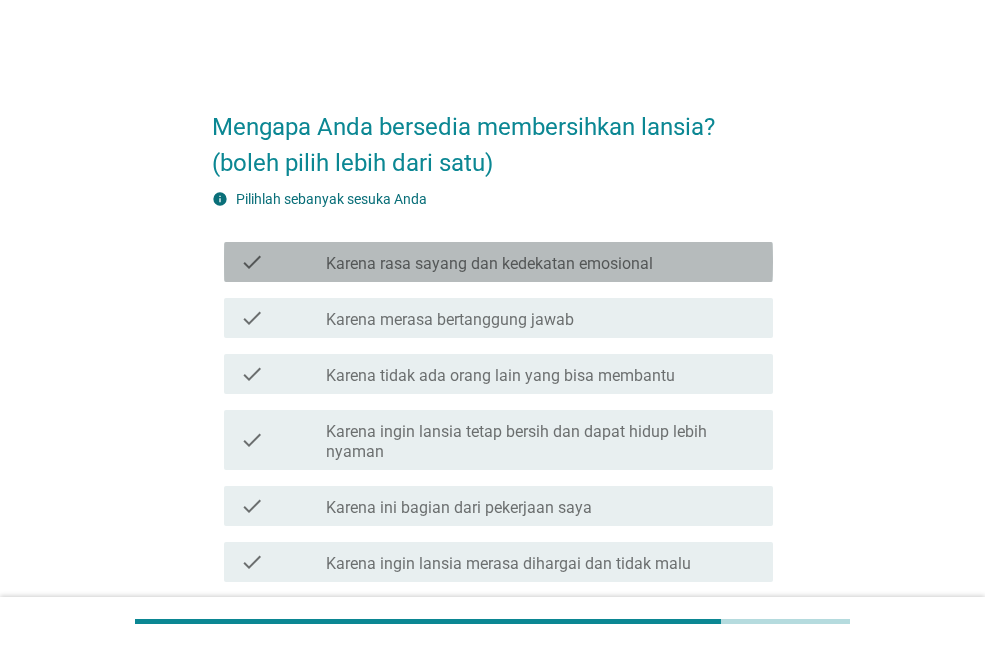 click on "check_box_outline_blank Karena rasa sayang dan kedekatan emosional" at bounding box center (541, 262) 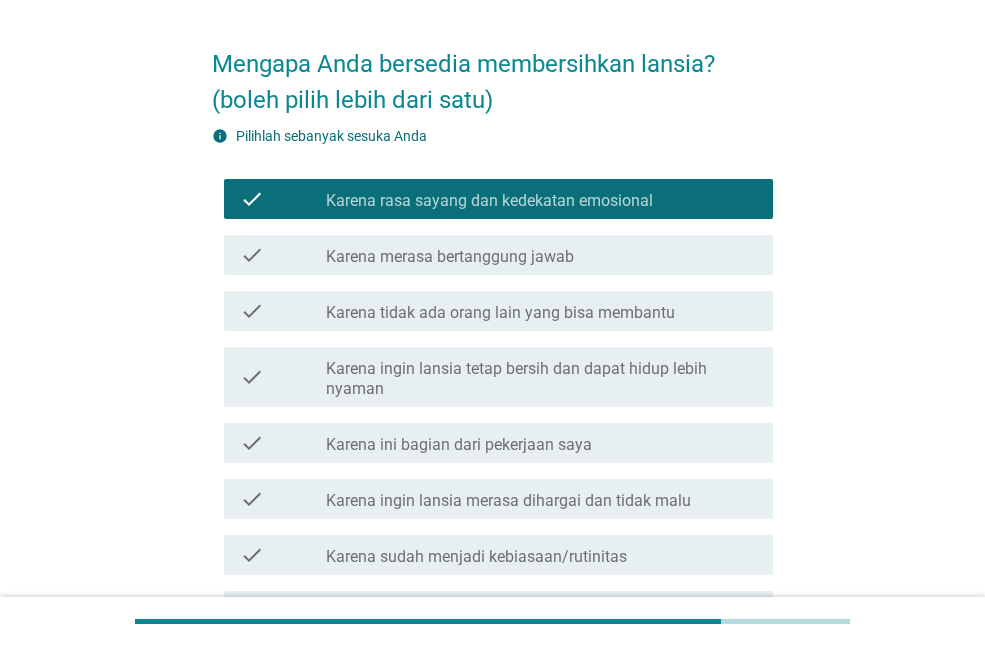 scroll, scrollTop: 69, scrollLeft: 0, axis: vertical 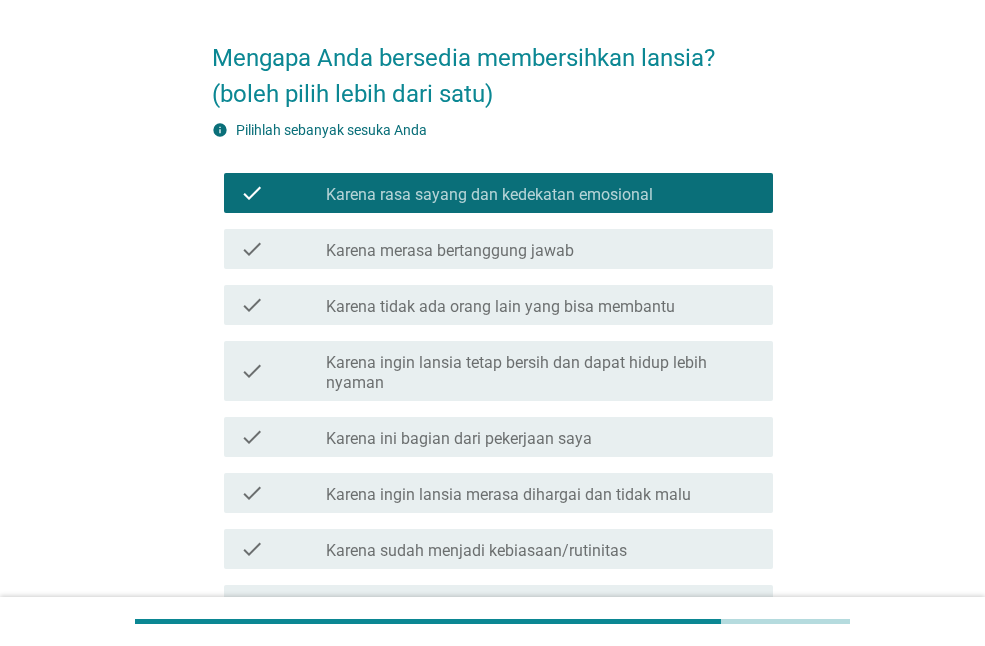 click on "check_box_outline_blank Karena merasa bertanggung jawab" at bounding box center (541, 249) 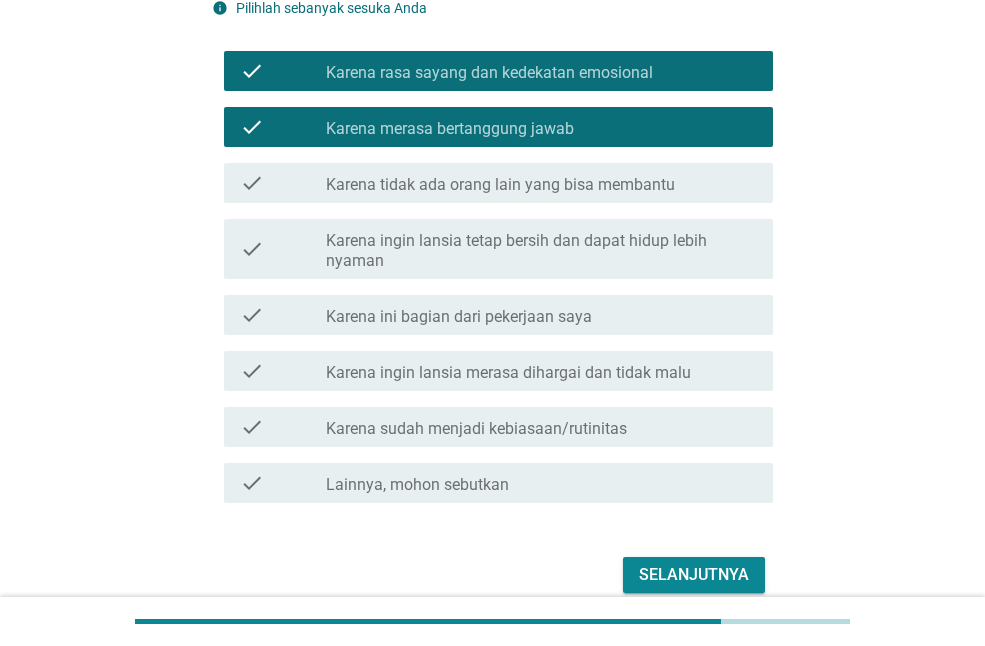 scroll, scrollTop: 192, scrollLeft: 0, axis: vertical 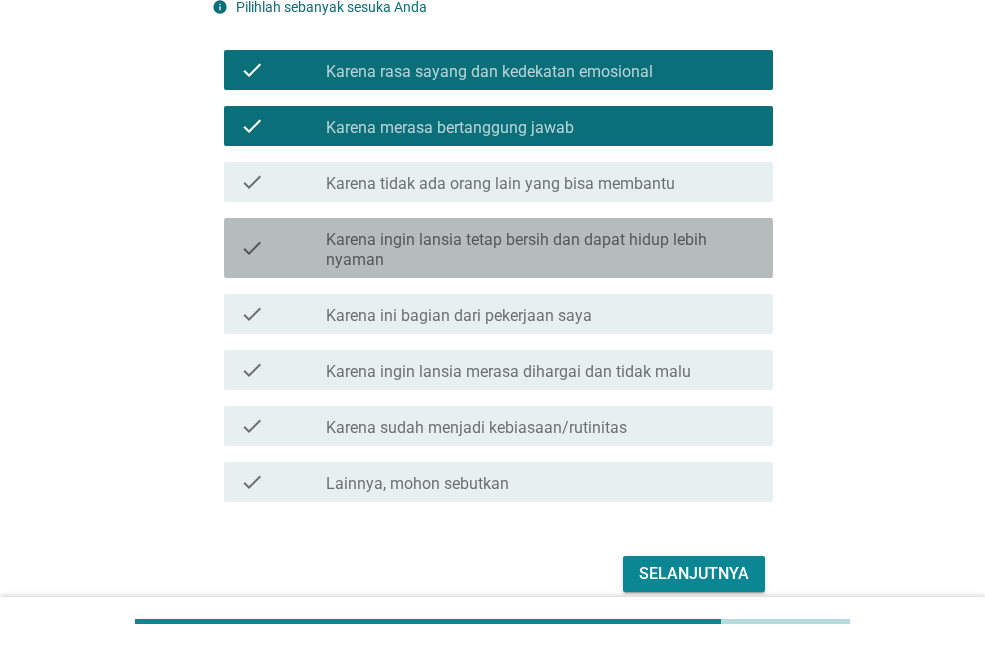click on "Karena ingin lansia tetap bersih dan dapat hidup lebih nyaman" at bounding box center (541, 250) 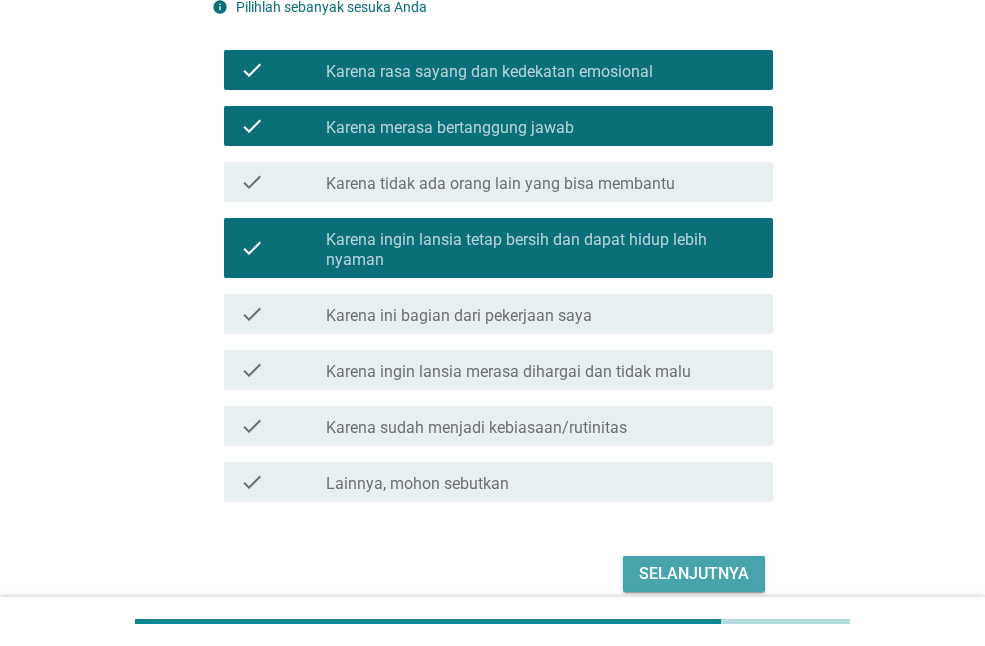 click on "Selanjutnya" at bounding box center [694, 574] 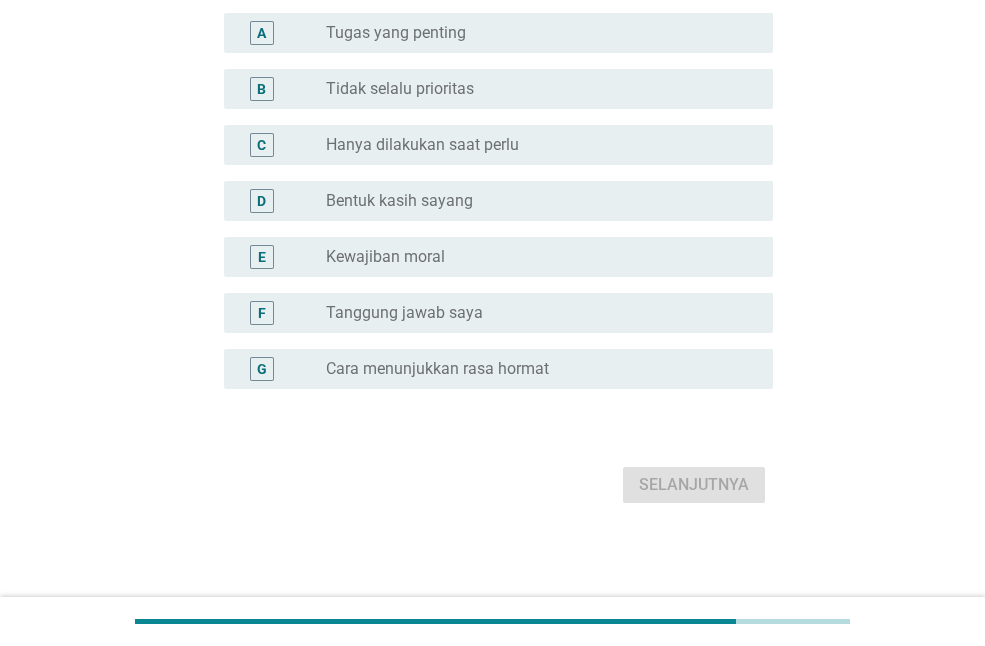 scroll, scrollTop: 0, scrollLeft: 0, axis: both 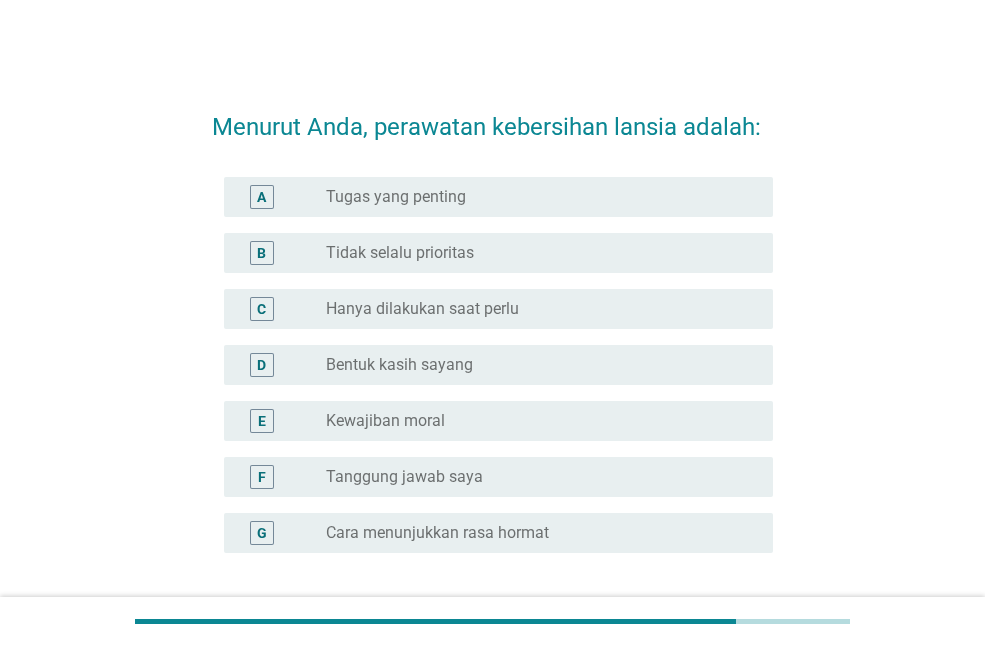 click on "radio_button_unchecked Tugas yang penting" at bounding box center (533, 197) 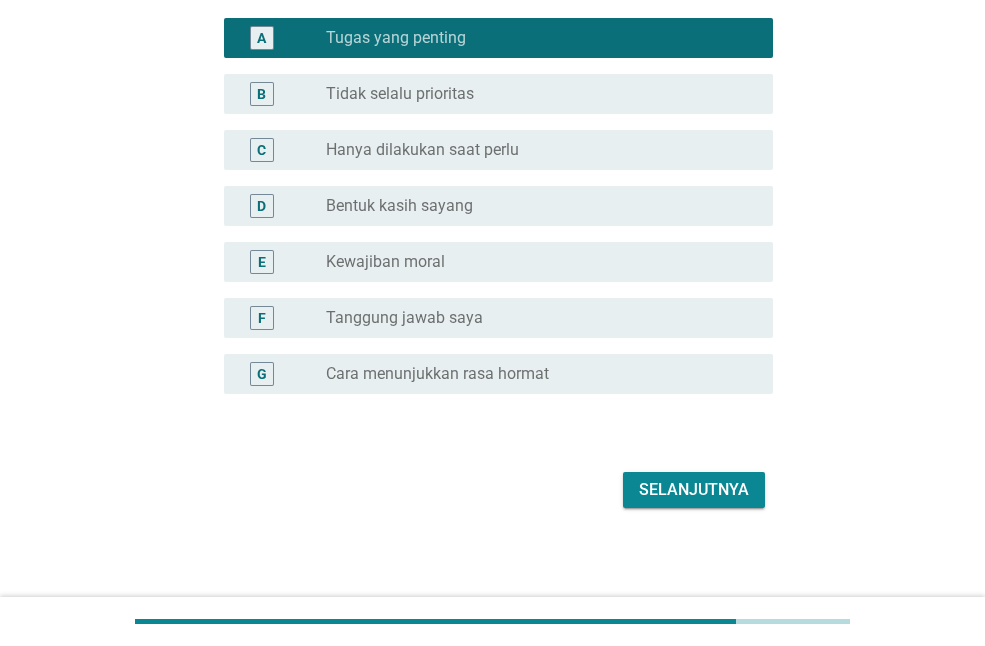 scroll, scrollTop: 160, scrollLeft: 0, axis: vertical 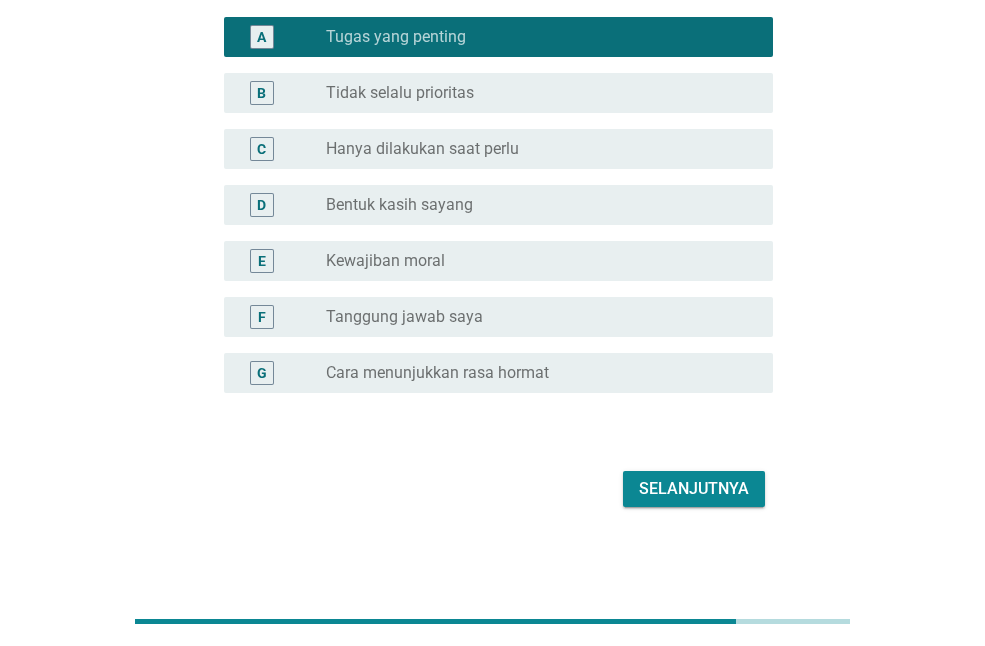 click on "Selanjutnya" at bounding box center (694, 489) 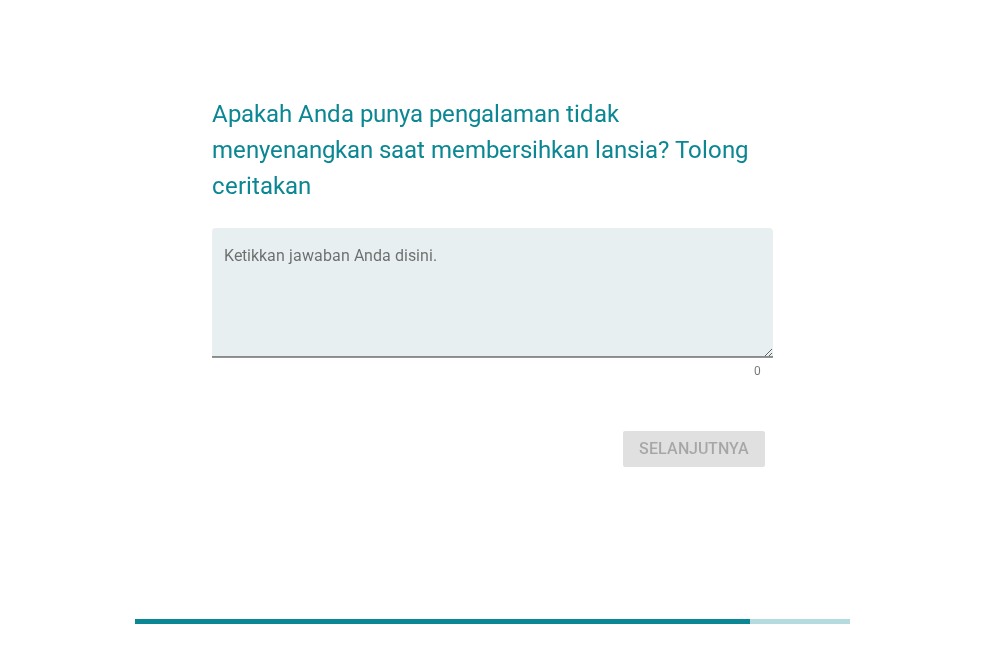 scroll, scrollTop: 0, scrollLeft: 0, axis: both 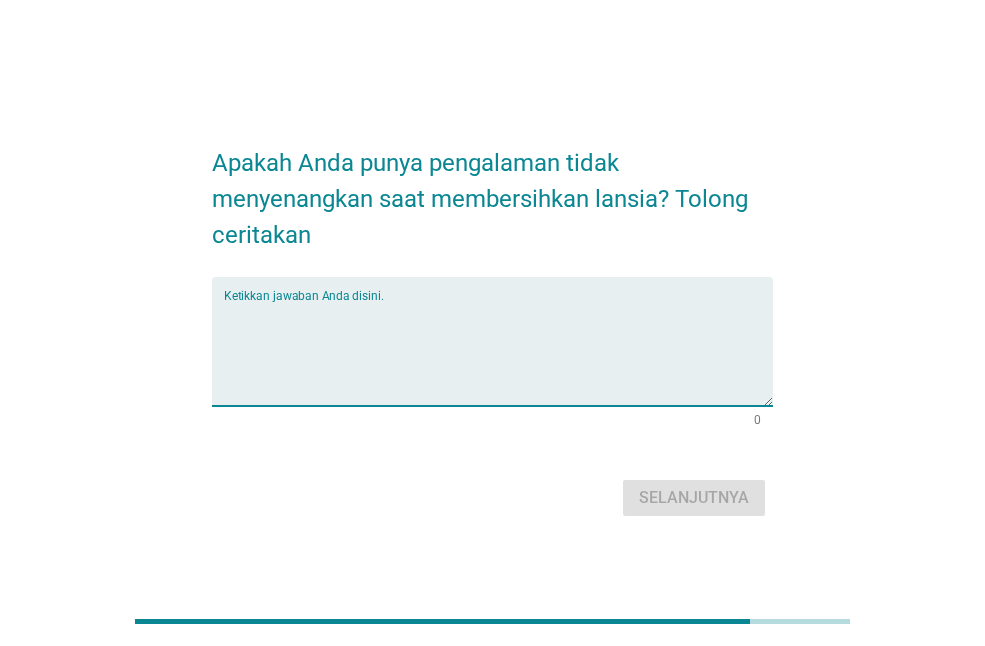 click at bounding box center [498, 353] 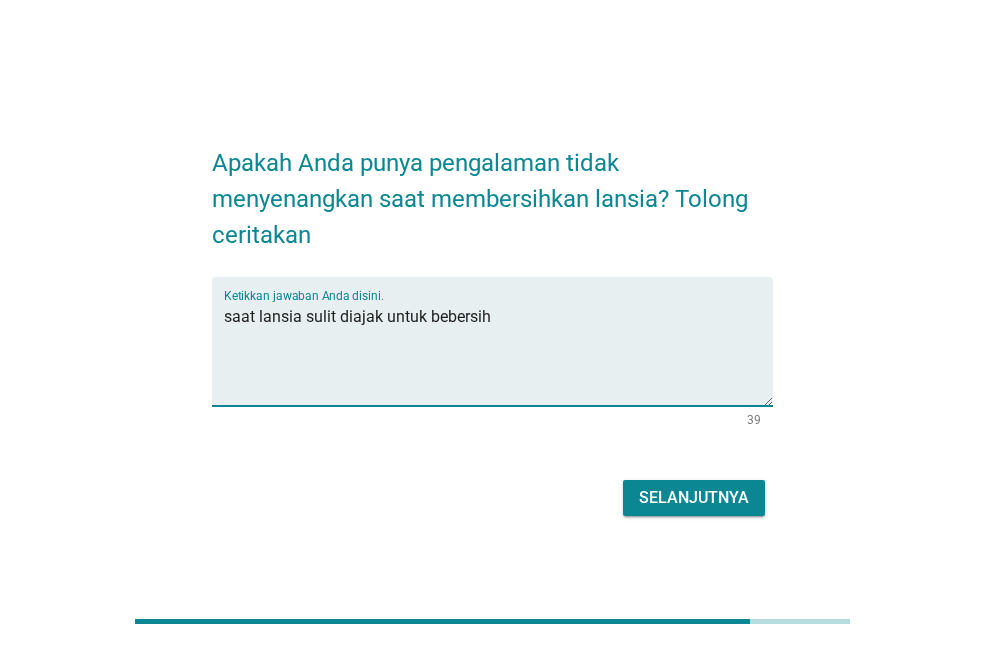 type on "saat lansia sulit diajak untuk bebersih" 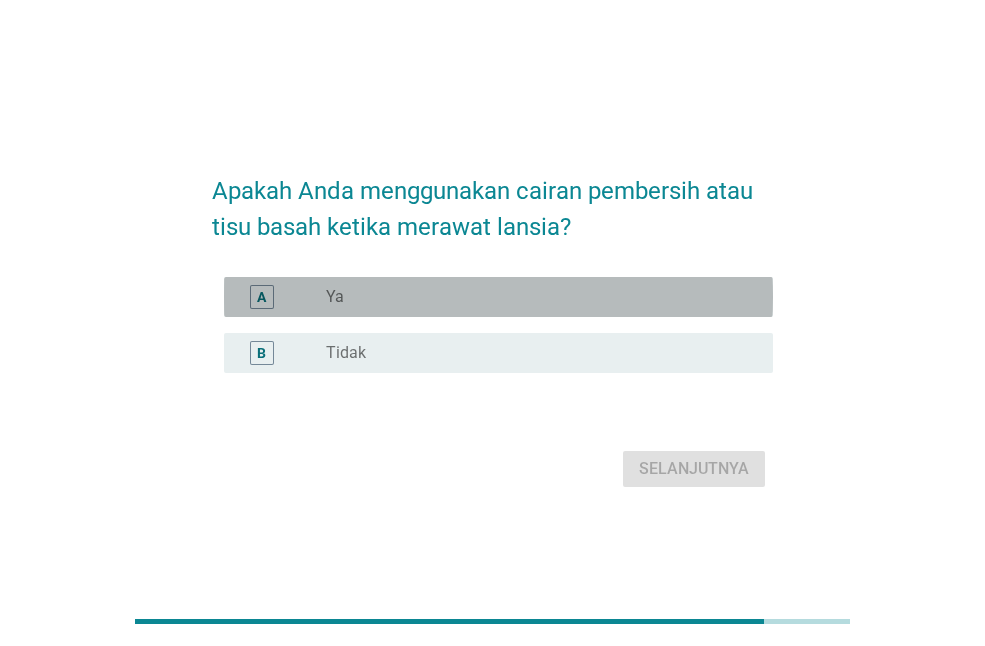 click on "radio_button_unchecked Ya" at bounding box center (533, 297) 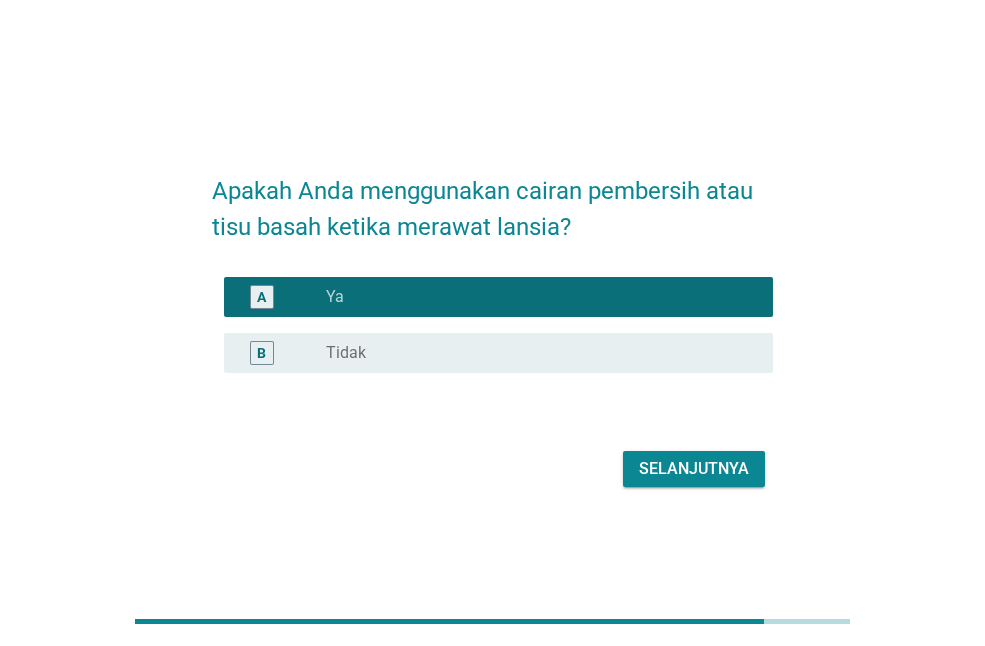 click on "Selanjutnya" at bounding box center (694, 469) 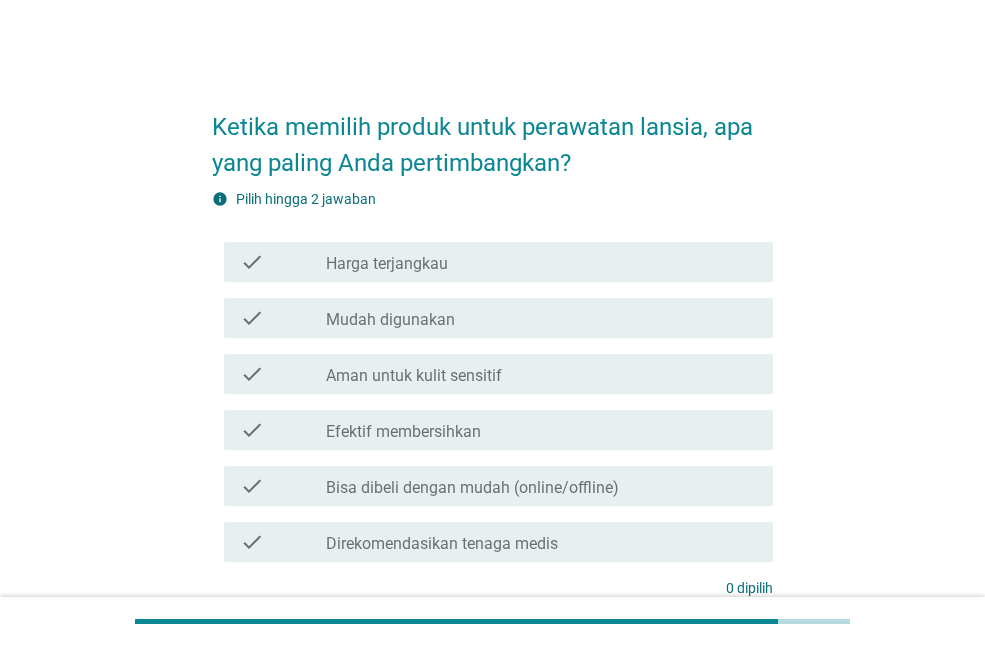 click on "check_box_outline_blank Harga terjangkau" at bounding box center [541, 262] 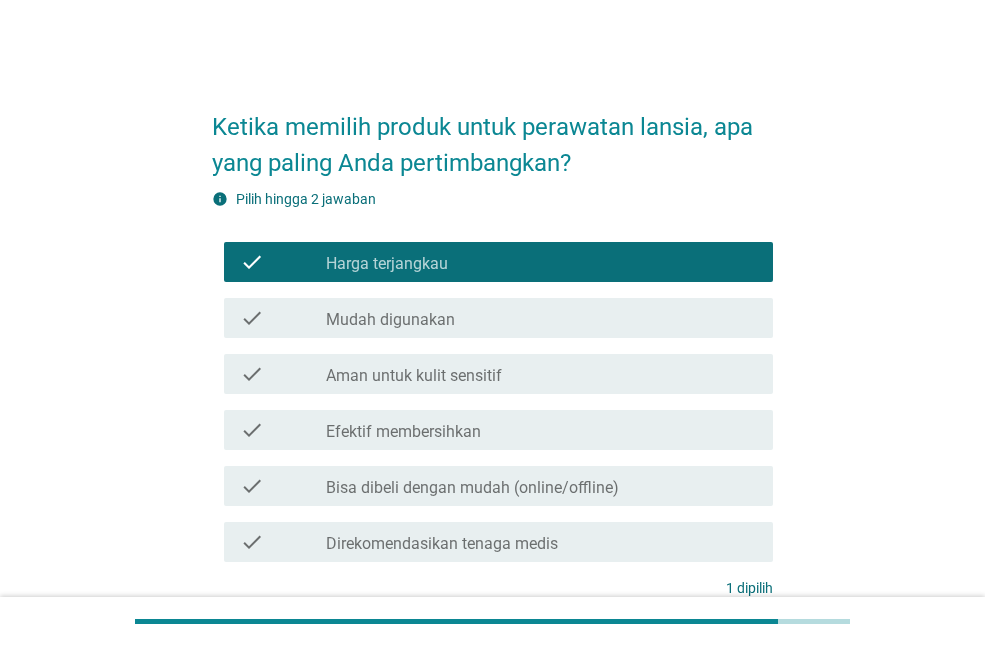 click on "check_box_outline_blank Mudah digunakan" at bounding box center (541, 318) 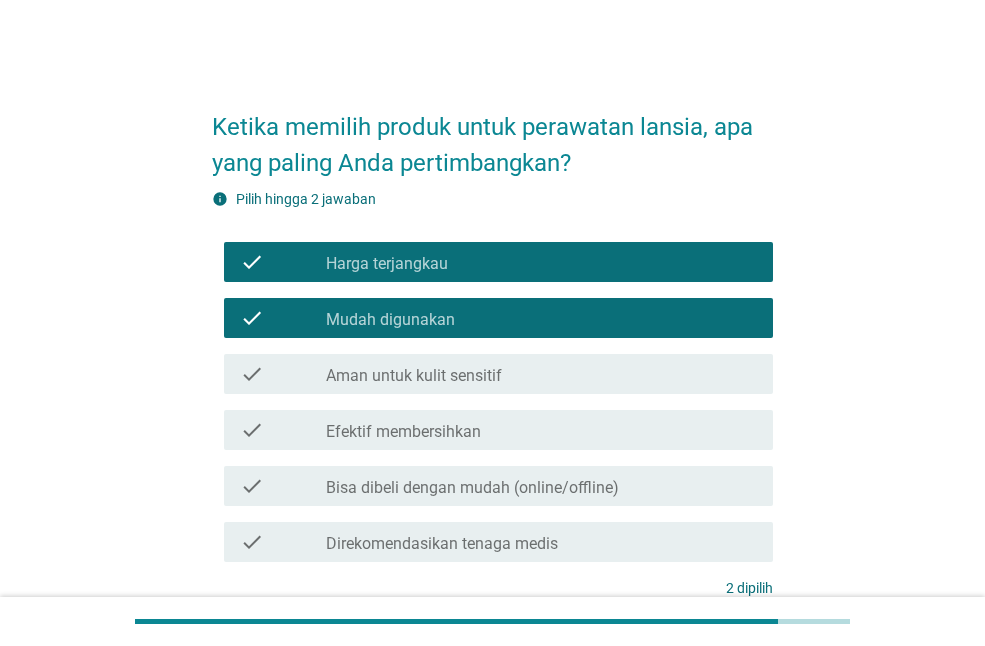 click on "check_box_outline_blank Aman untuk kulit sensitif" at bounding box center (541, 374) 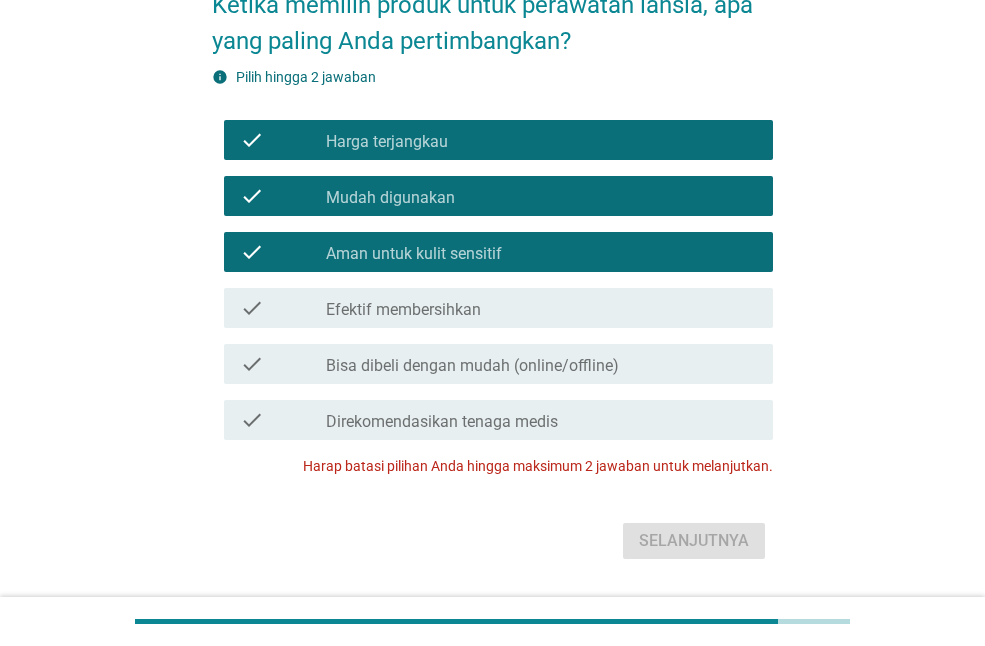 scroll, scrollTop: 124, scrollLeft: 0, axis: vertical 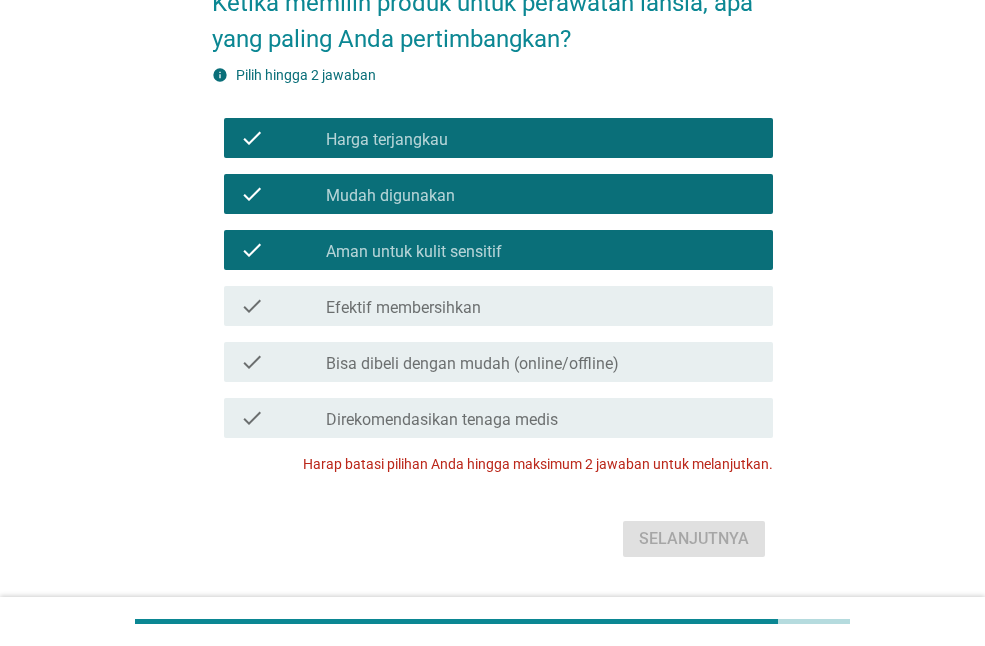 click on "check_box_outline_blank Mudah digunakan" at bounding box center (541, 194) 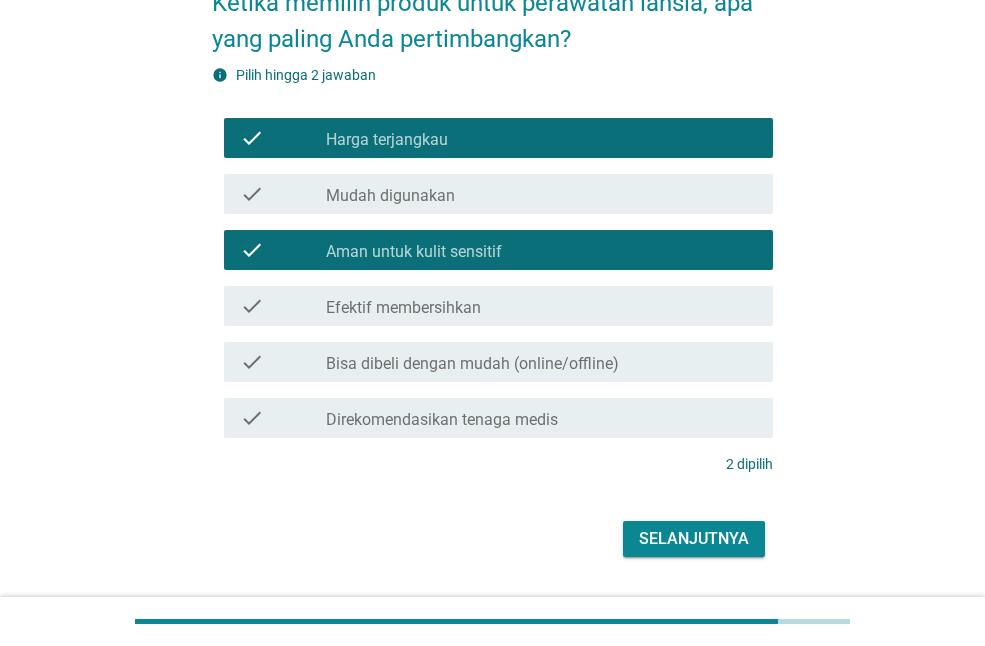 click on "Selanjutnya" at bounding box center (694, 539) 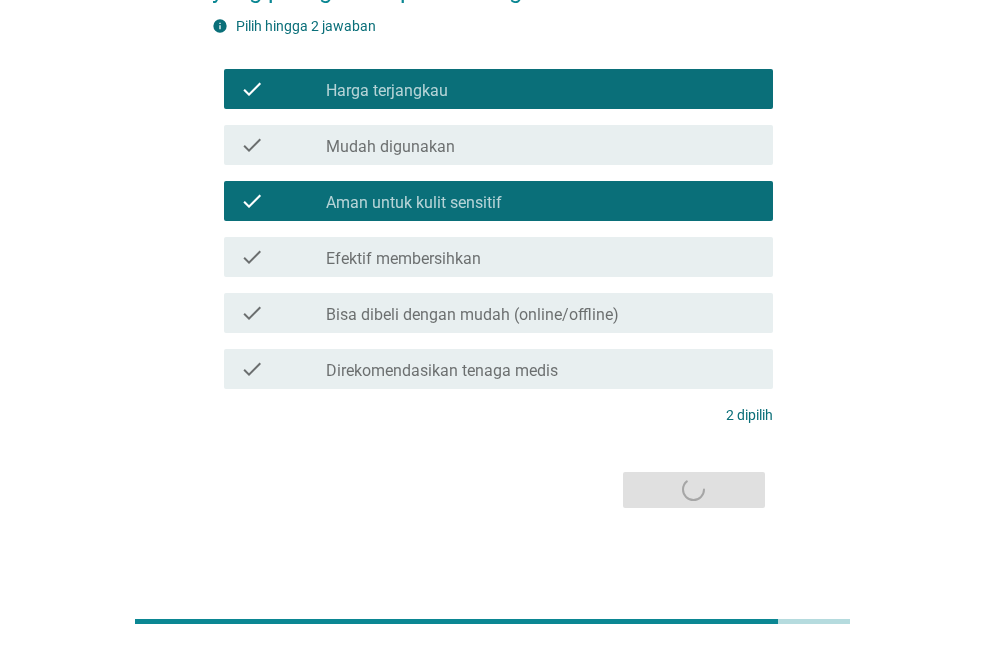 scroll, scrollTop: 0, scrollLeft: 0, axis: both 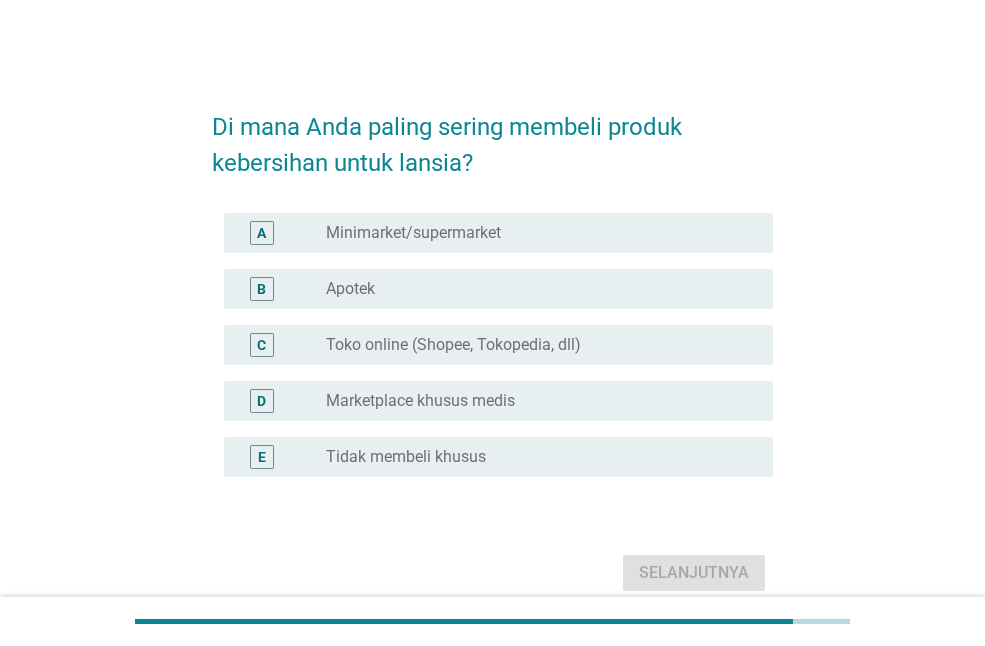 click on "A     radio_button_unchecked Minimarket/supermarket" at bounding box center (498, 233) 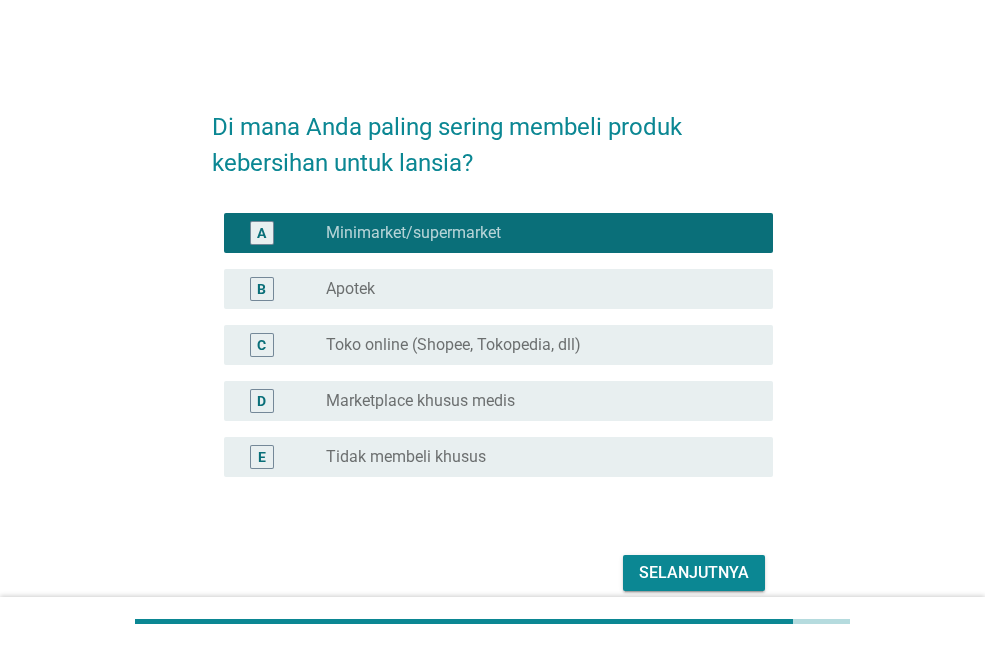 click on "Selanjutnya" at bounding box center (694, 573) 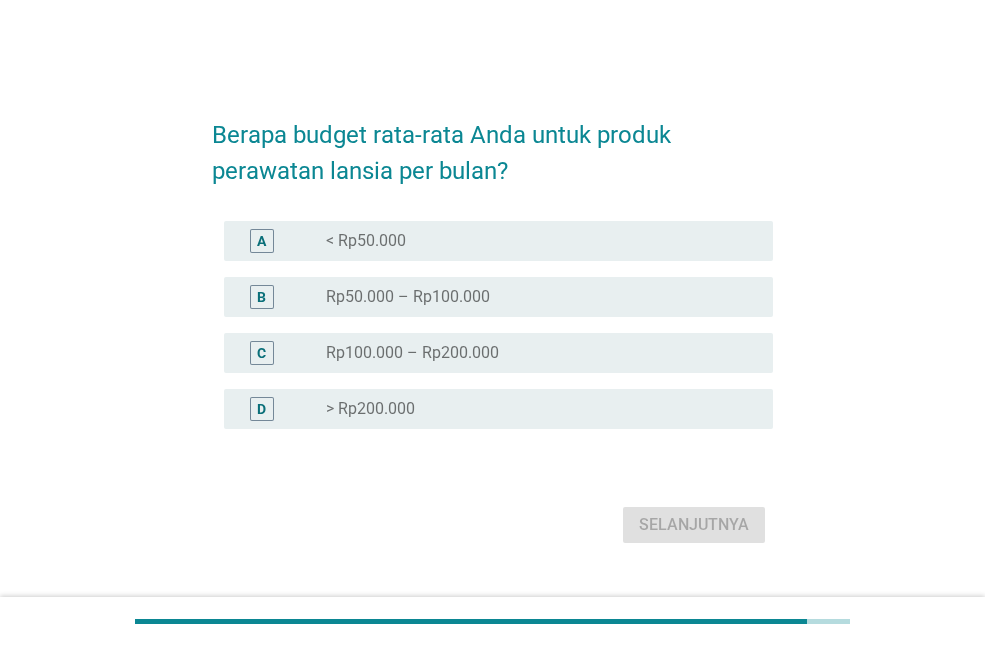click on "radio_button_unchecked Rp100.000 – Rp200.000" at bounding box center [533, 353] 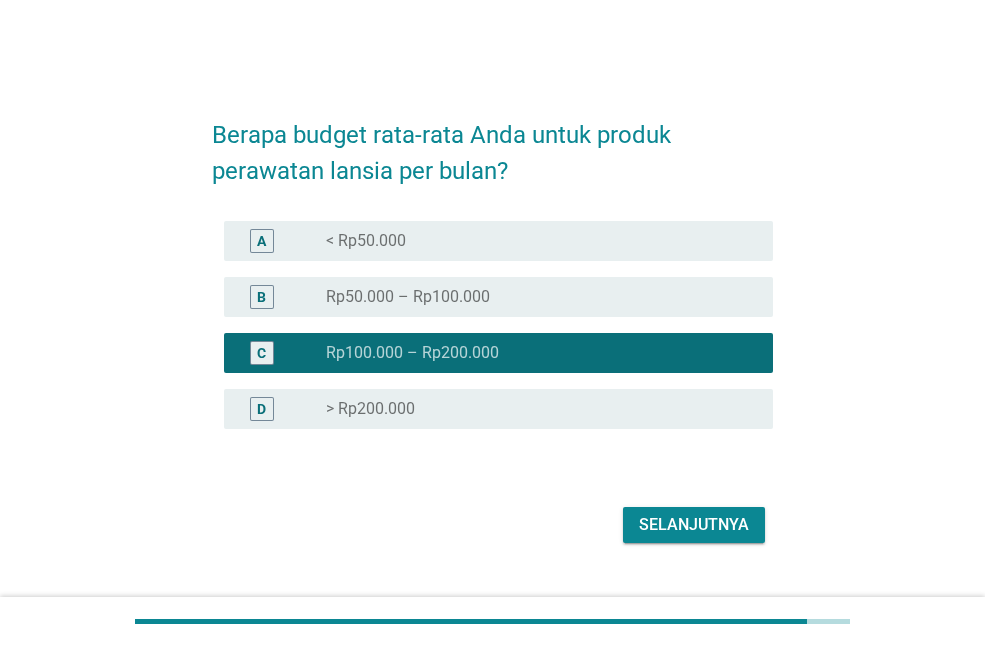 click on "Selanjutnya" at bounding box center (694, 525) 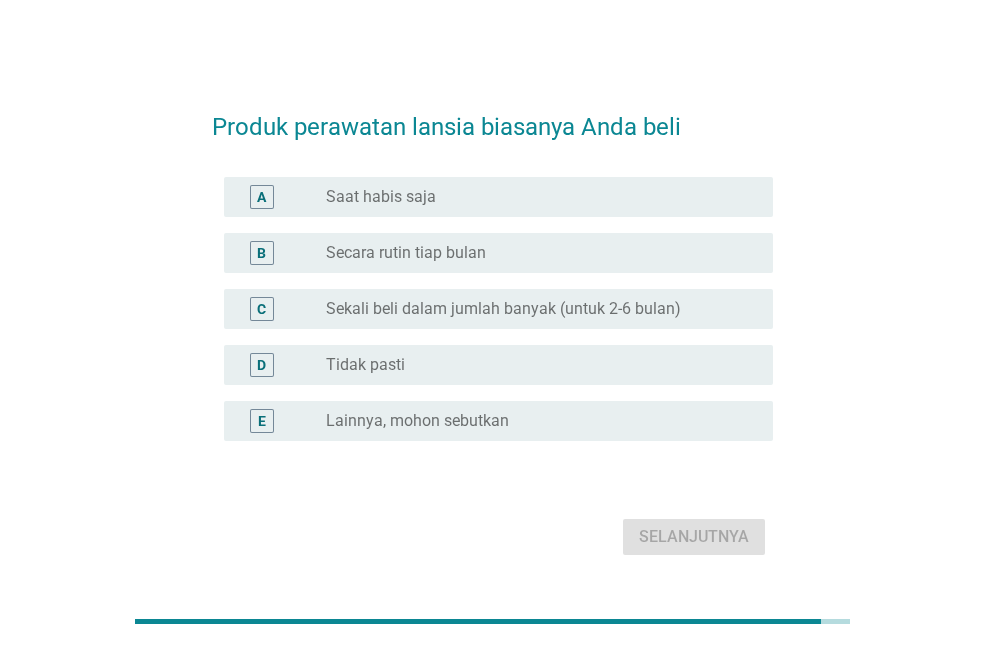 click on "radio_button_unchecked Secara rutin tiap bulan" at bounding box center [533, 253] 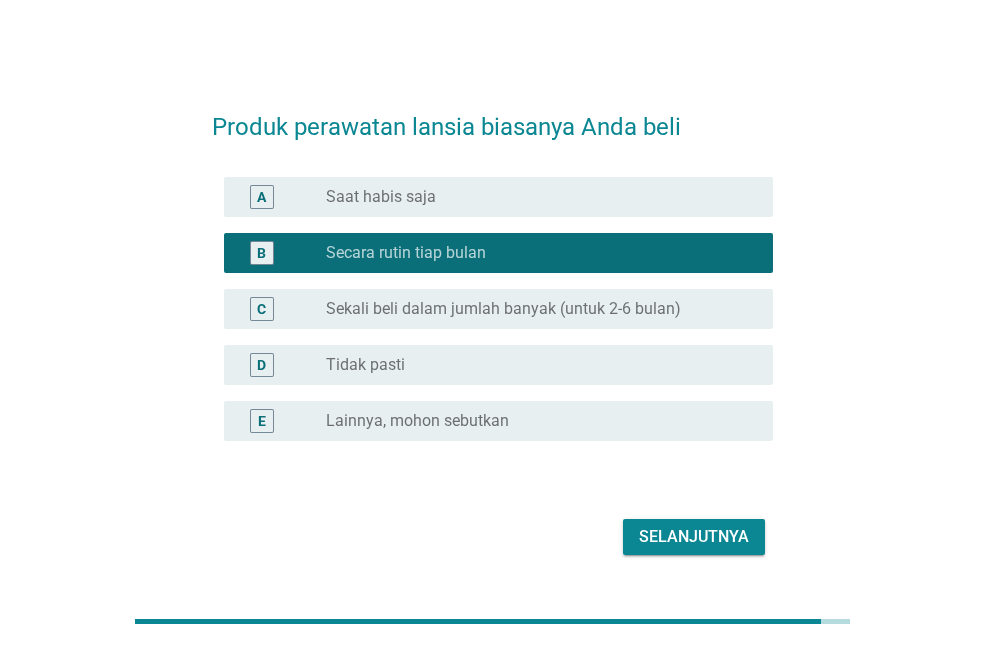 click on "Selanjutnya" at bounding box center [694, 537] 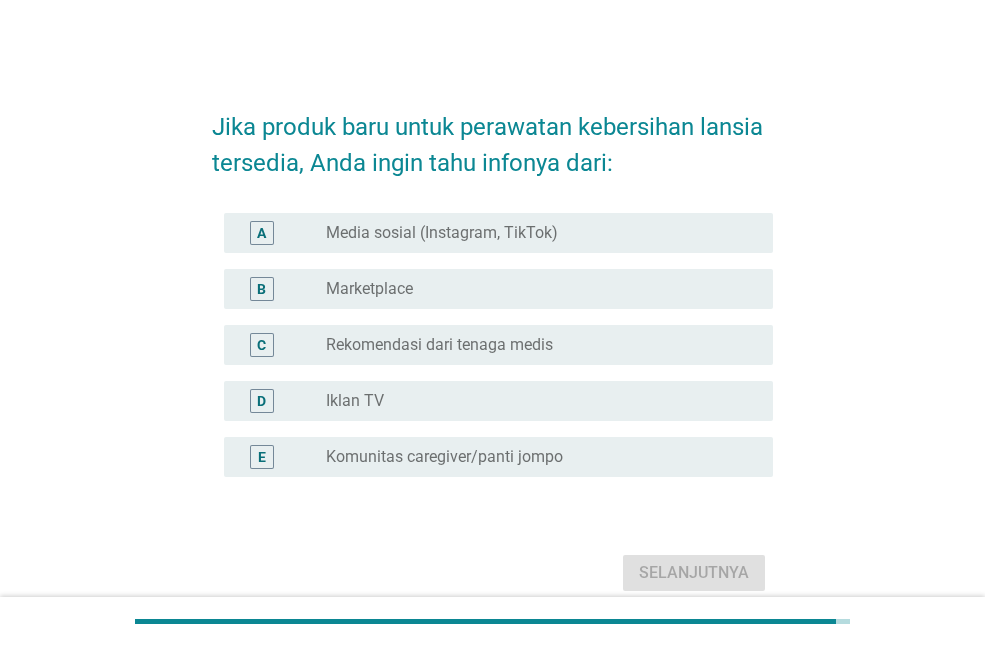 click on "Media sosial (Instagram, TikTok)" at bounding box center (442, 233) 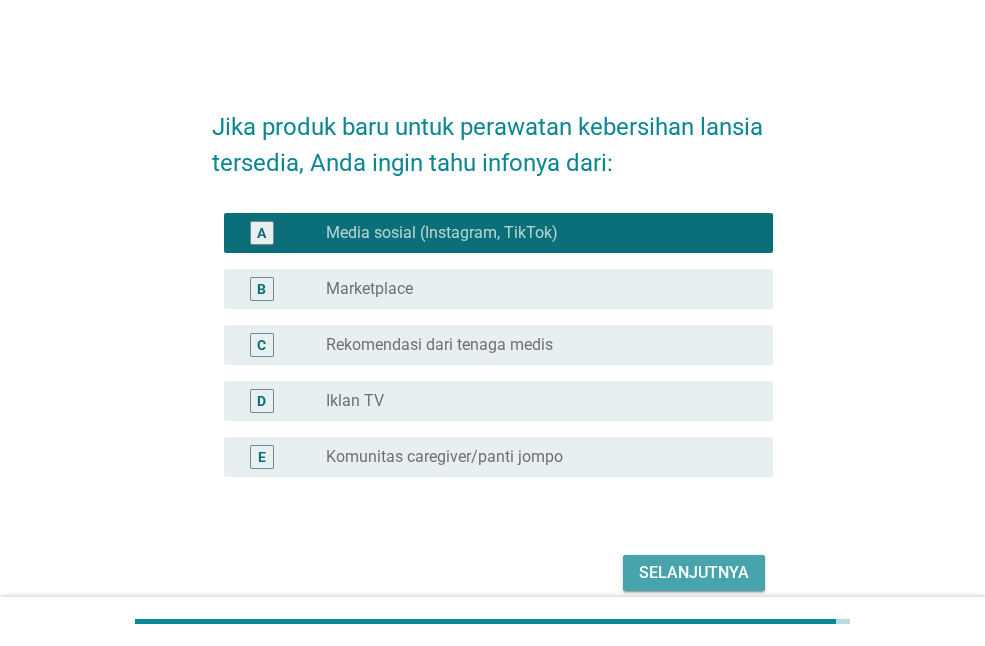 click on "Selanjutnya" at bounding box center [694, 573] 